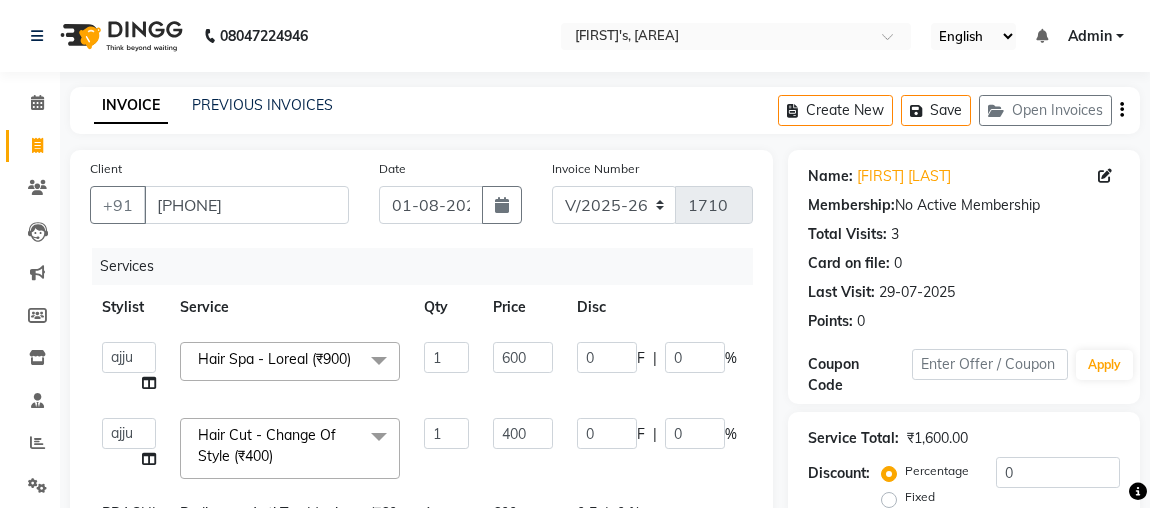 select on "4362" 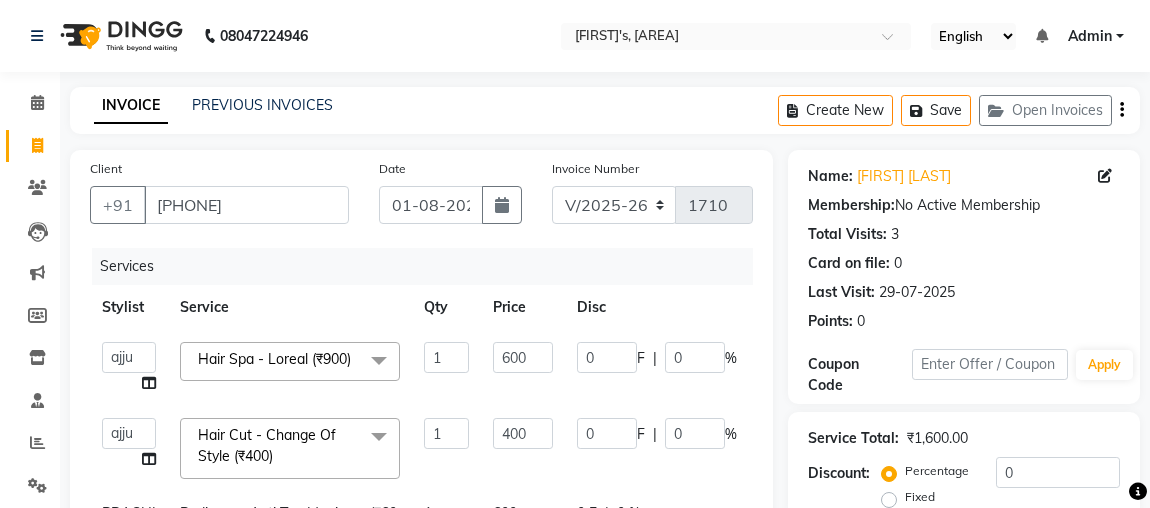 select on "80456" 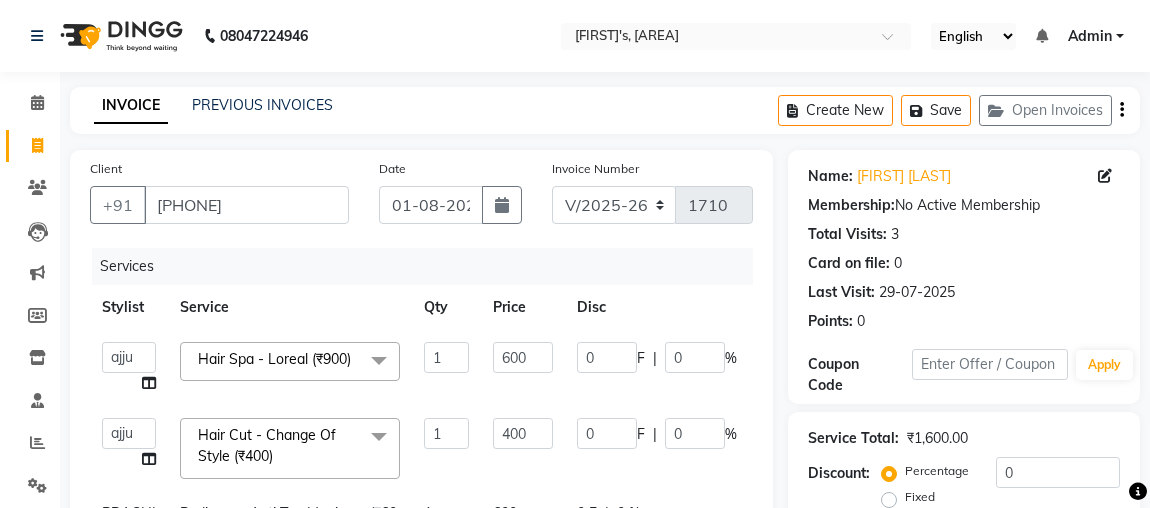 select on "80456" 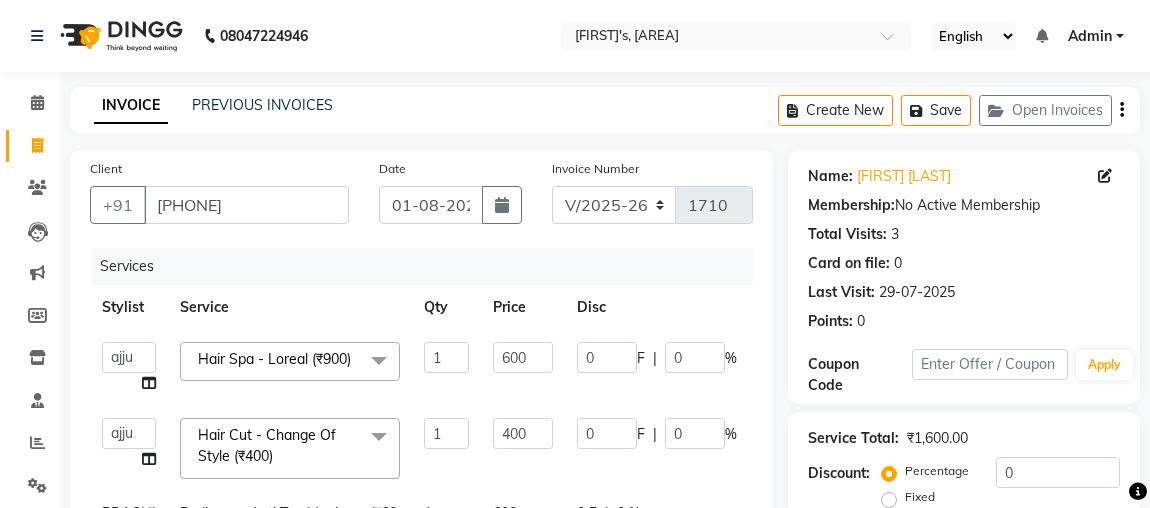 select on "58758" 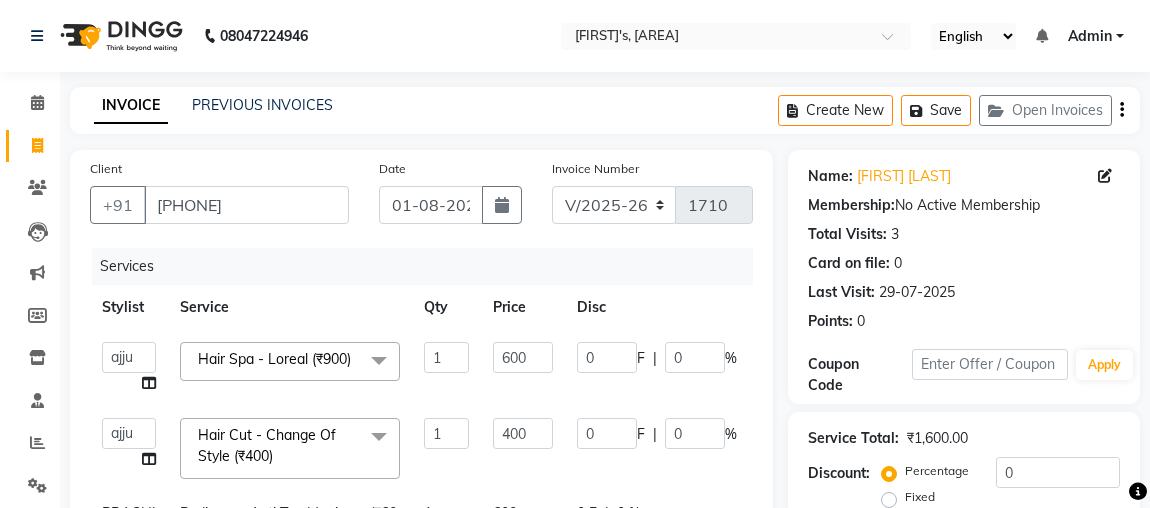 scroll, scrollTop: 0, scrollLeft: 0, axis: both 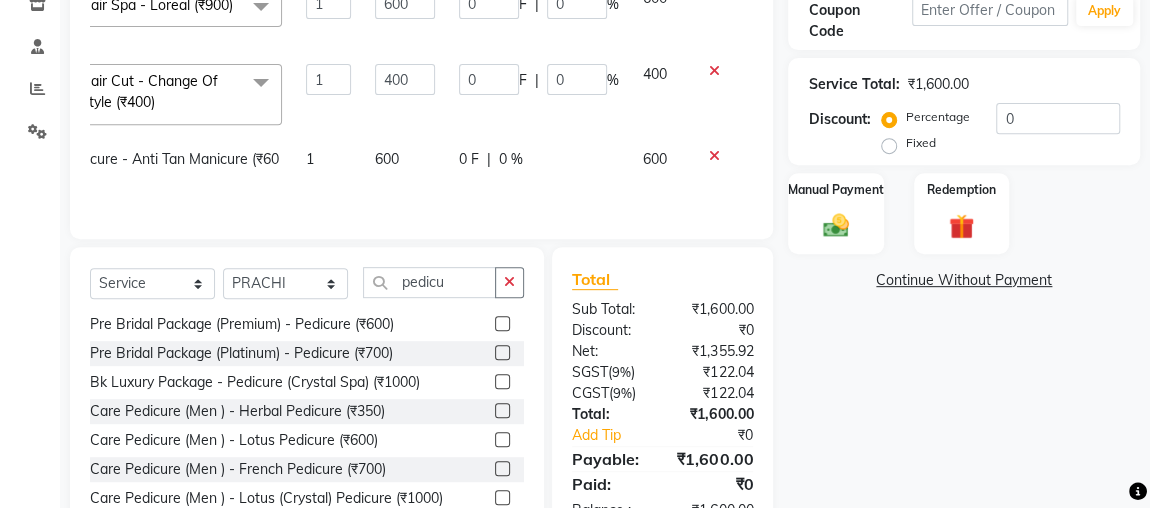 click 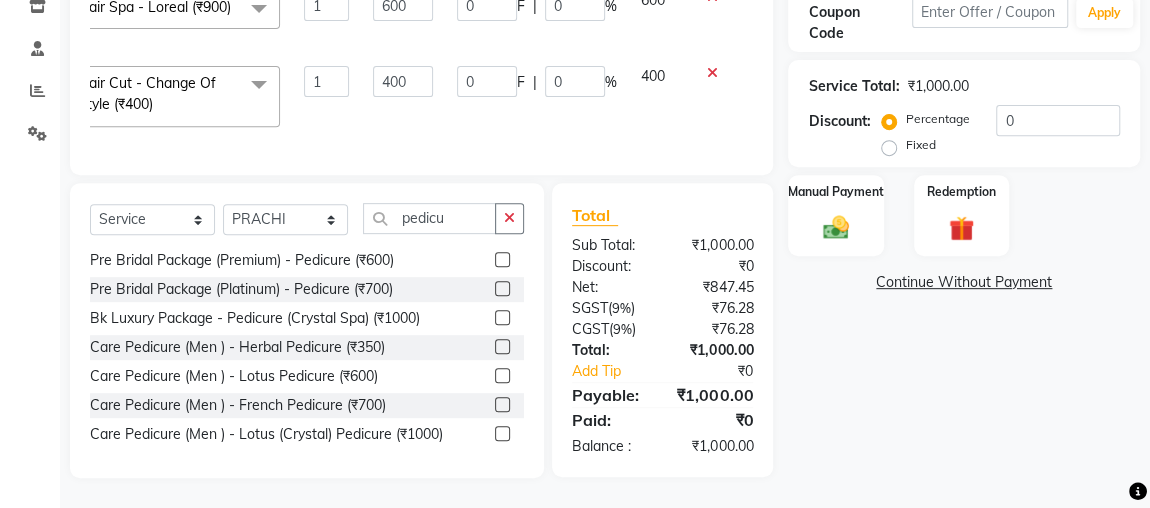 scroll, scrollTop: 0, scrollLeft: 107, axis: horizontal 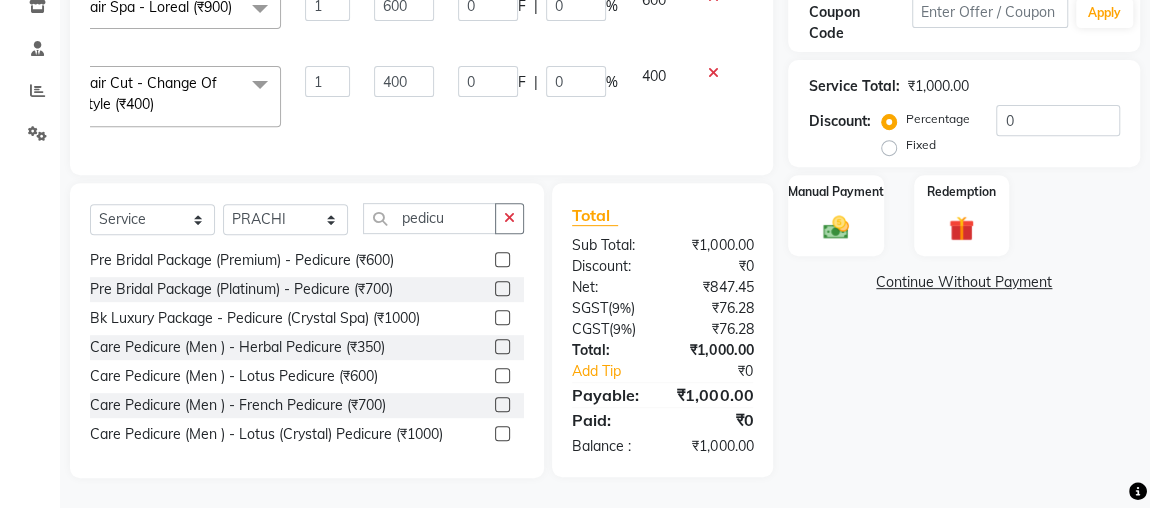 click 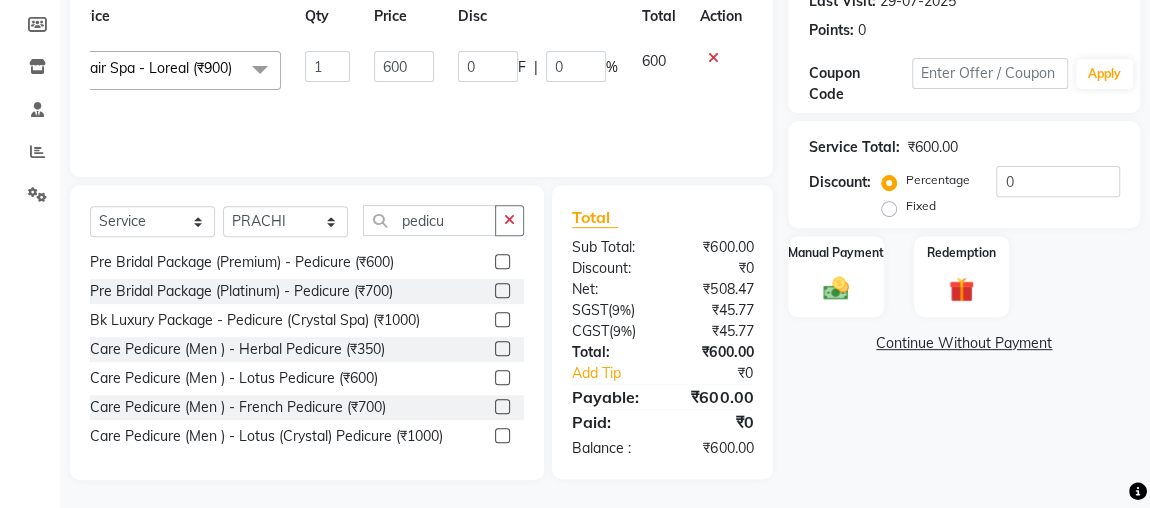 click 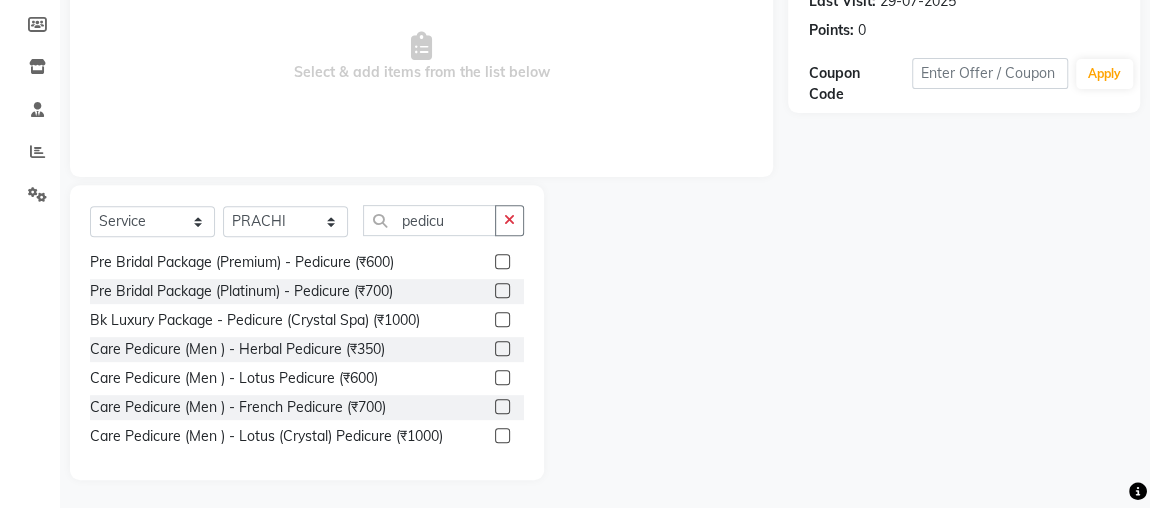scroll, scrollTop: 0, scrollLeft: 0, axis: both 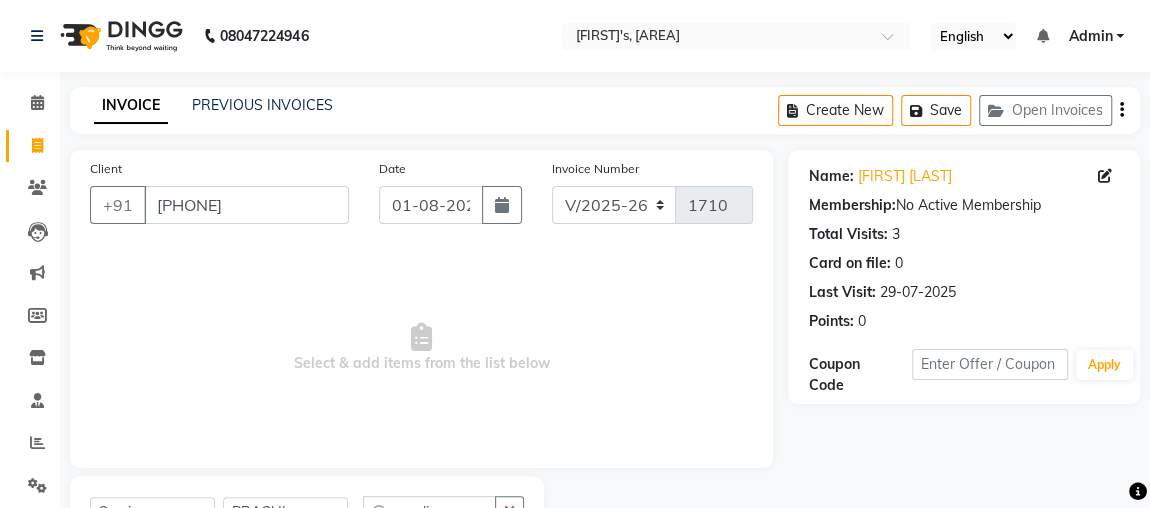 click on "Client +91 6391116555 Date 01-08-2025 Invoice Number V/2025 V/2025-26 1710  Select & add items from the list below" 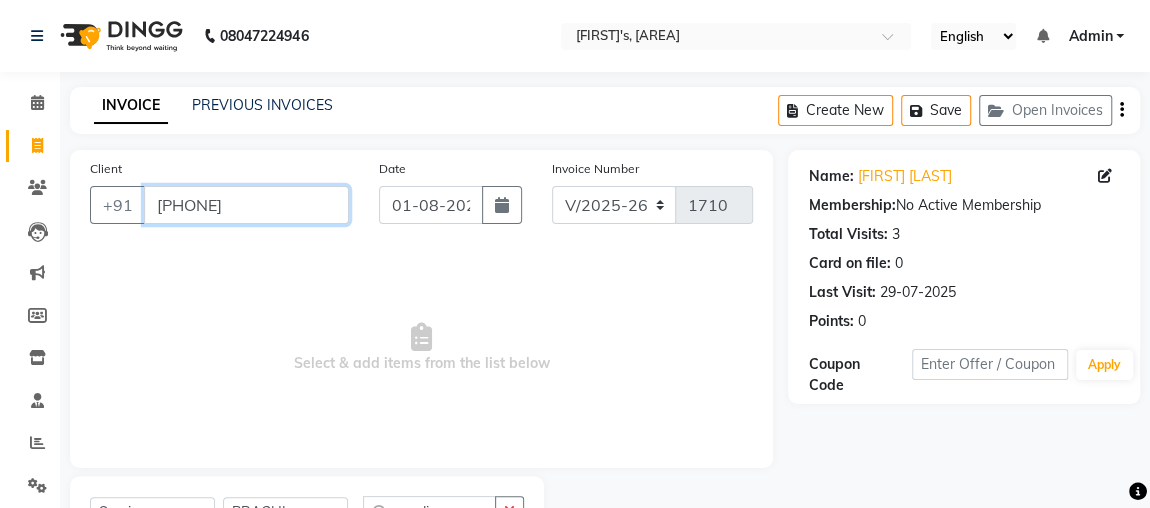 click on "[PHONE]" at bounding box center [246, 205] 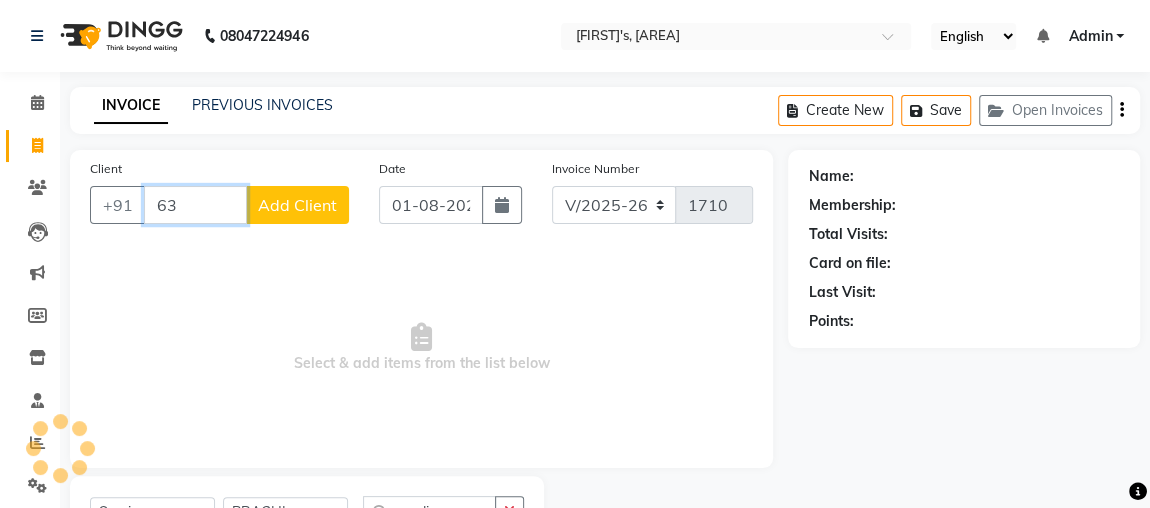 type on "6" 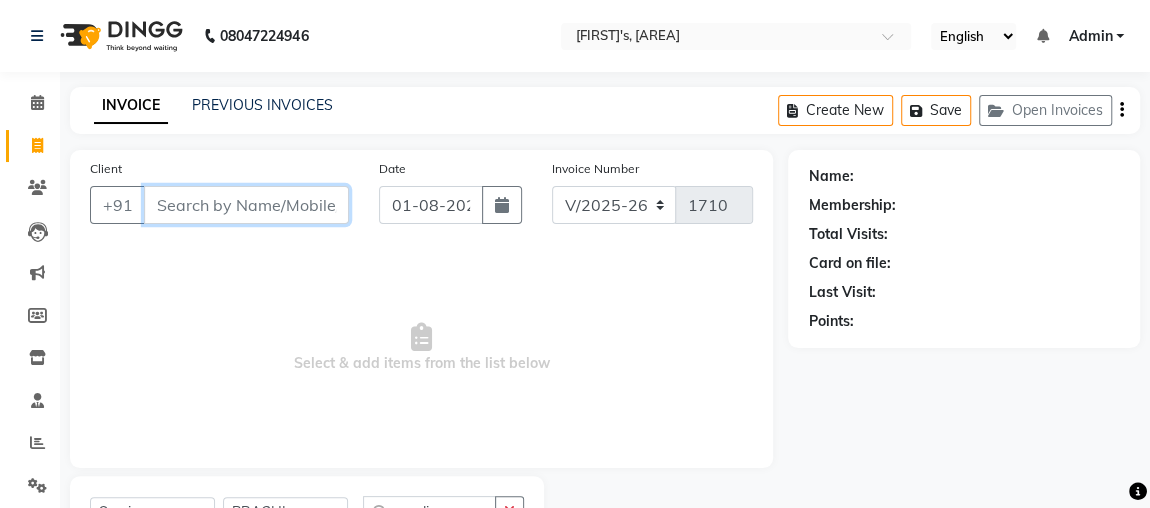 type on "5" 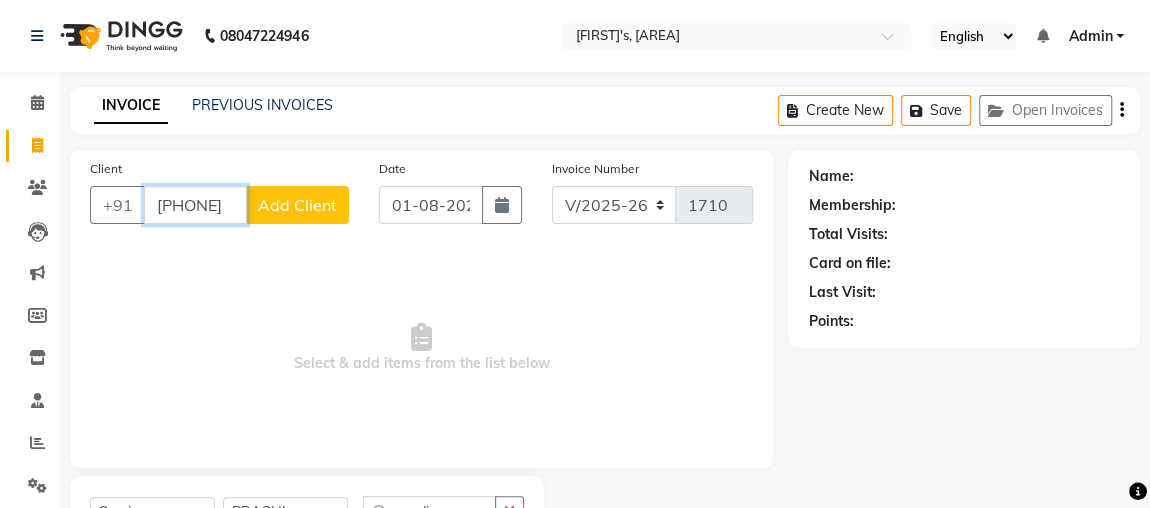 type on "8009026847" 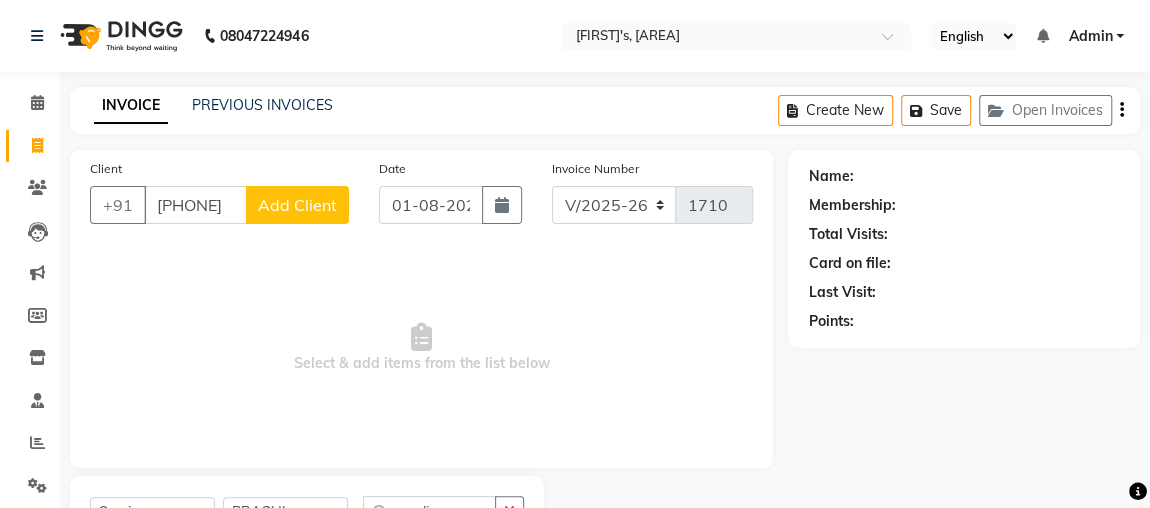 click on "Add Client" 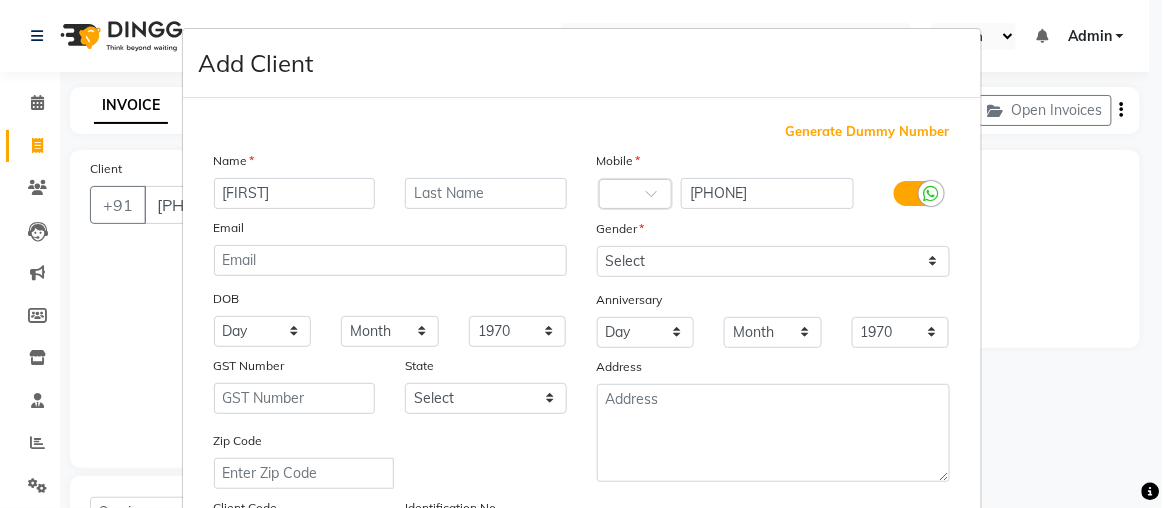 type on "afnan" 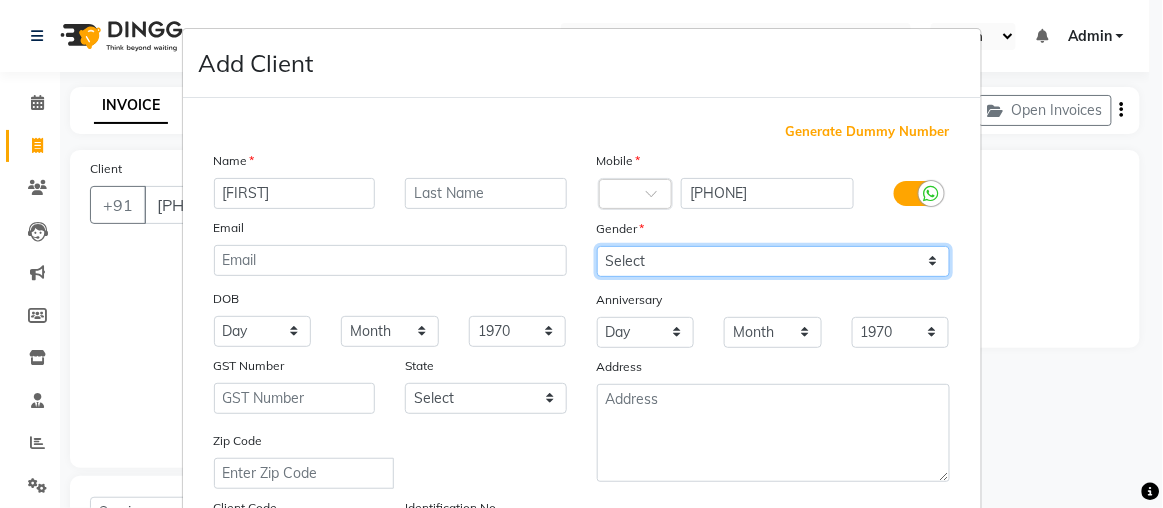 click on "Select Male Female Other Prefer Not To Say" at bounding box center [773, 261] 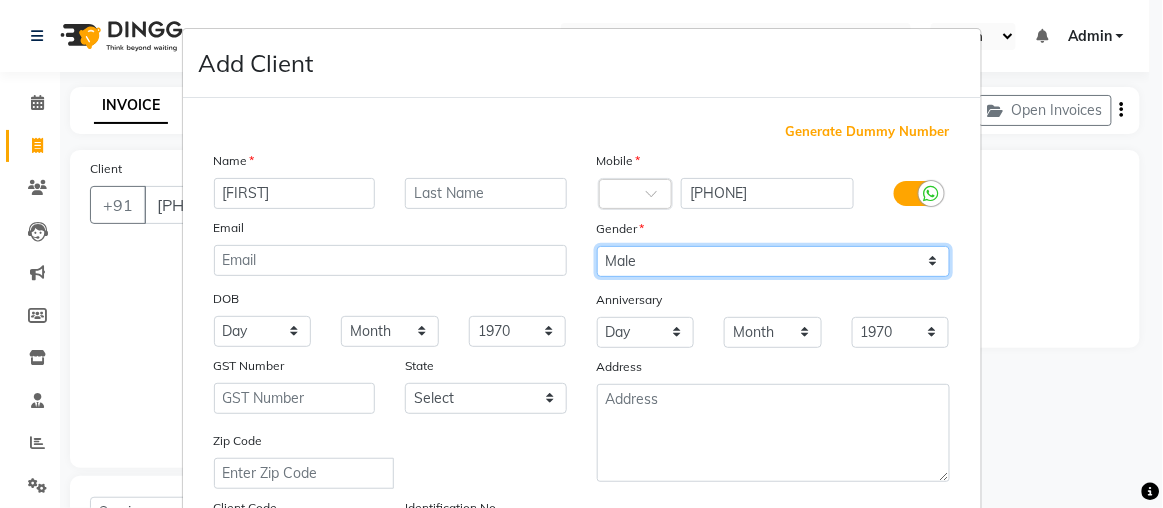 click on "Select Male Female Other Prefer Not To Say" at bounding box center (773, 261) 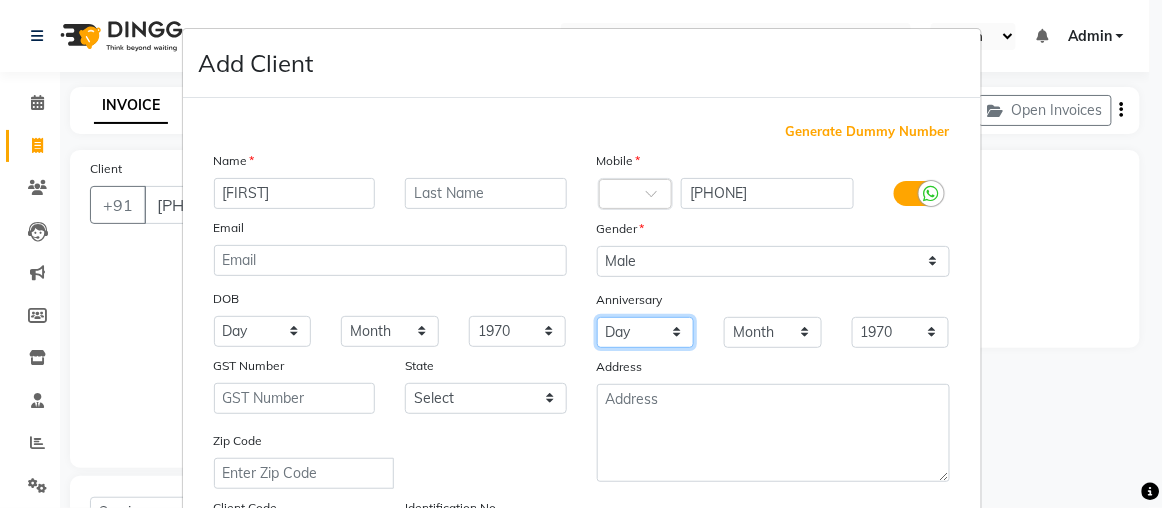 click on "Day 01 02 03 04 05 06 07 08 09 10 11 12 13 14 15 16 17 18 19 20 21 22 23 24 25 26 27 28 29 30 31" at bounding box center [646, 332] 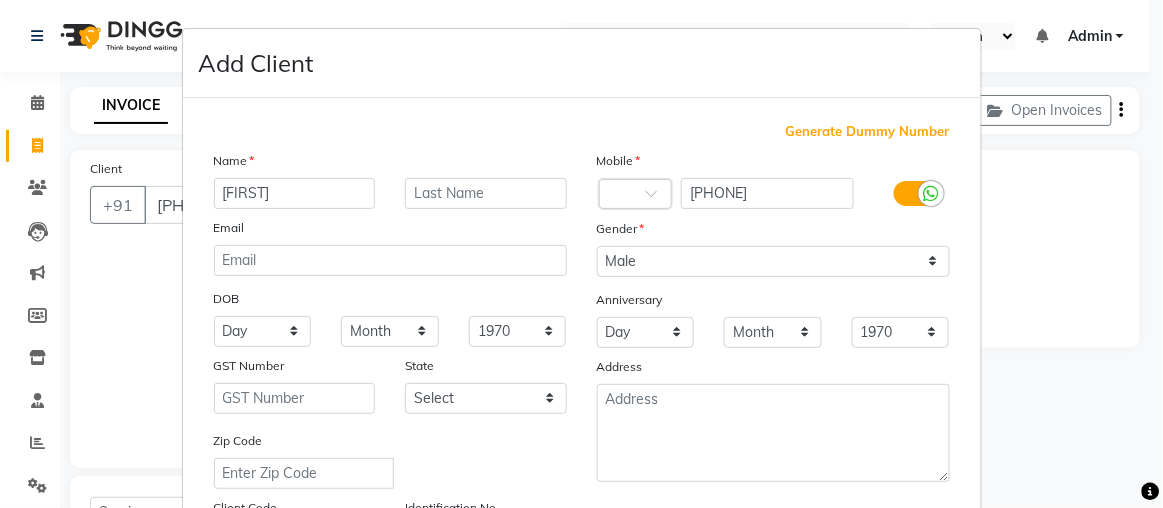 click on "Gender" at bounding box center [773, 232] 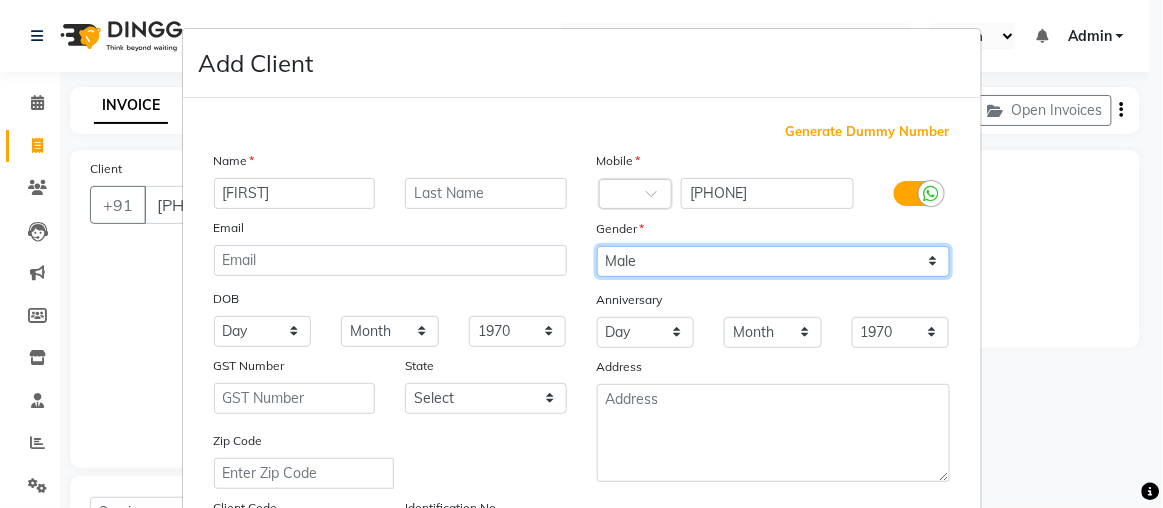 click on "Select Male Female Other Prefer Not To Say" at bounding box center (773, 261) 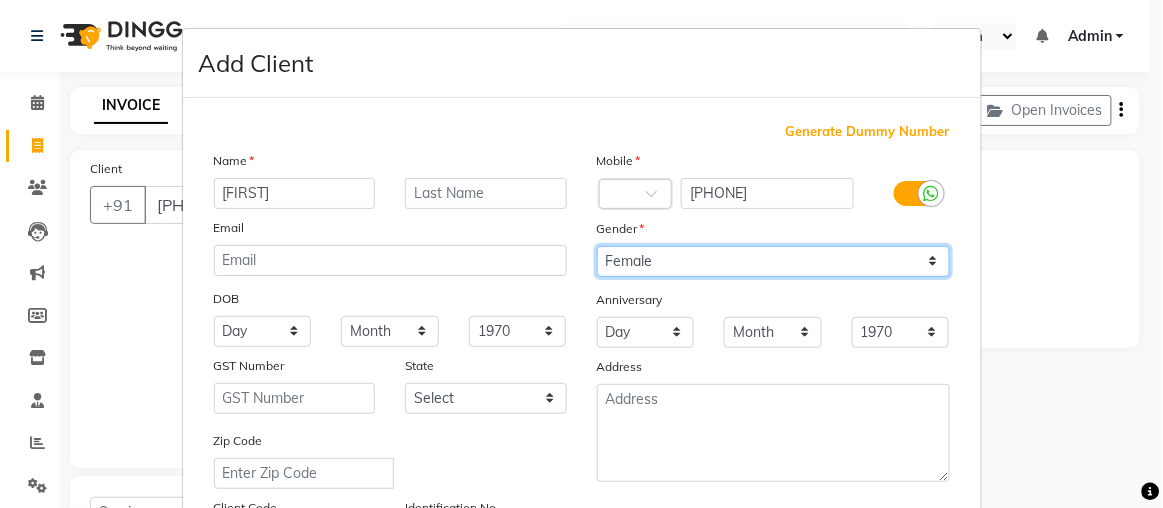 click on "Select Male Female Other Prefer Not To Say" at bounding box center [773, 261] 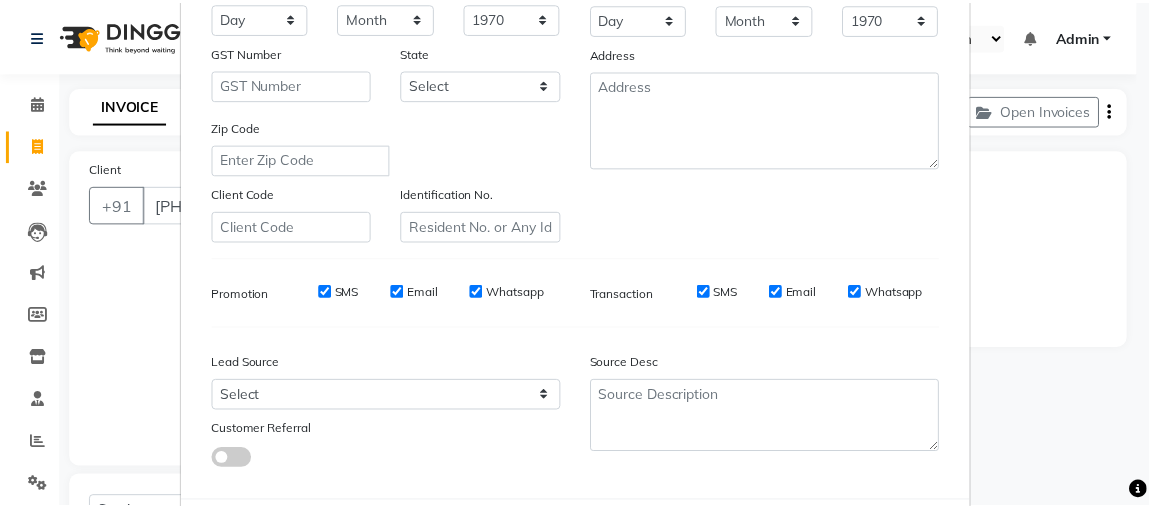 scroll, scrollTop: 408, scrollLeft: 0, axis: vertical 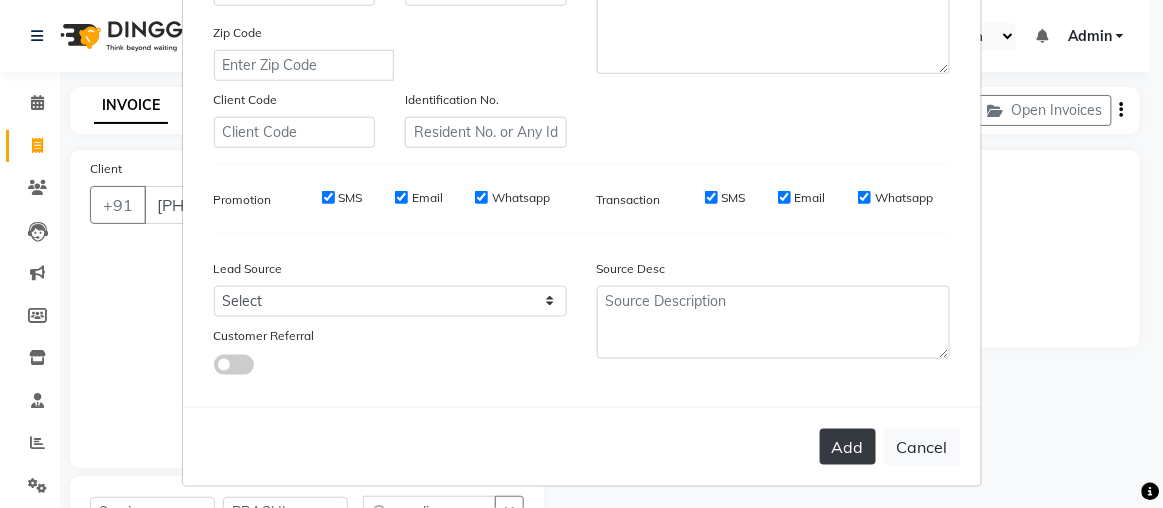 click on "Add" at bounding box center [848, 447] 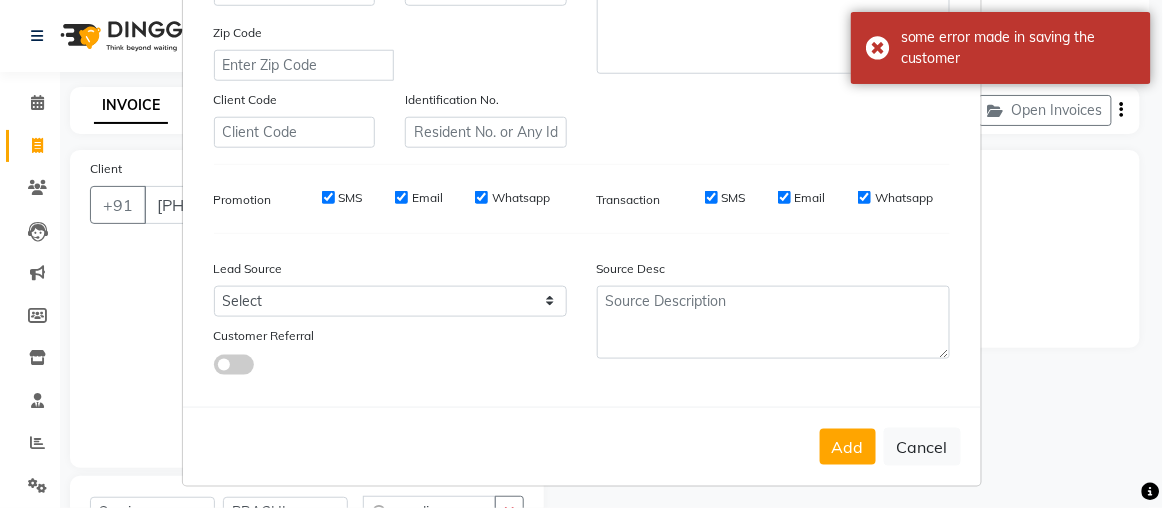 click on "Generate Dummy Number Name afnan Email DOB Day 01 02 03 04 05 06 07 08 09 10 11 12 13 14 15 16 17 18 19 20 21 22 23 24 25 26 27 28 29 30 31 Month January February March April May June July August September October November December 1940 1941 1942 1943 1944 1945 1946 1947 1948 1949 1950 1951 1952 1953 1954 1955 1956 1957 1958 1959 1960 1961 1962 1963 1964 1965 1966 1967 1968 1969 1970 1971 1972 1973 1974 1975 1976 1977 1978 1979 1980 1981 1982 1983 1984 1985 1986 1987 1988 1989 1990 1991 1992 1993 1994 1995 1996 1997 1998 1999 2000 2001 2002 2003 2004 2005 2006 2007 2008 2009 2010 2011 2012 2013 2014 2015 2016 2017 2018 2019 2020 2021 2022 2023 2024 GST Number State Select Zip Code Client Code Identification No. Mobile Country Code × 8009026847 Gender Select Male Female Other Prefer Not To Say Anniversary Day 01 02 03 04 05 06 07 08 09 10 11 12 13 14 15 16 17 18 19 20 21 22 23 24 25 26 27 28 29 30 31 Month January February March April May June July August September October November December 1970 1971 1972 SMS" at bounding box center (582, 48) 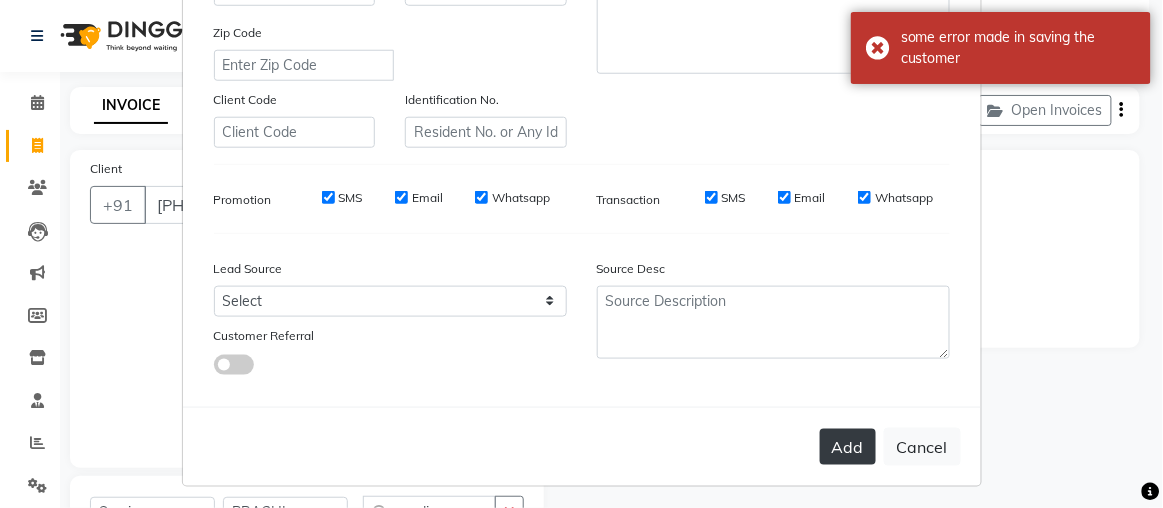 click on "Add" at bounding box center [848, 447] 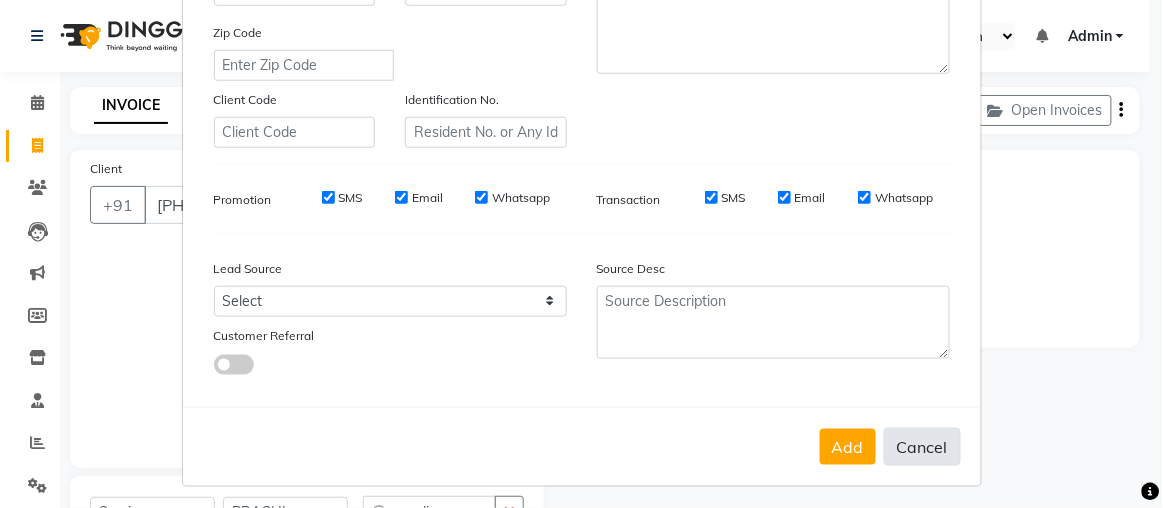click on "Cancel" at bounding box center [922, 447] 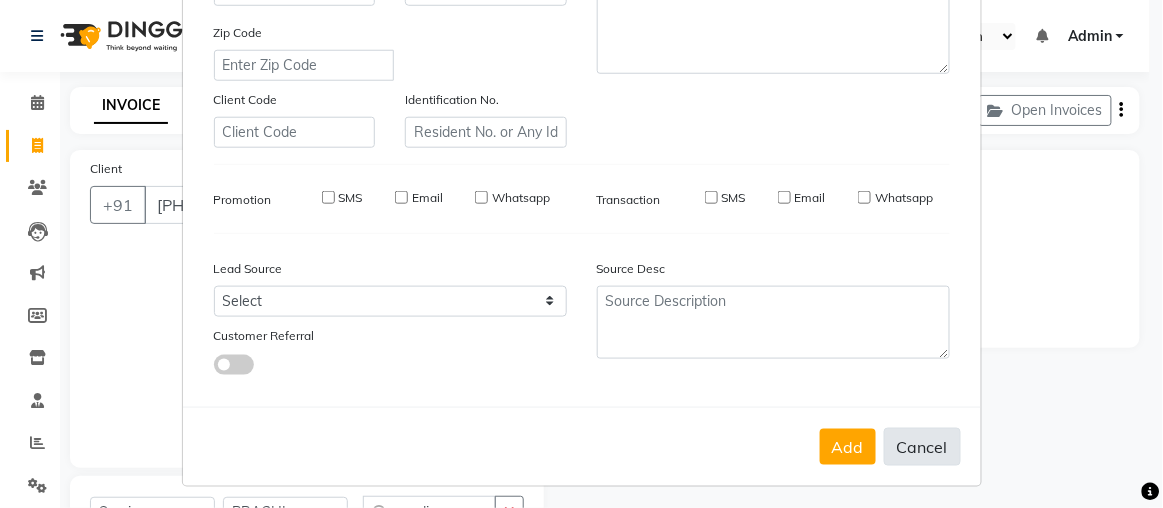 type 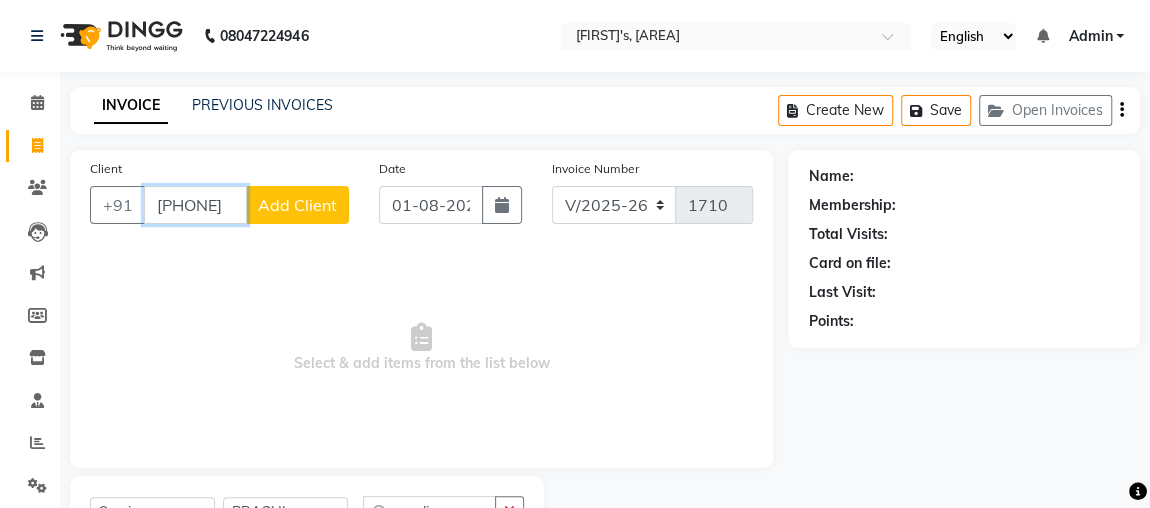 click on "8009026847" at bounding box center [195, 205] 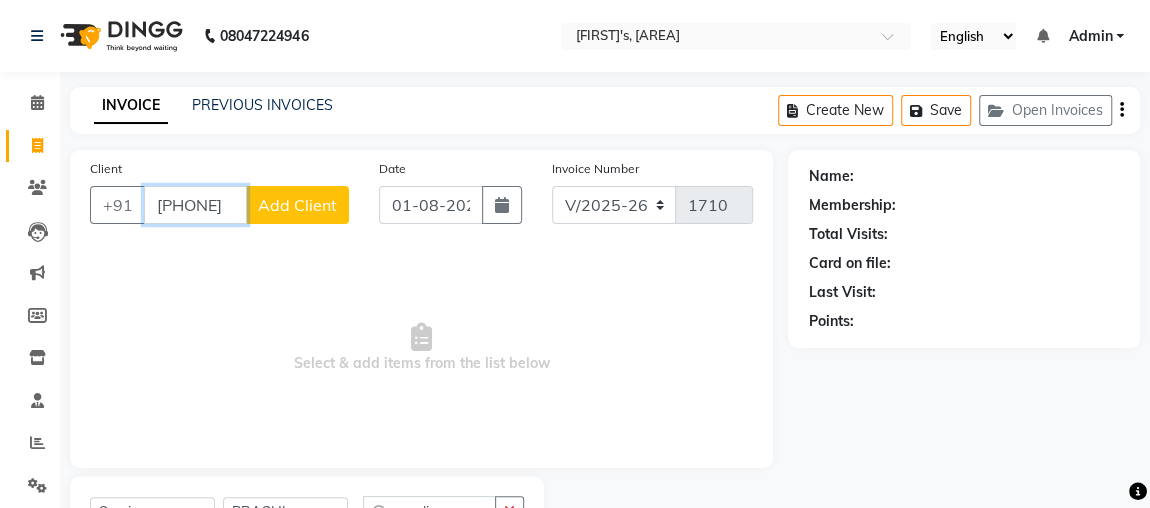 scroll, scrollTop: 0, scrollLeft: 0, axis: both 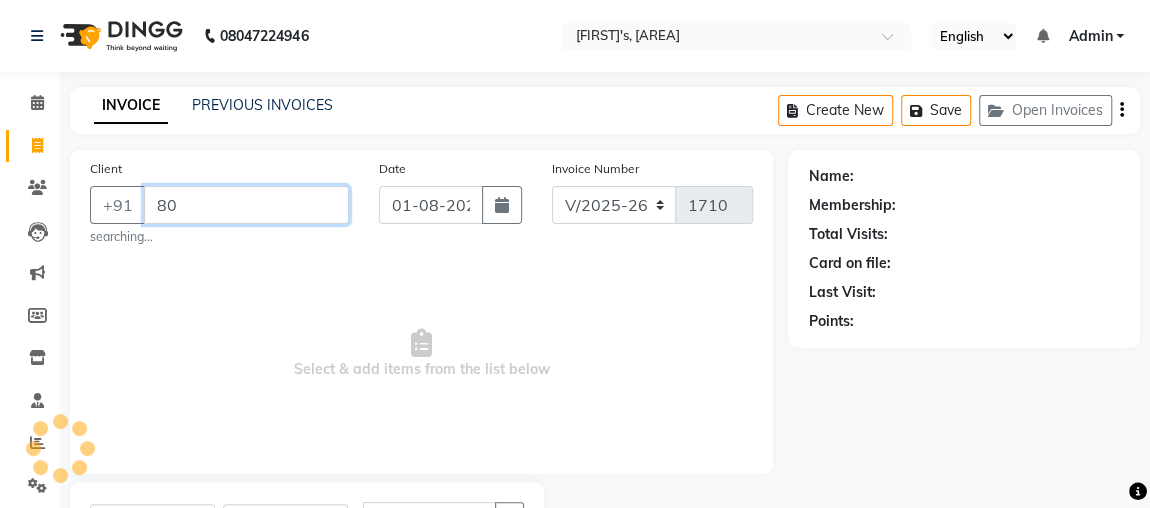 type on "8" 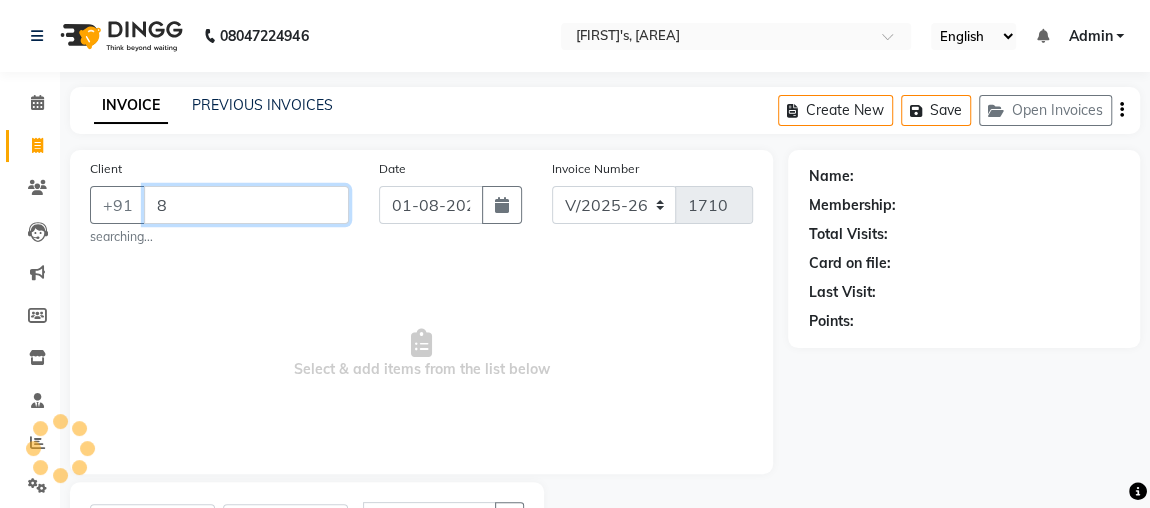 type 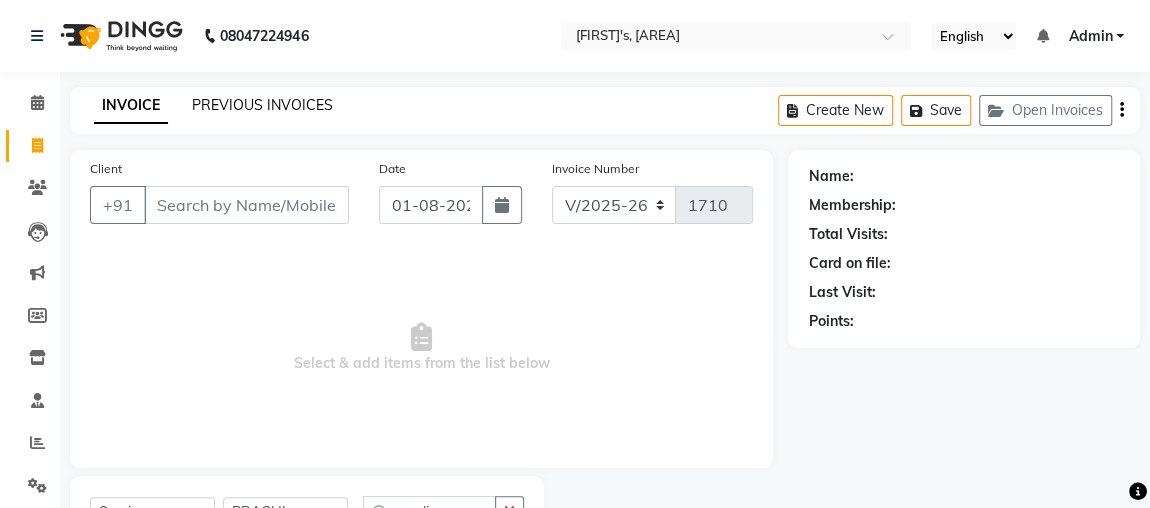click on "PREVIOUS INVOICES" 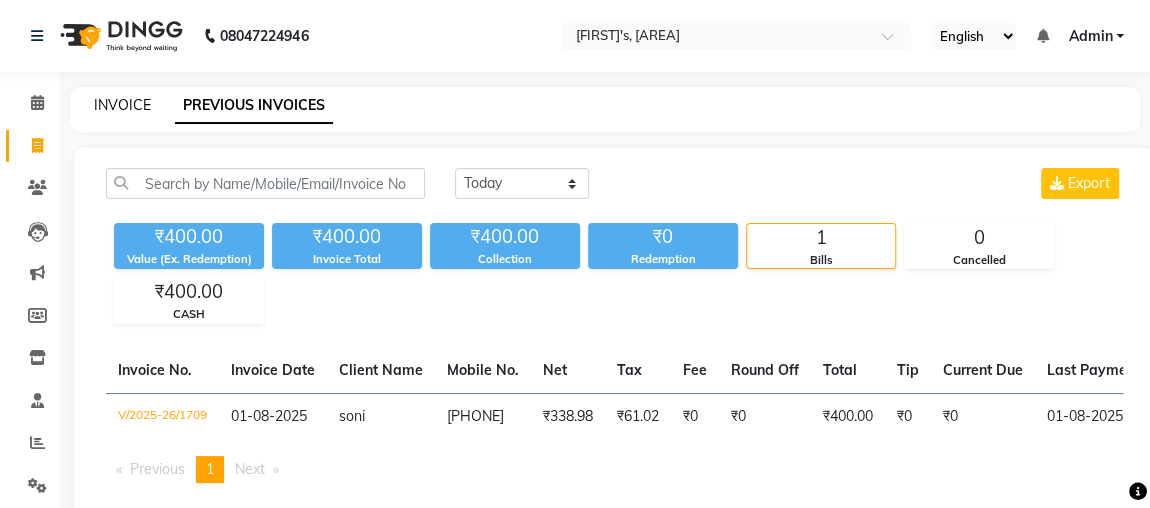 click on "INVOICE" 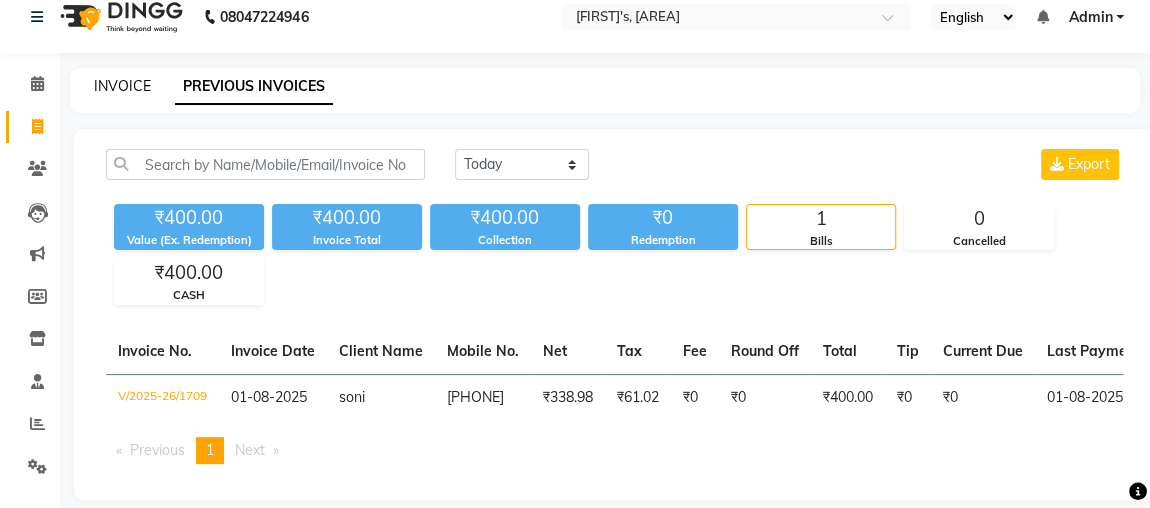 select on "service" 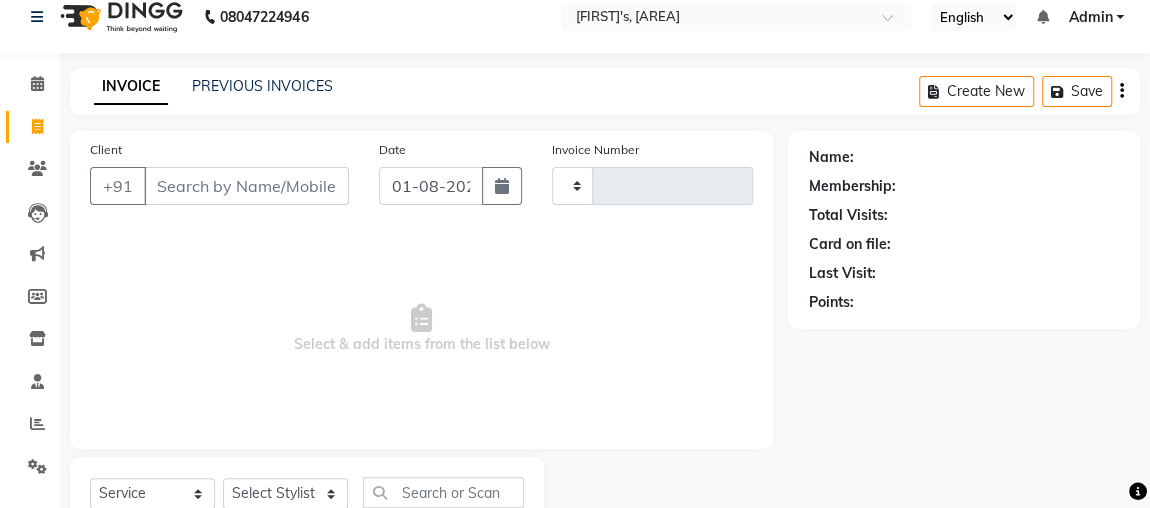 scroll, scrollTop: 91, scrollLeft: 0, axis: vertical 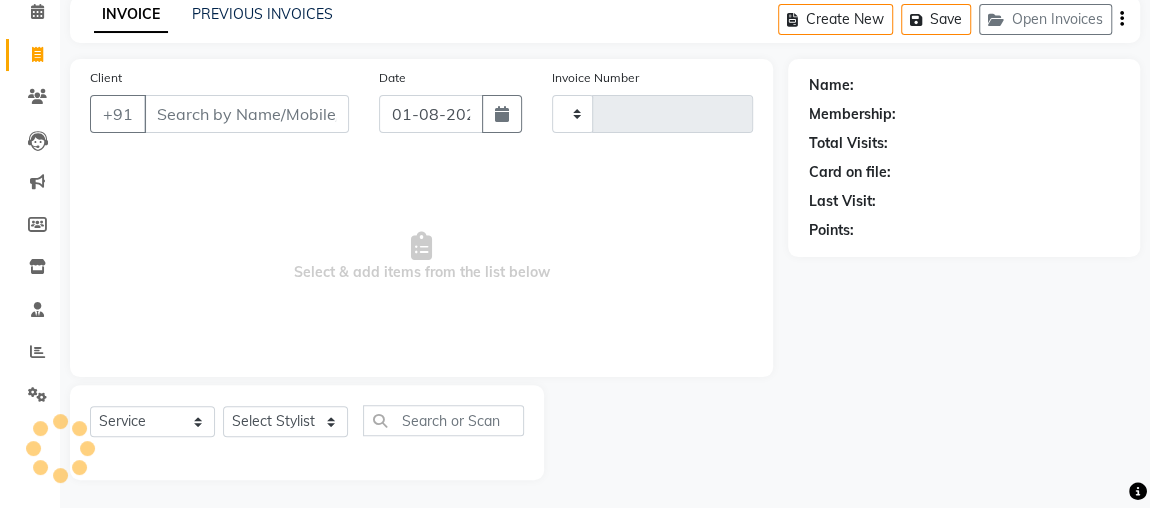 type on "1710" 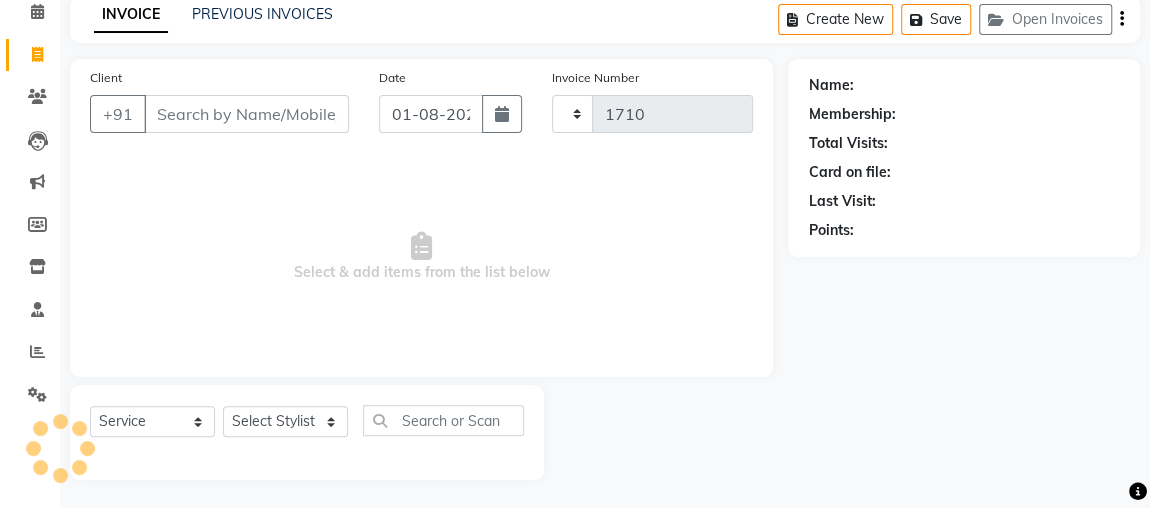 select on "4362" 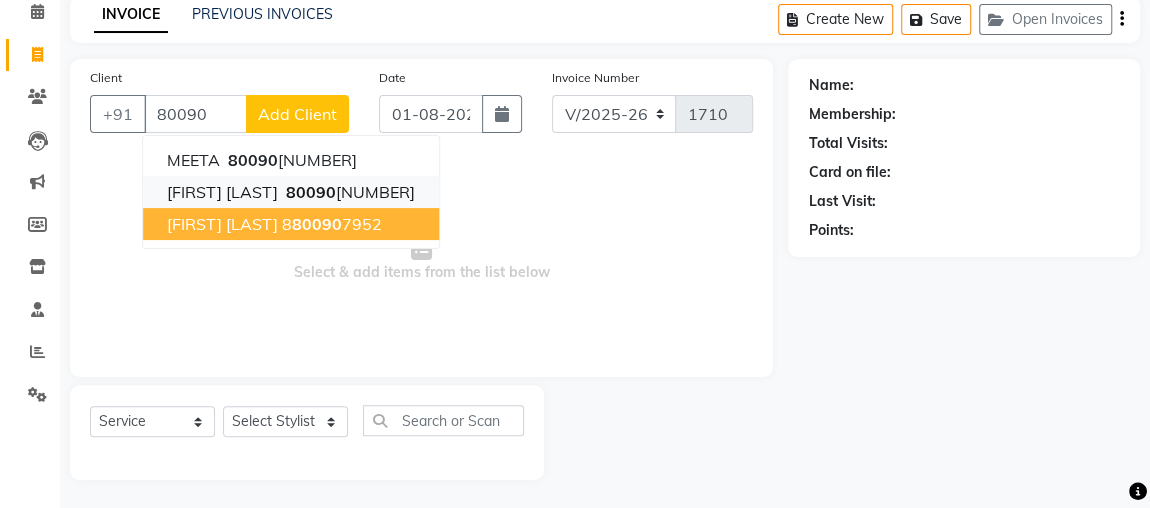 click on "80090 269847" at bounding box center [348, 192] 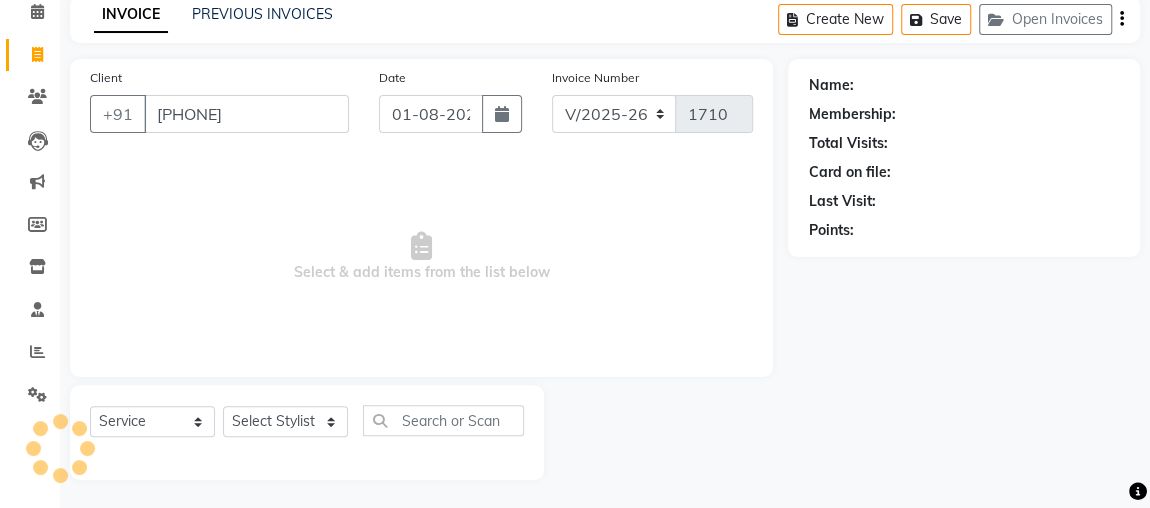 type on "[PHONE]" 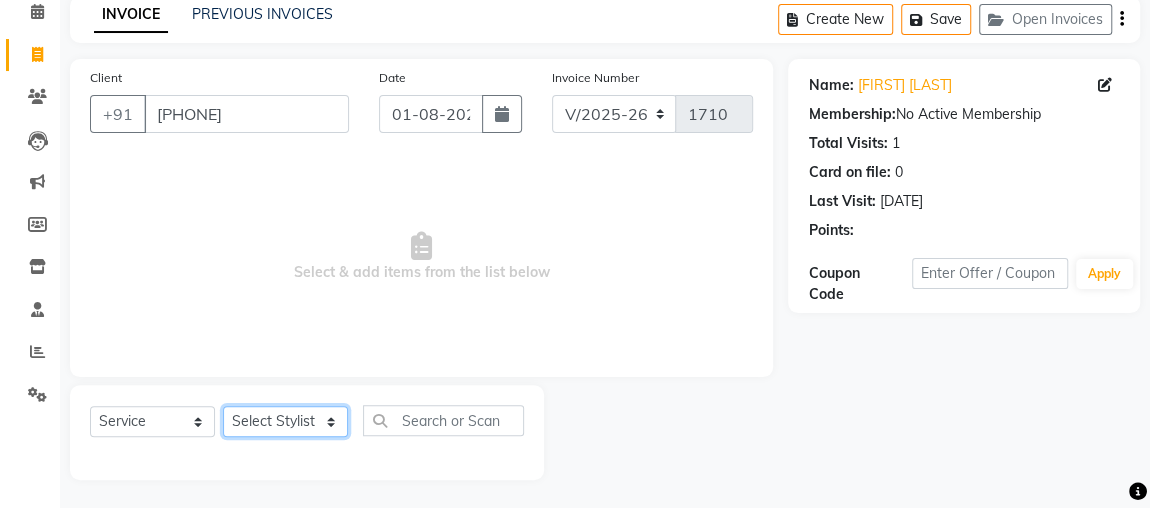 click on "Select Stylist [FIRST] [FIRST] [FIRST] [FIRST] [FIRST] [FIRST] [FIRST] [FIRST] [FIRST] [FIRST] [FIRST] [FIRST] [FIRST] [FIRST] [FIRST] [FIRST] [FIRST] [FIRST] [FIRST] [FIRST] [FIRST] [FIRST] [FIRST]" 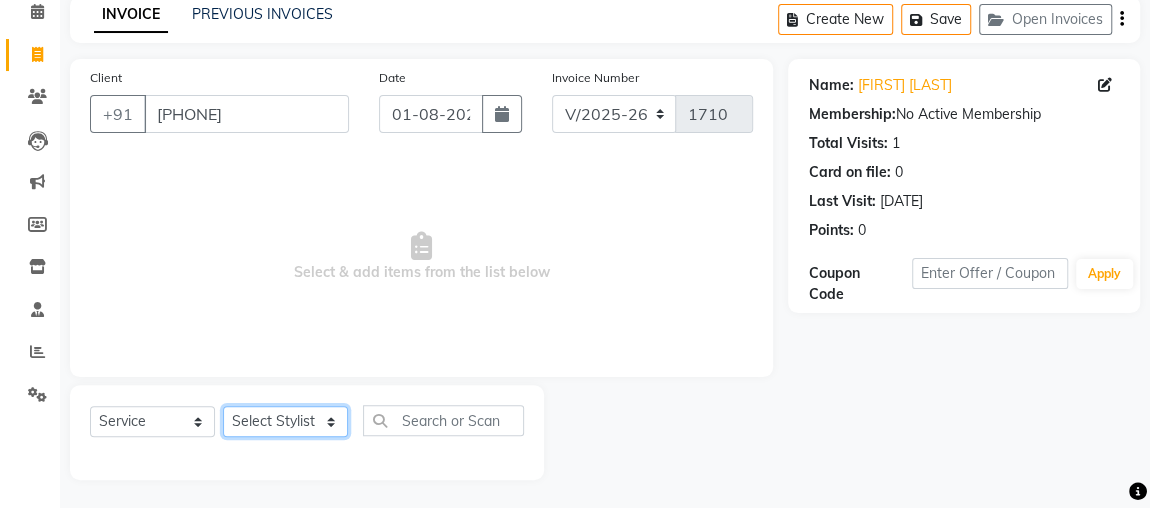 select on "82832" 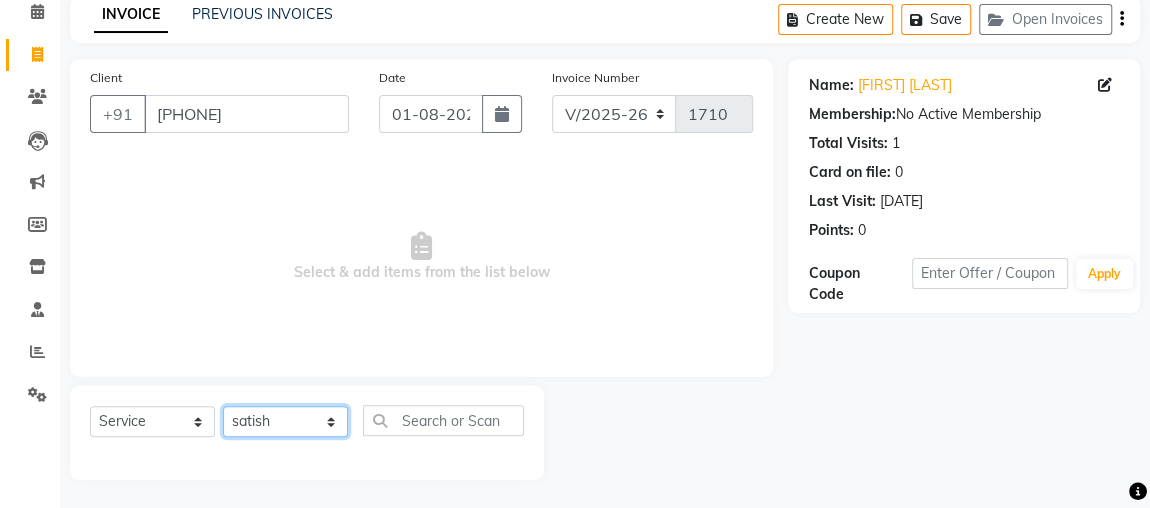 click on "Select Stylist [FIRST] [FIRST] [FIRST] [FIRST] [FIRST] [FIRST] [FIRST] [FIRST] [FIRST] [FIRST] [FIRST] [FIRST] [FIRST] [FIRST] [FIRST] [FIRST] [FIRST] [FIRST] [FIRST] [FIRST] [FIRST] [FIRST] [FIRST]" 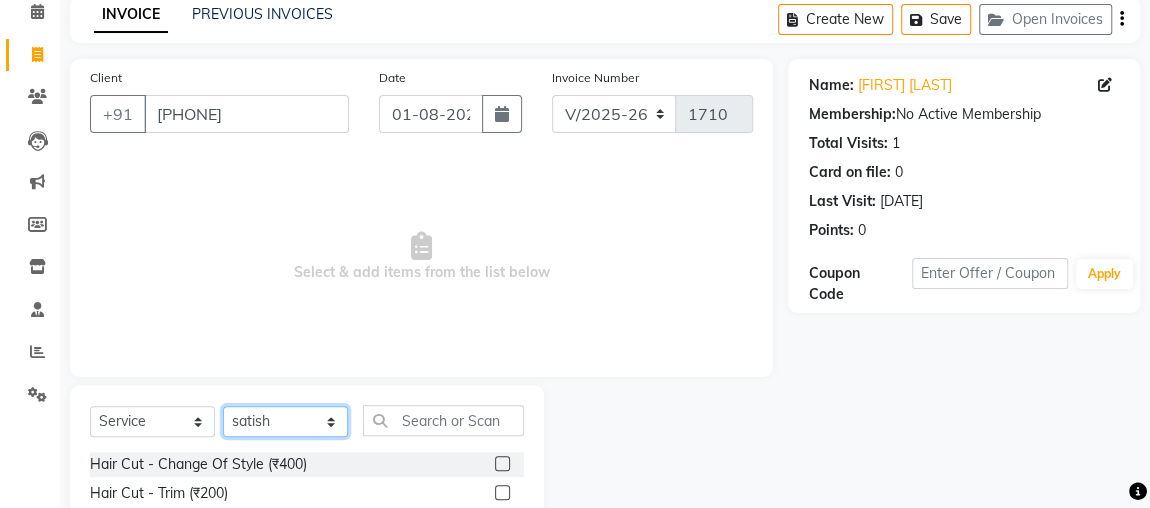 scroll, scrollTop: 244, scrollLeft: 0, axis: vertical 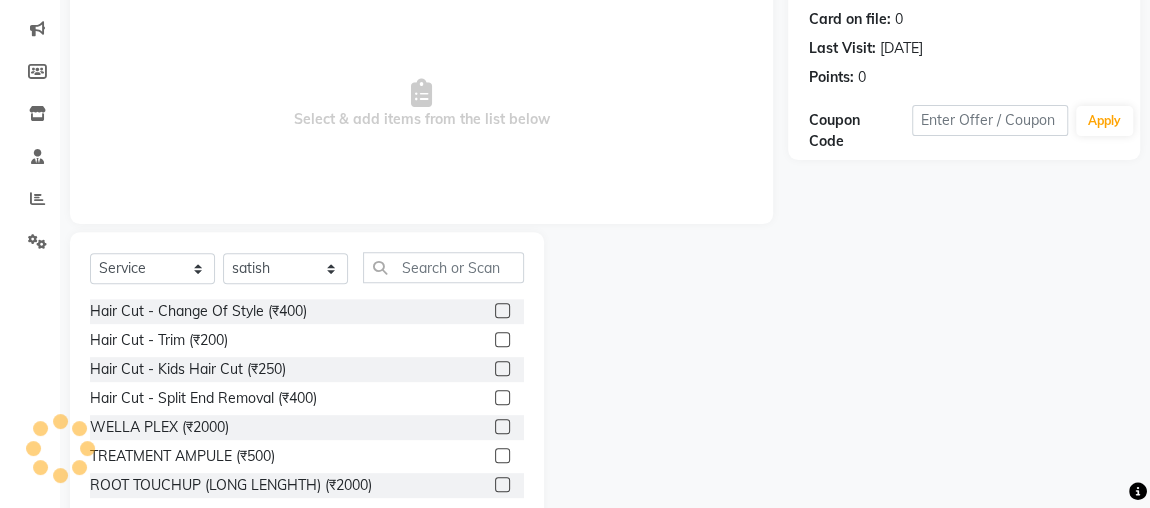 click 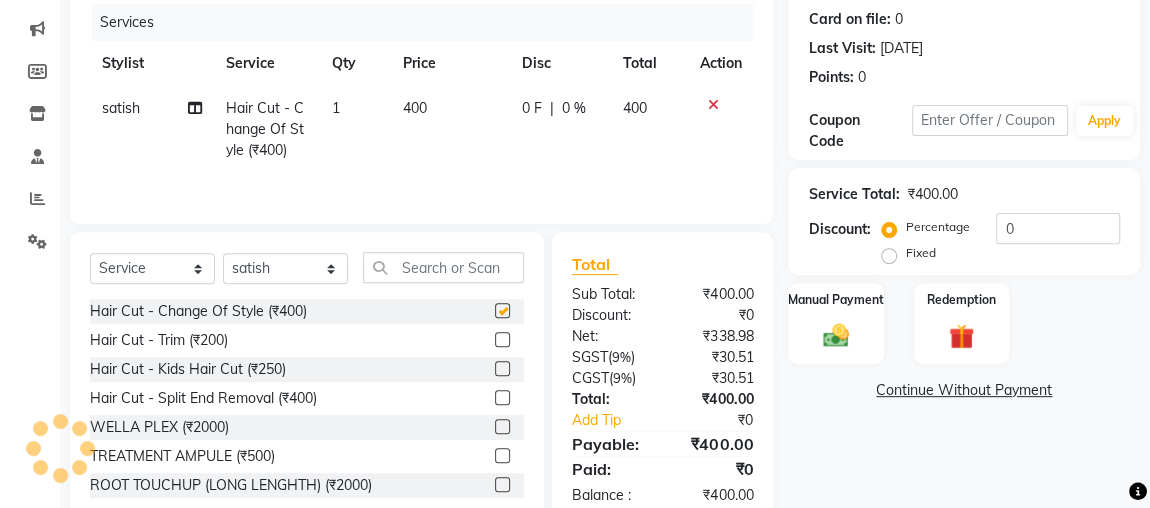 checkbox on "false" 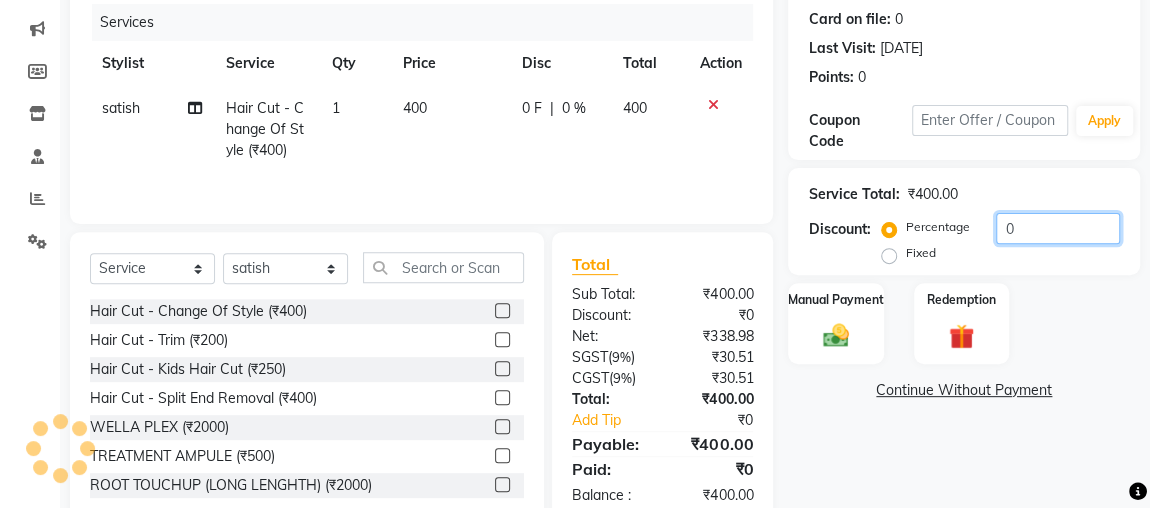 click on "0" 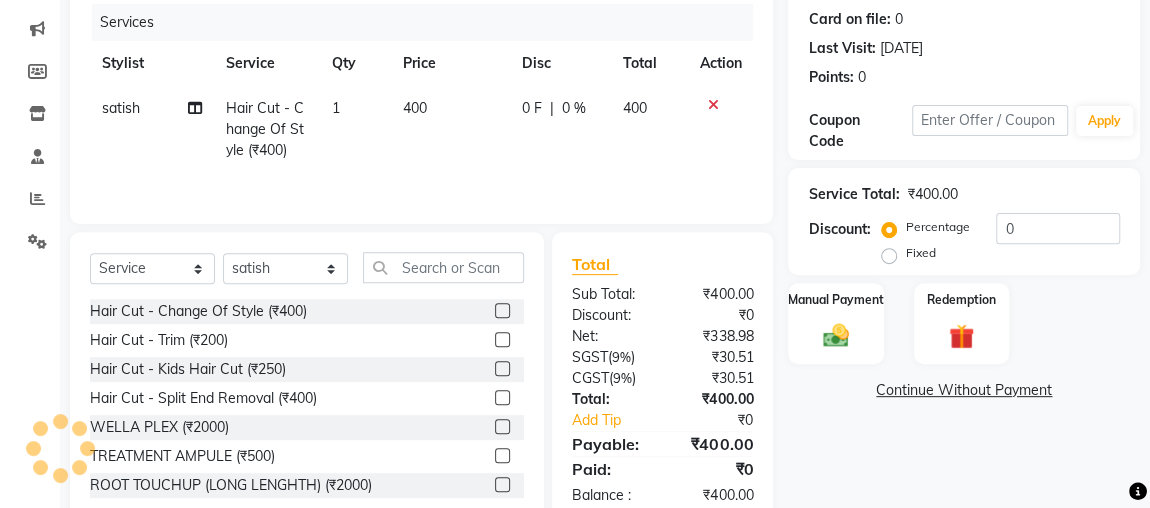 click on "Fixed" 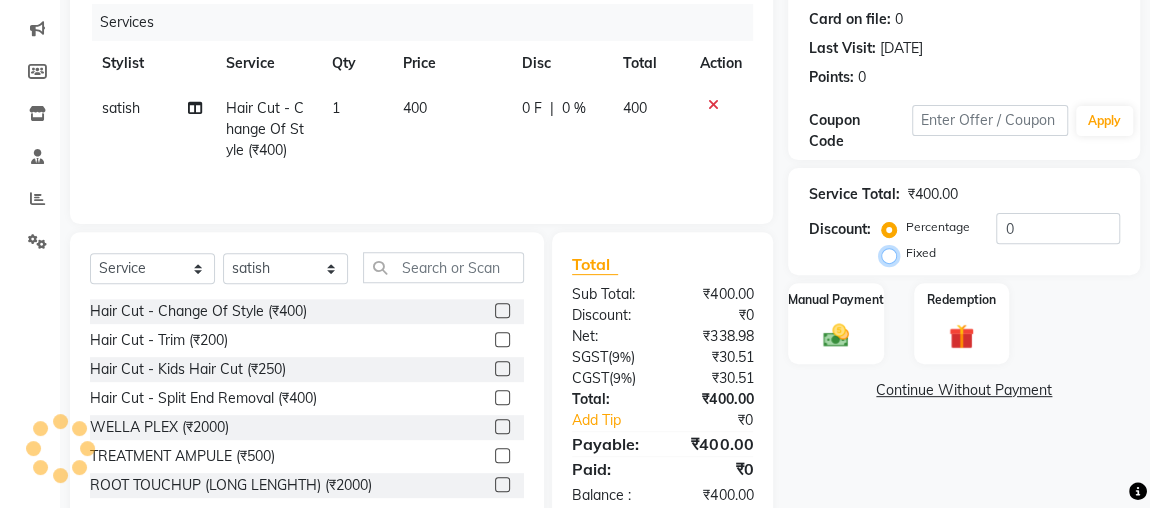 click on "Fixed" at bounding box center [893, 253] 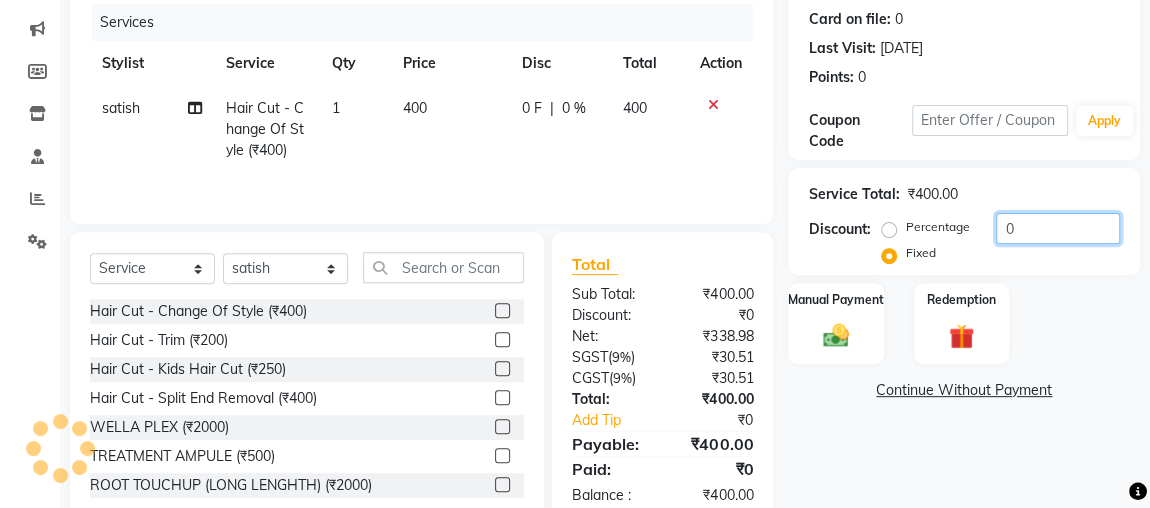 click on "0" 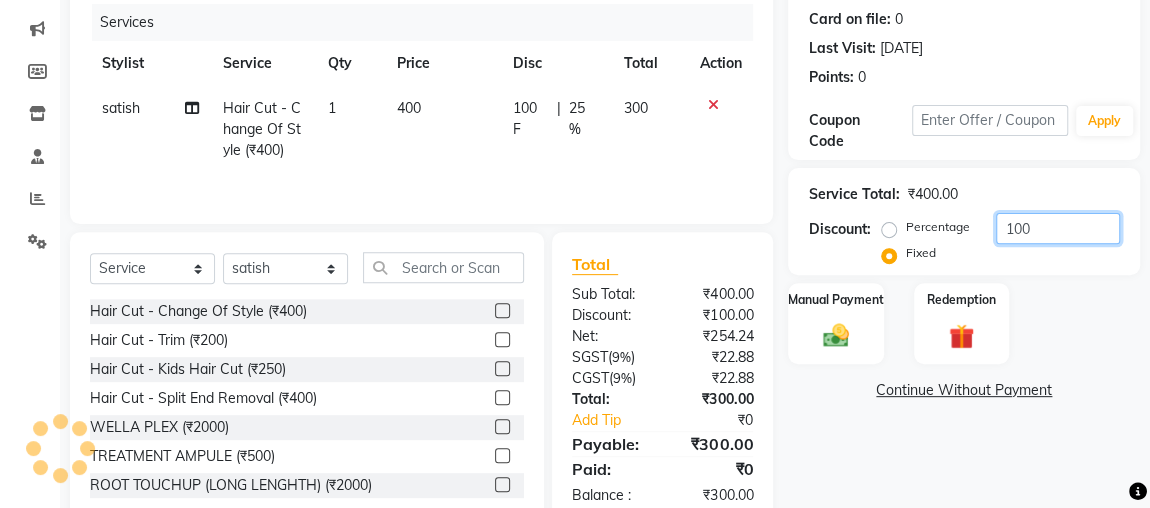 scroll, scrollTop: 291, scrollLeft: 0, axis: vertical 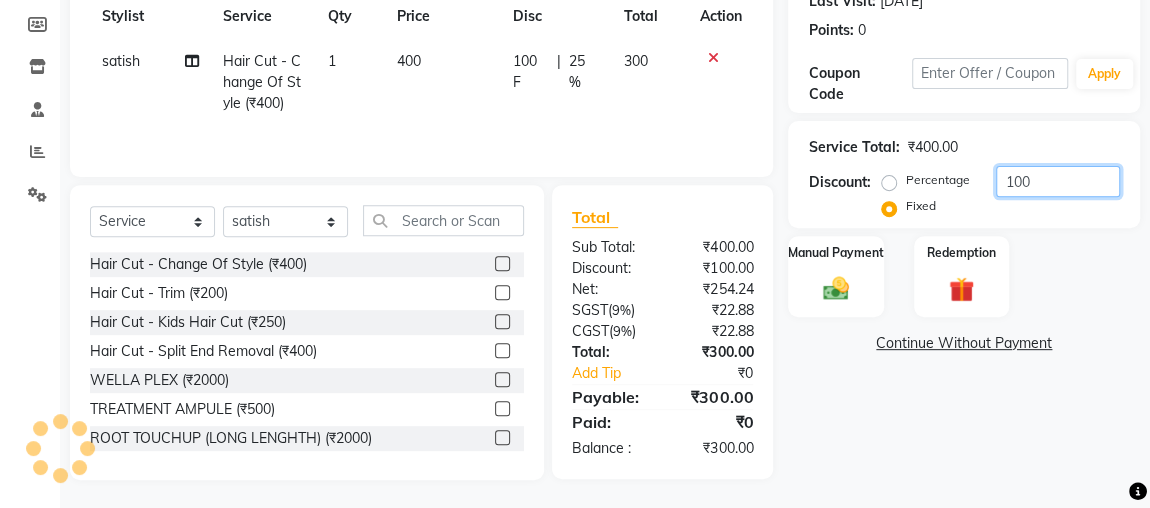 type on "100" 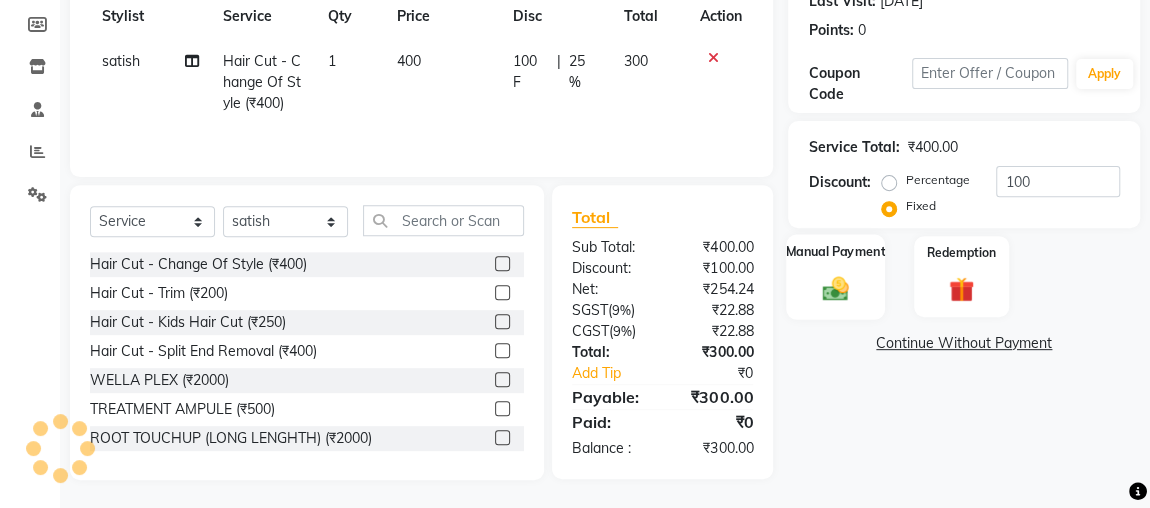 click on "Manual Payment" 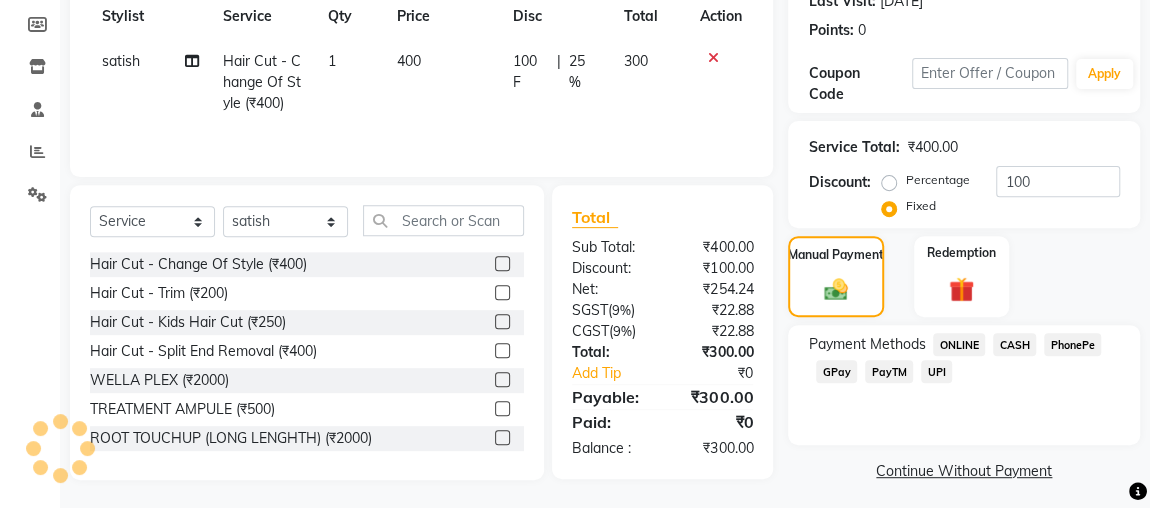 click on "CASH" 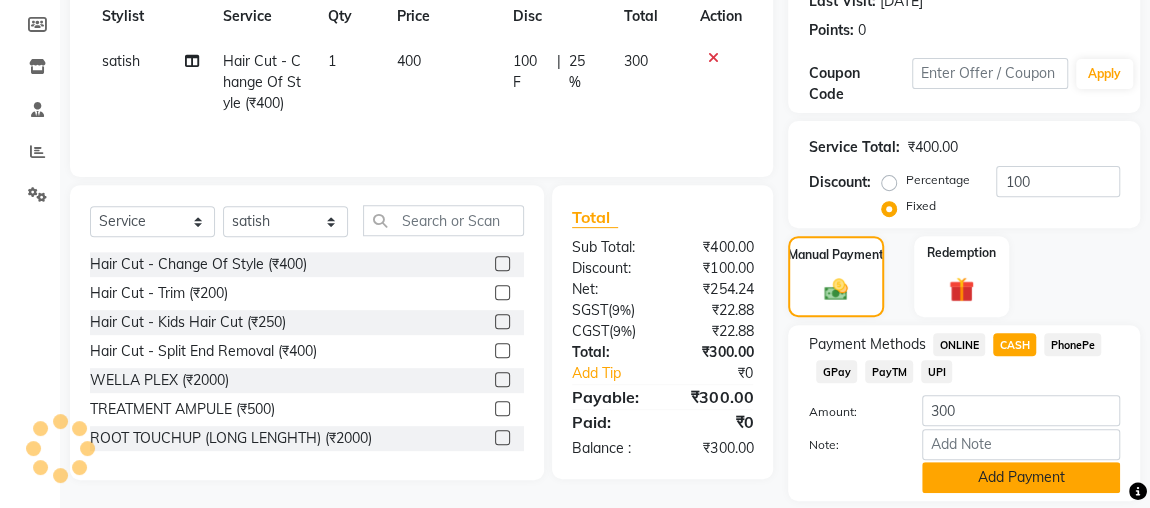 click on "Add Payment" 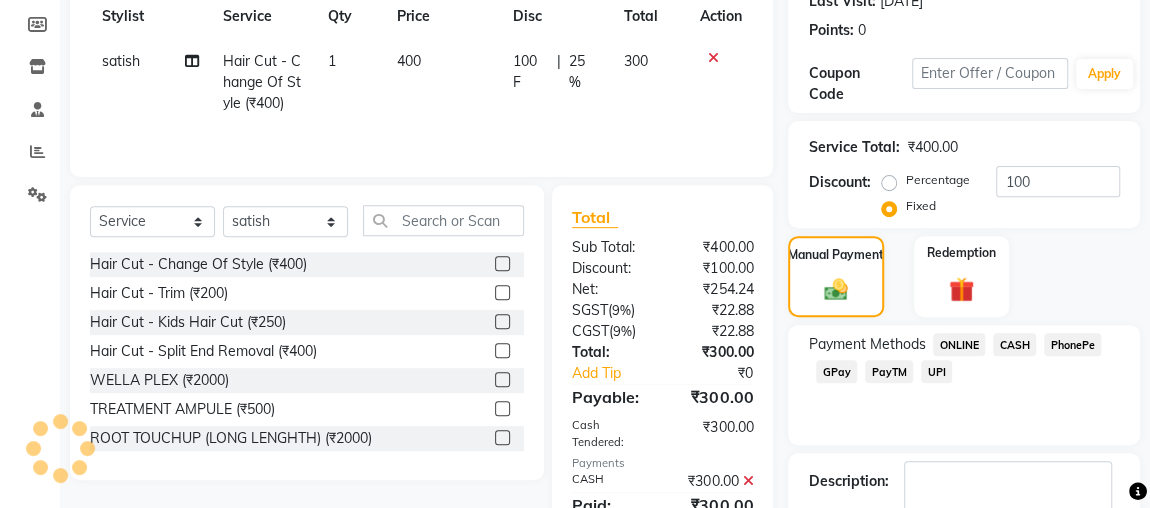 scroll, scrollTop: 409, scrollLeft: 0, axis: vertical 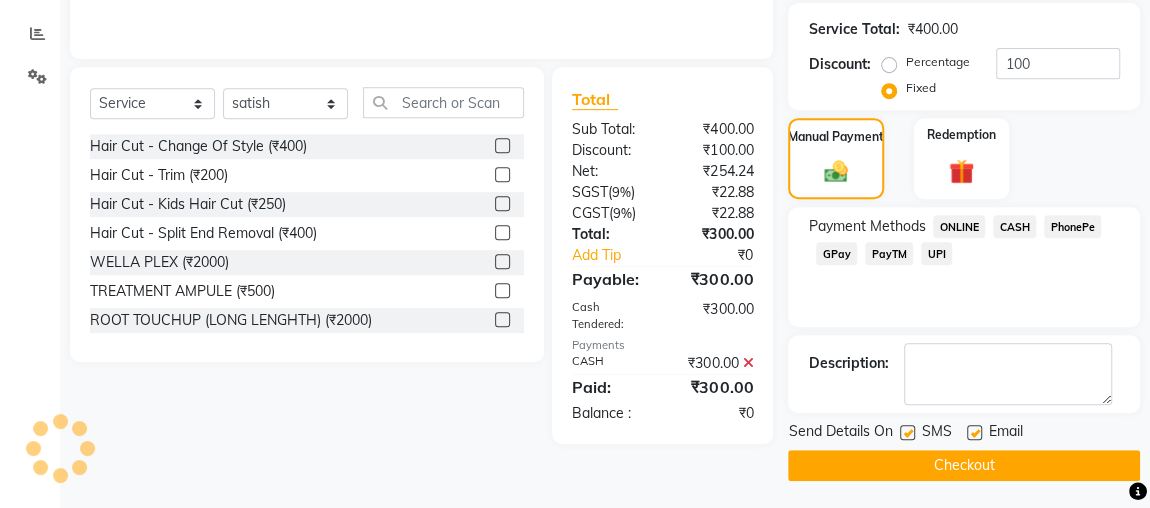click on "Checkout" 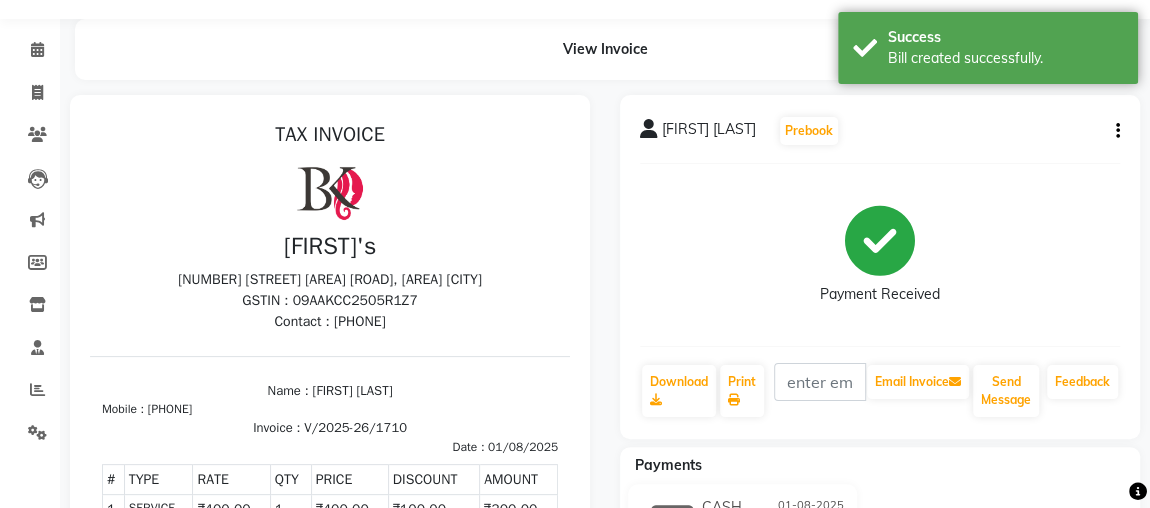 scroll, scrollTop: 0, scrollLeft: 0, axis: both 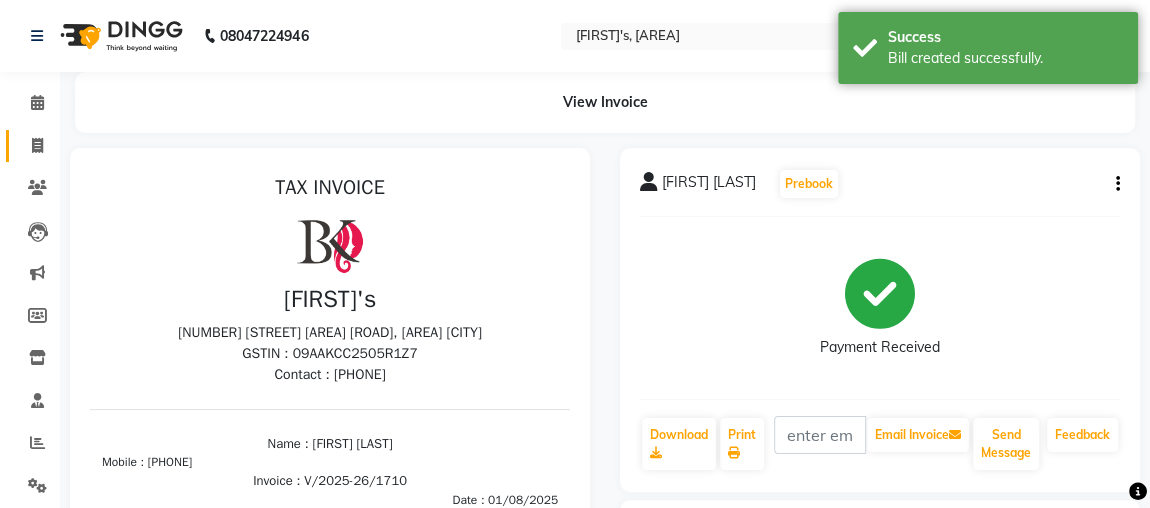click on "Invoice" 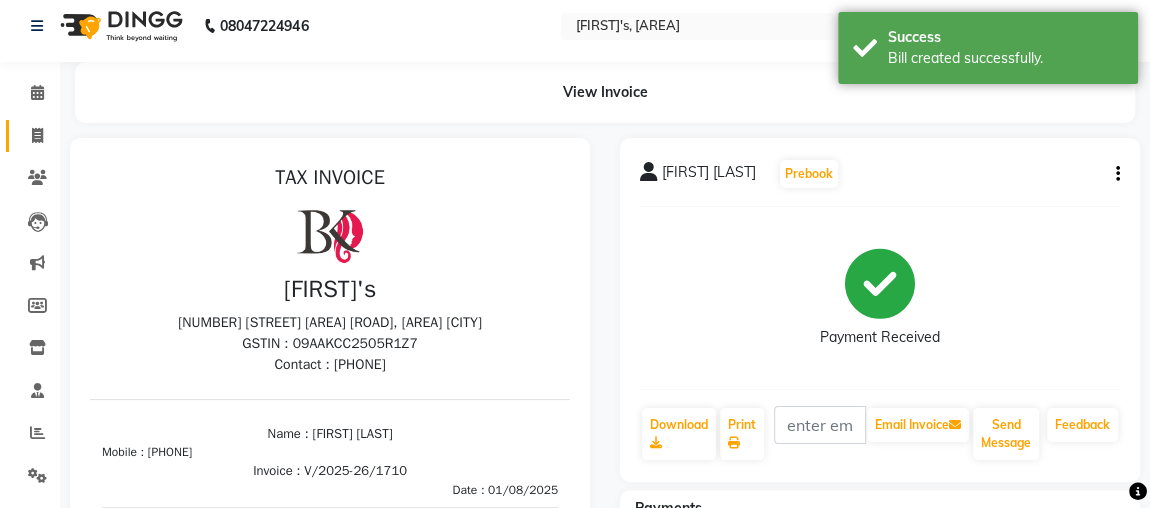 select on "service" 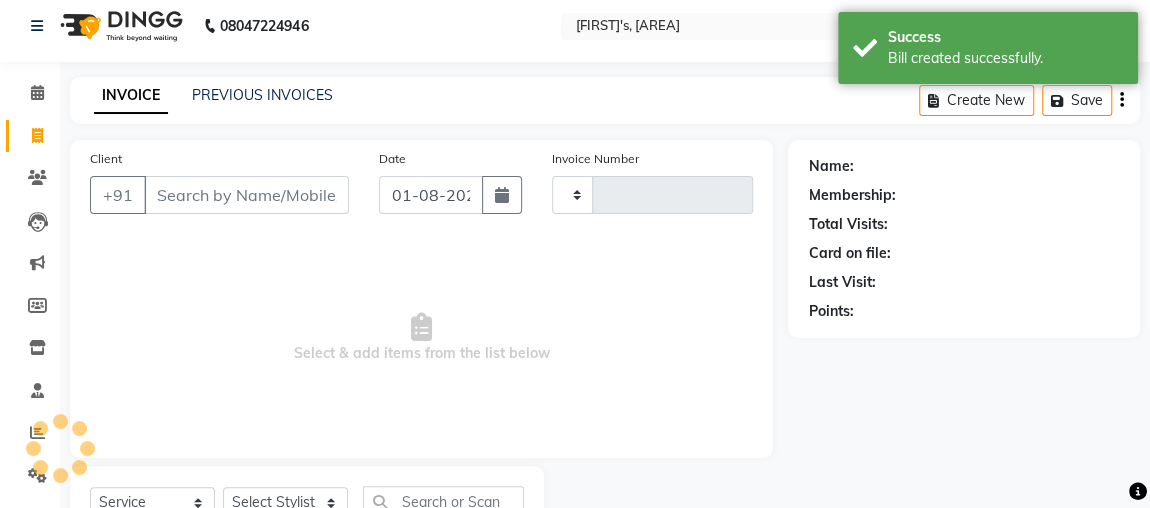 scroll, scrollTop: 91, scrollLeft: 0, axis: vertical 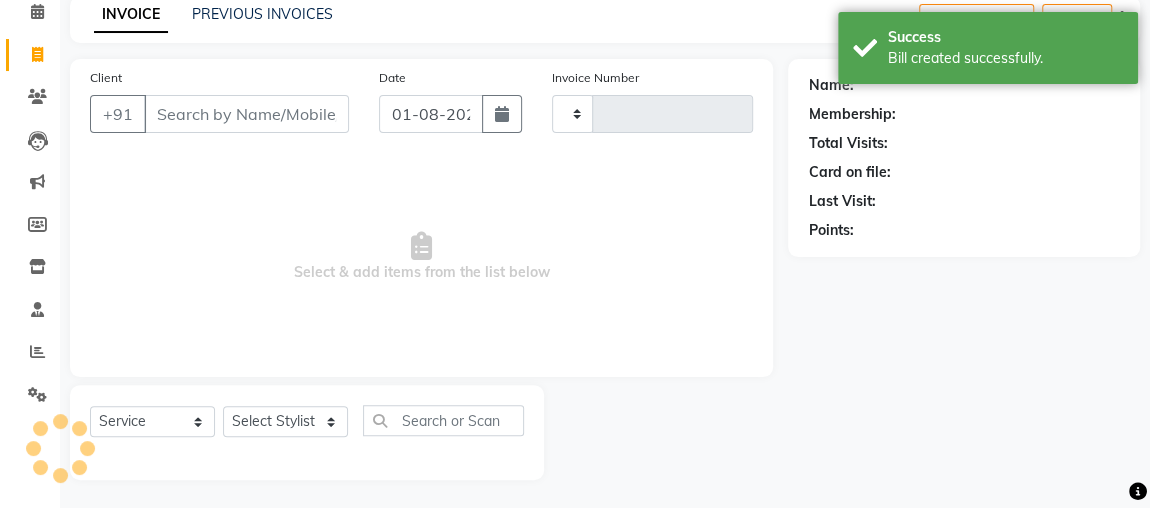 click on "Select  Service  Product  Membership  Package Voucher Prepaid Gift Card  Select Stylist" 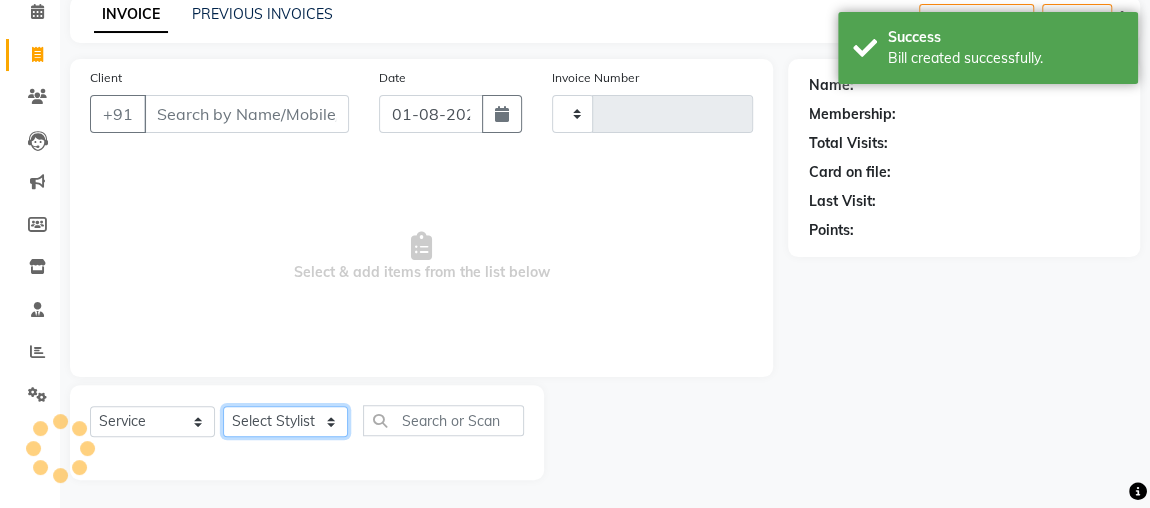 click on "Select Stylist" 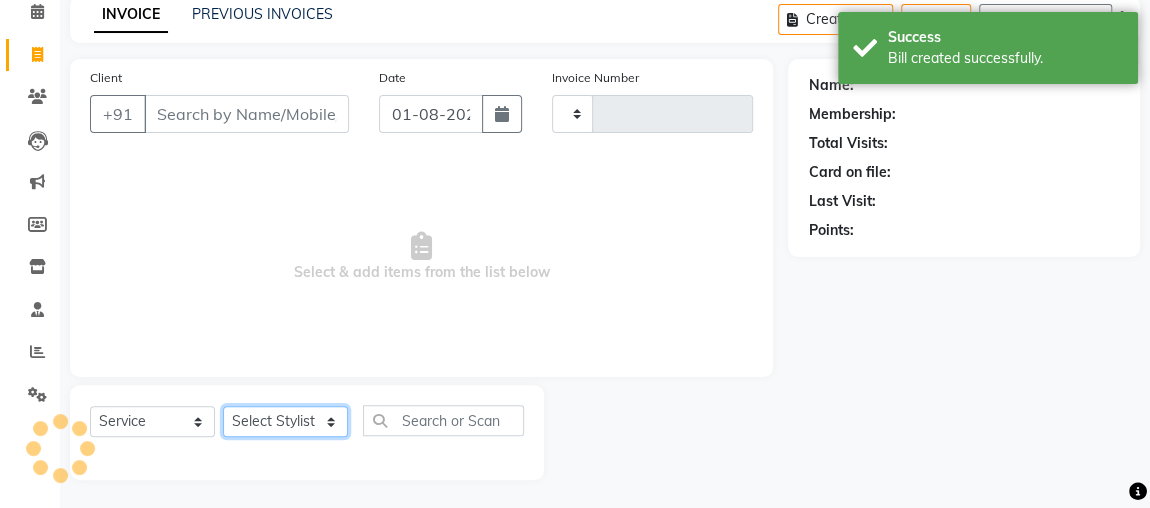type on "1711" 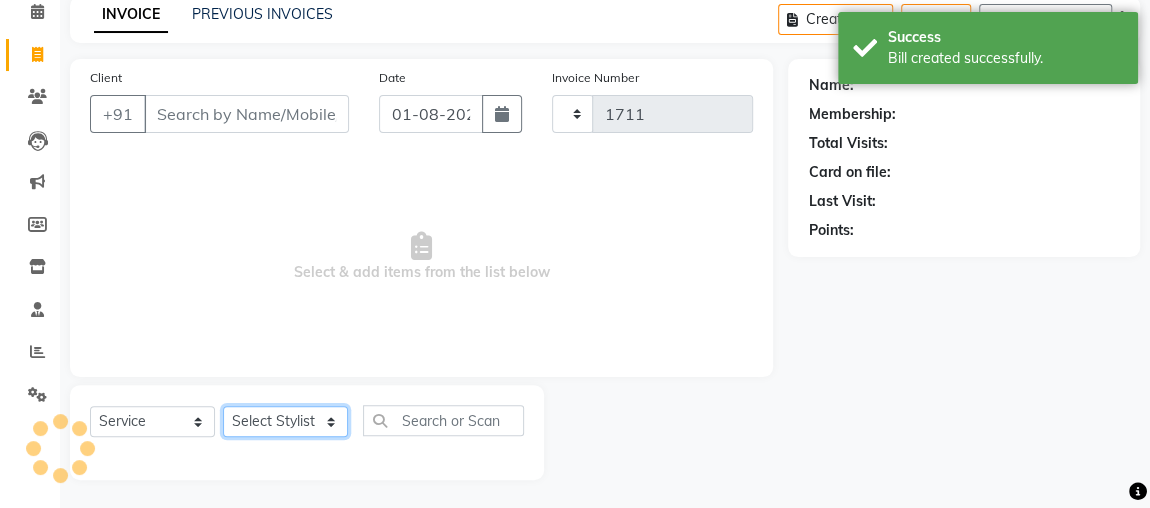 select on "4362" 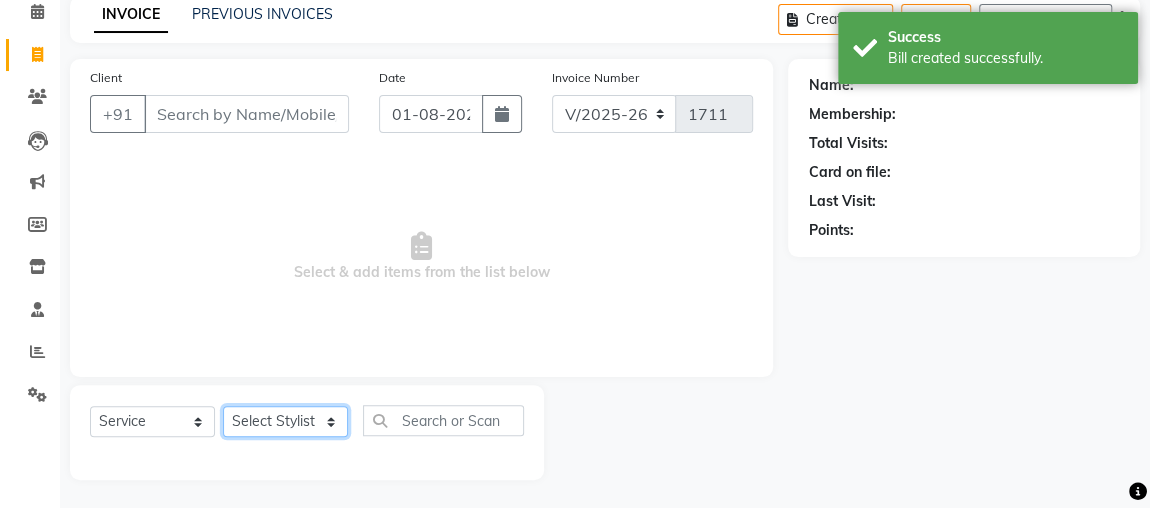 click on "Select Stylist [FIRST] [FIRST] [FIRST] [FIRST] [FIRST] [FIRST] [FIRST] [FIRST] [FIRST] [FIRST] [FIRST] [FIRST] [FIRST] [FIRST] [FIRST] [FIRST] [FIRST] [FIRST] [FIRST] [FIRST] [FIRST] [FIRST] [FIRST]" 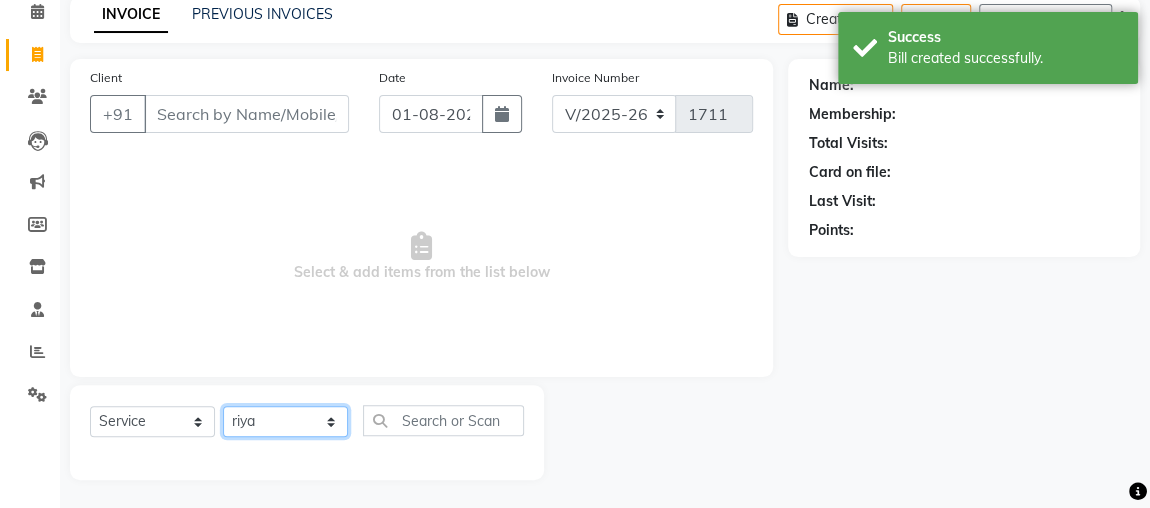 click on "Select Stylist [FIRST] [FIRST] [FIRST] [FIRST] [FIRST] [FIRST] [FIRST] [FIRST] [FIRST] [FIRST] [FIRST] [FIRST] [FIRST] [FIRST] [FIRST] [FIRST] [FIRST] [FIRST] [FIRST] [FIRST] [FIRST] [FIRST] [FIRST]" 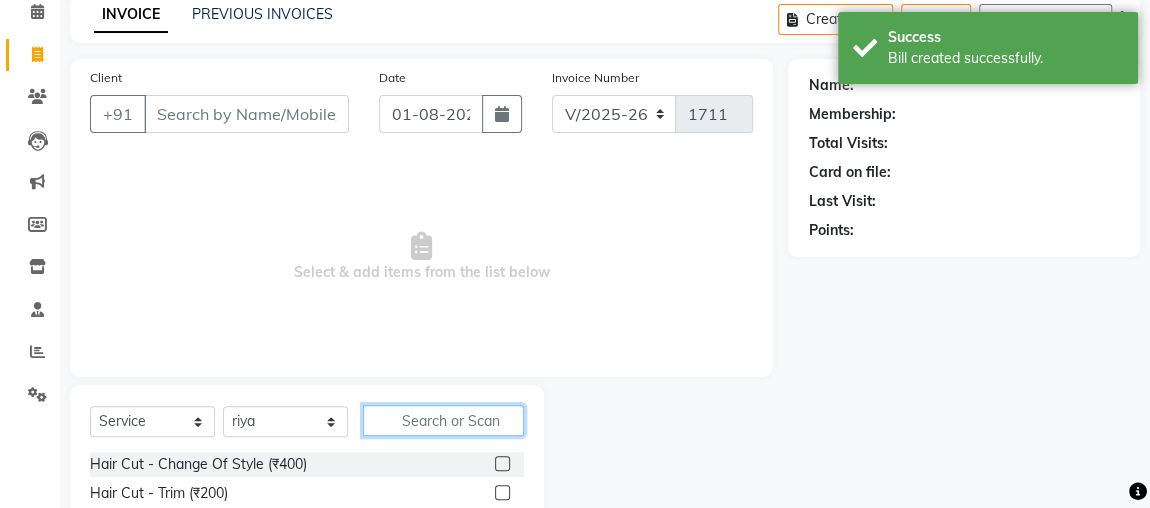 click 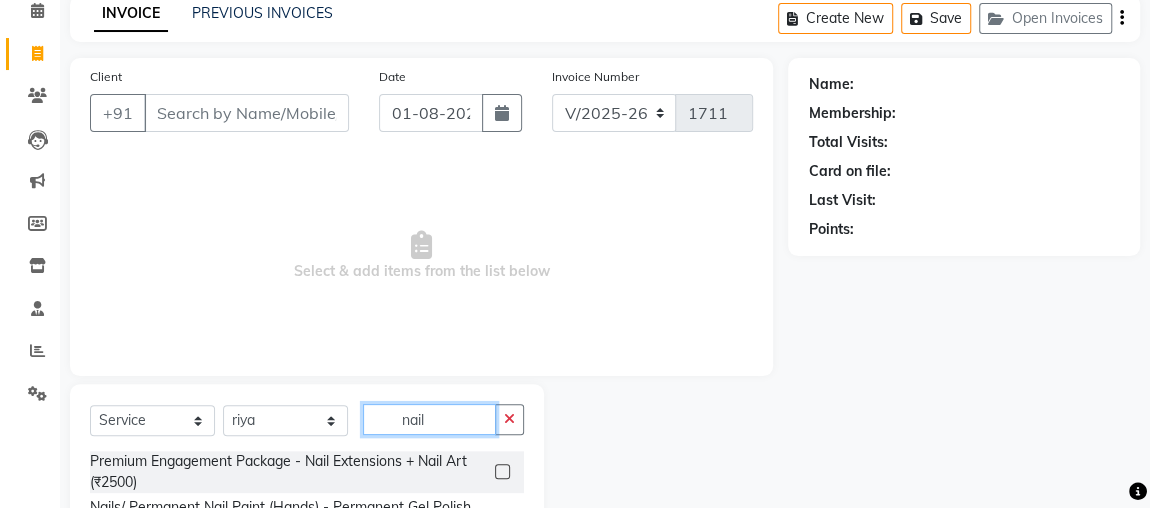 scroll, scrollTop: 138, scrollLeft: 0, axis: vertical 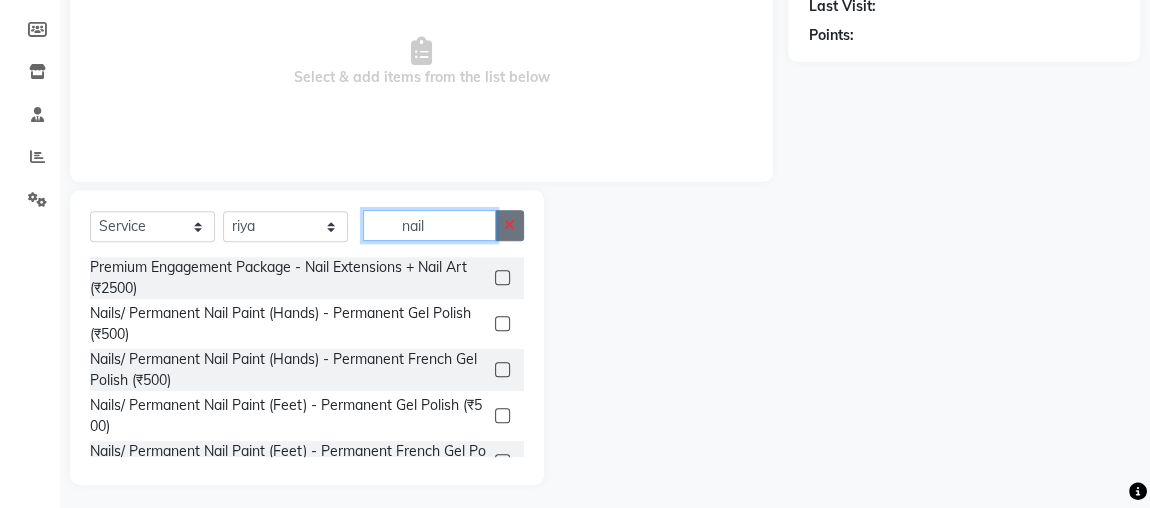 type on "nail" 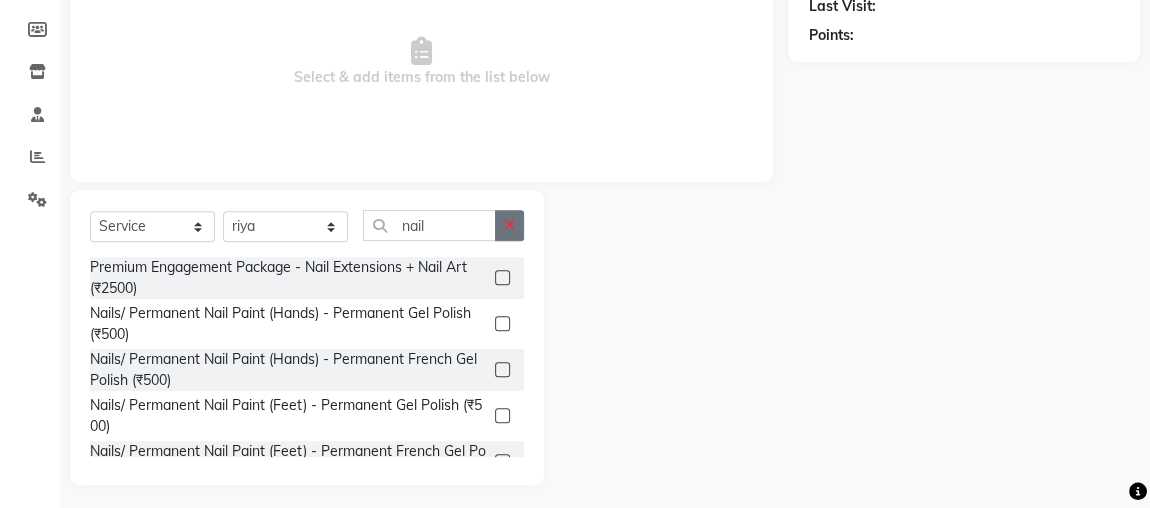 click 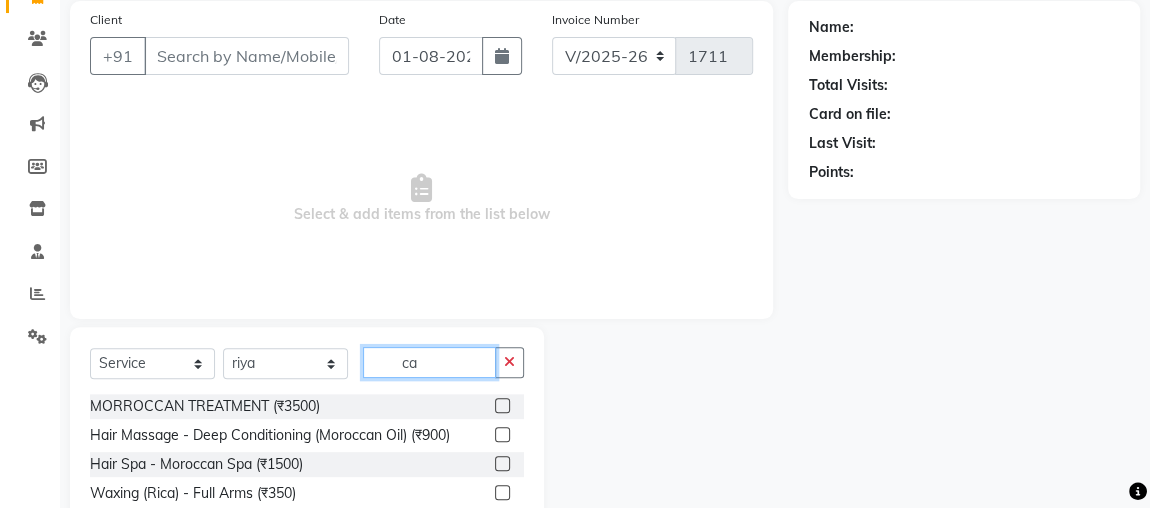 scroll, scrollTop: 286, scrollLeft: 0, axis: vertical 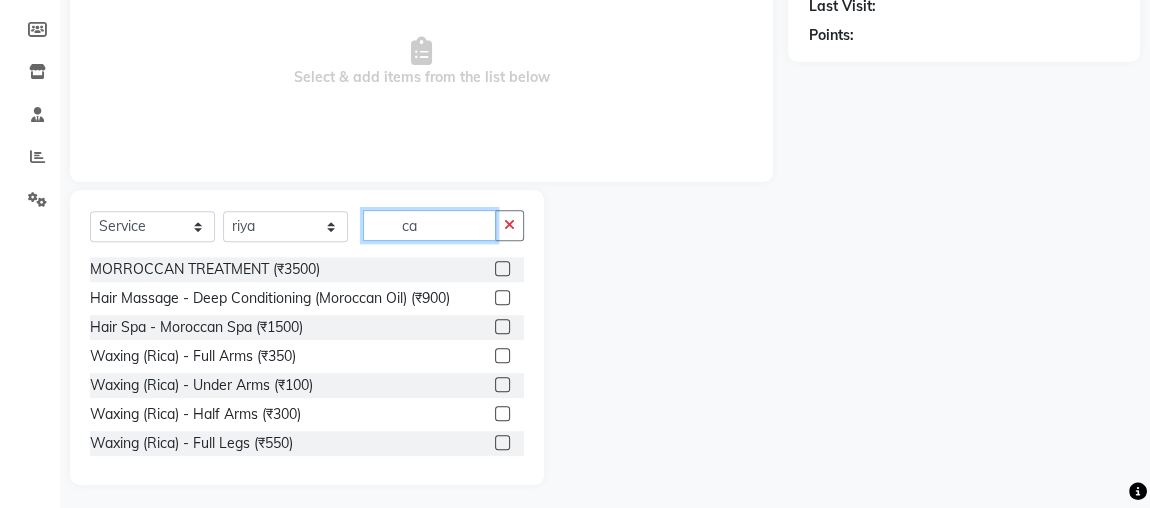 type on "c" 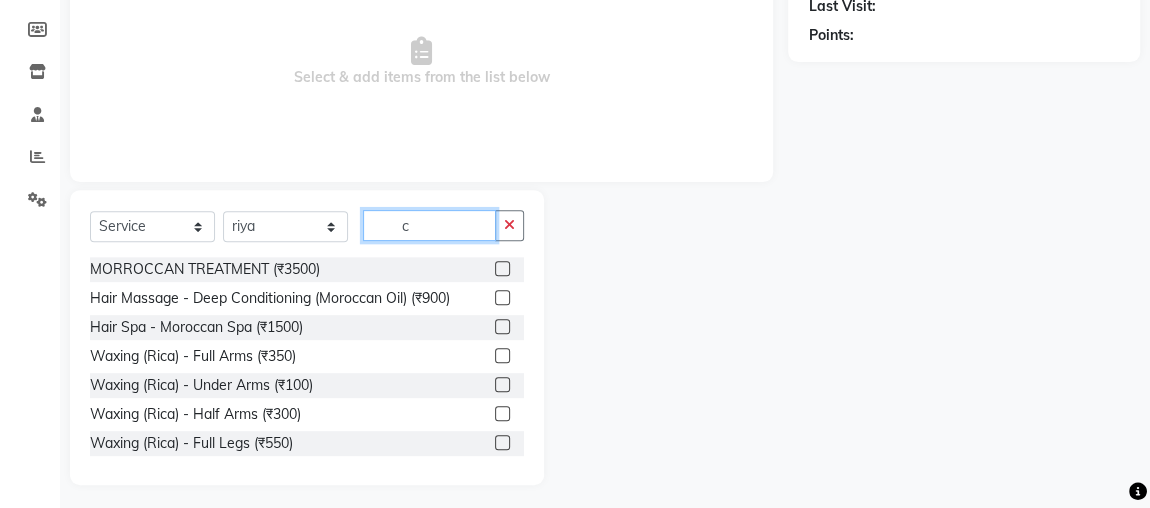 type 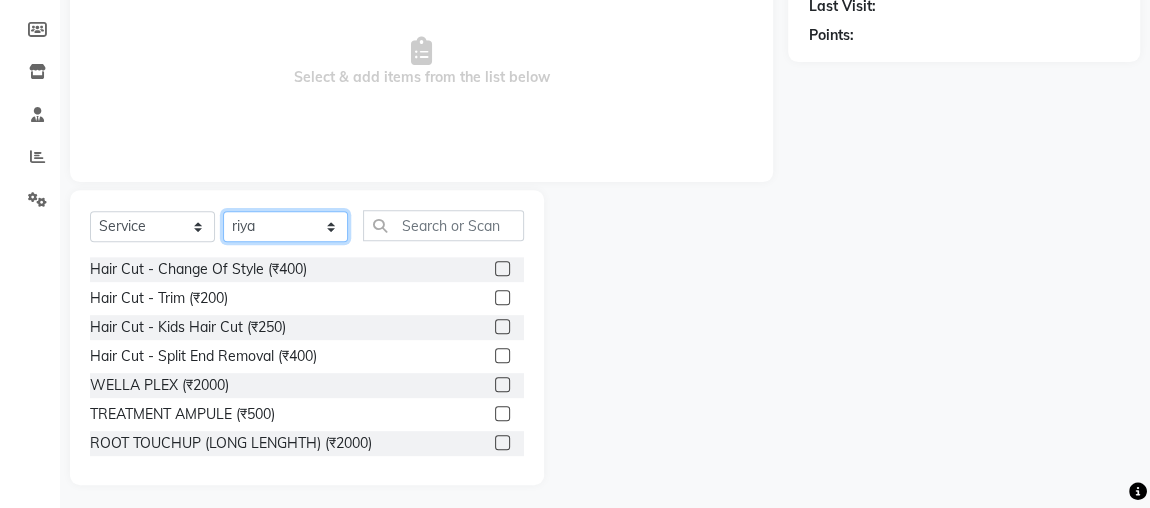 click on "Select Stylist [FIRST] [FIRST] [FIRST] [FIRST] [FIRST] [FIRST] [FIRST] [FIRST] [FIRST] [FIRST] [FIRST] [FIRST] [FIRST] [FIRST] [FIRST] [FIRST] [FIRST] [FIRST] [FIRST] [FIRST] [FIRST] [FIRST] [FIRST]" 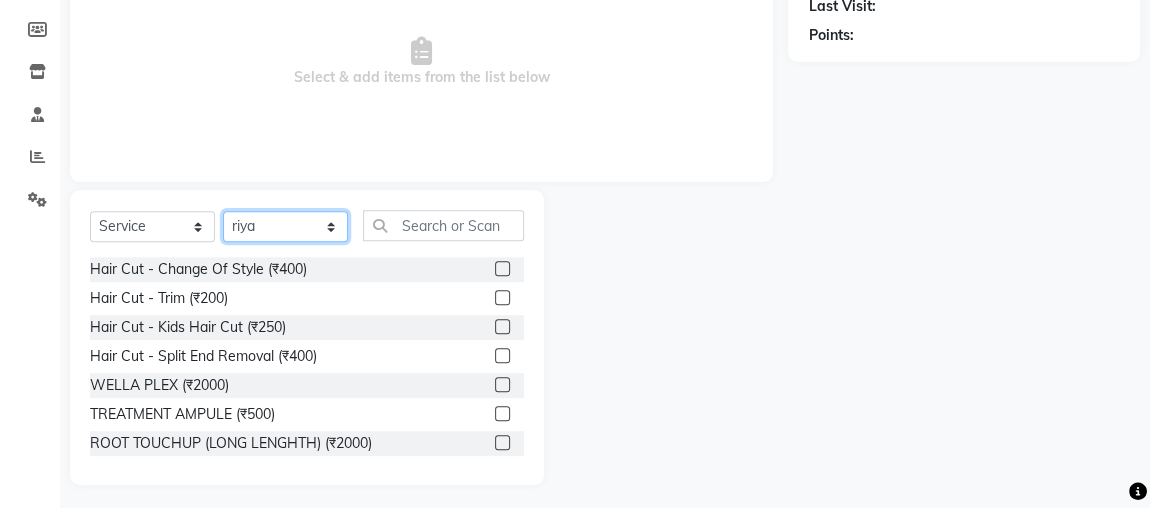select 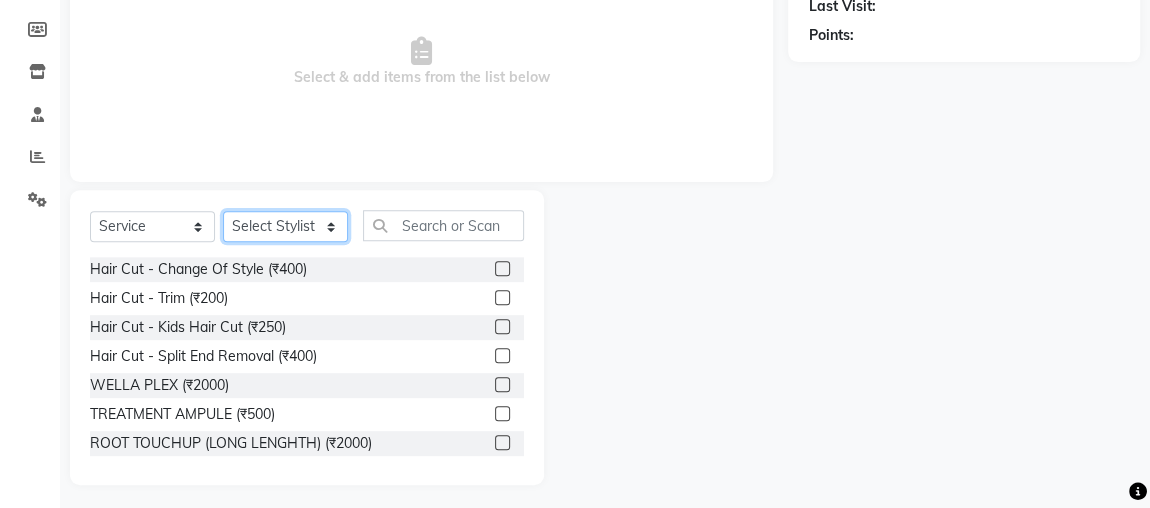 click on "Select Stylist [FIRST] [FIRST] [FIRST] [FIRST] [FIRST] [FIRST] [FIRST] [FIRST] [FIRST] [FIRST] [FIRST] [FIRST] [FIRST] [FIRST] [FIRST] [FIRST] [FIRST] [FIRST] [FIRST] [FIRST] [FIRST] [FIRST] [FIRST]" 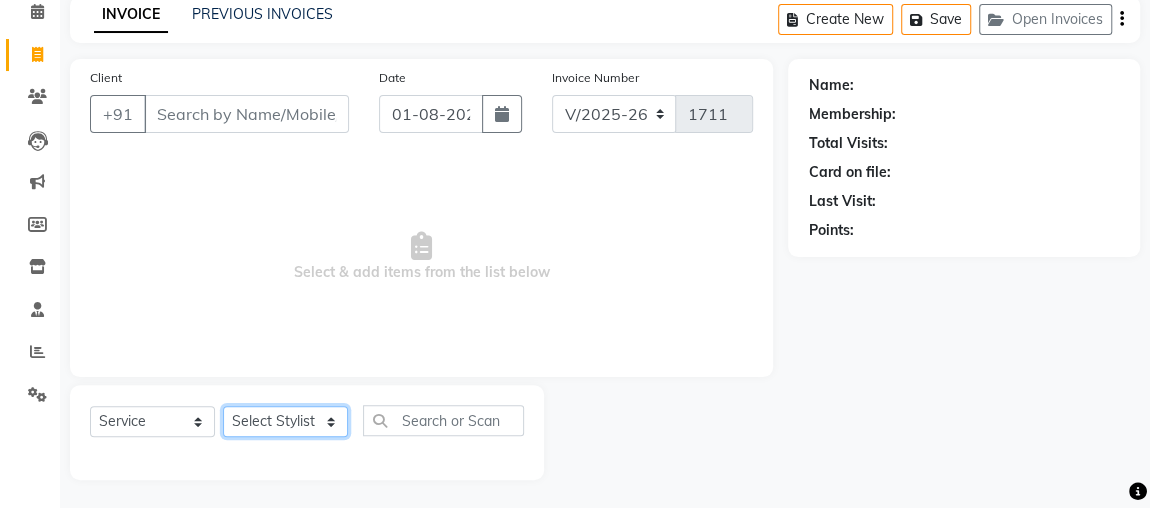 scroll, scrollTop: 0, scrollLeft: 0, axis: both 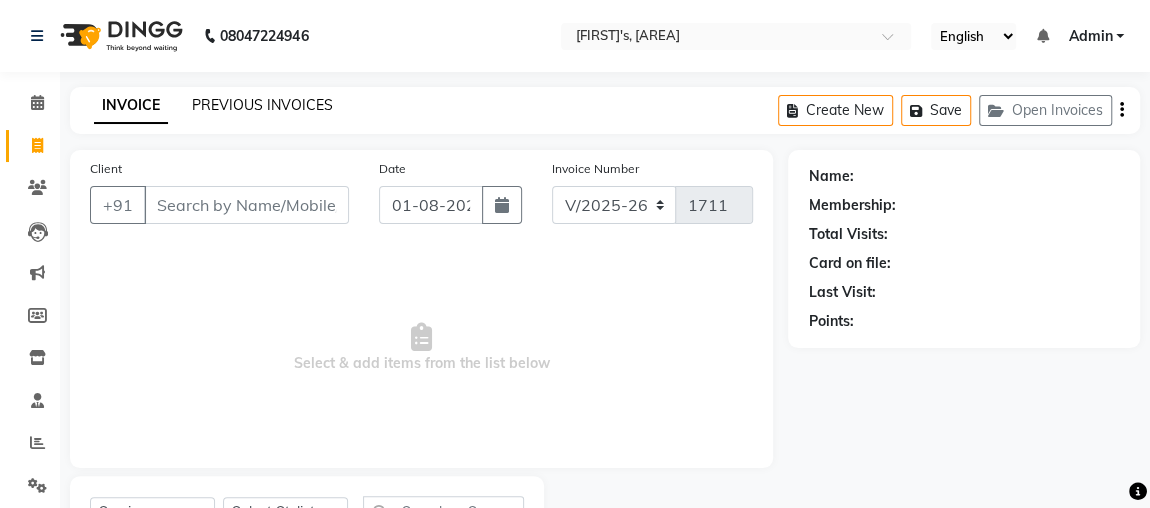 click on "PREVIOUS INVOICES" 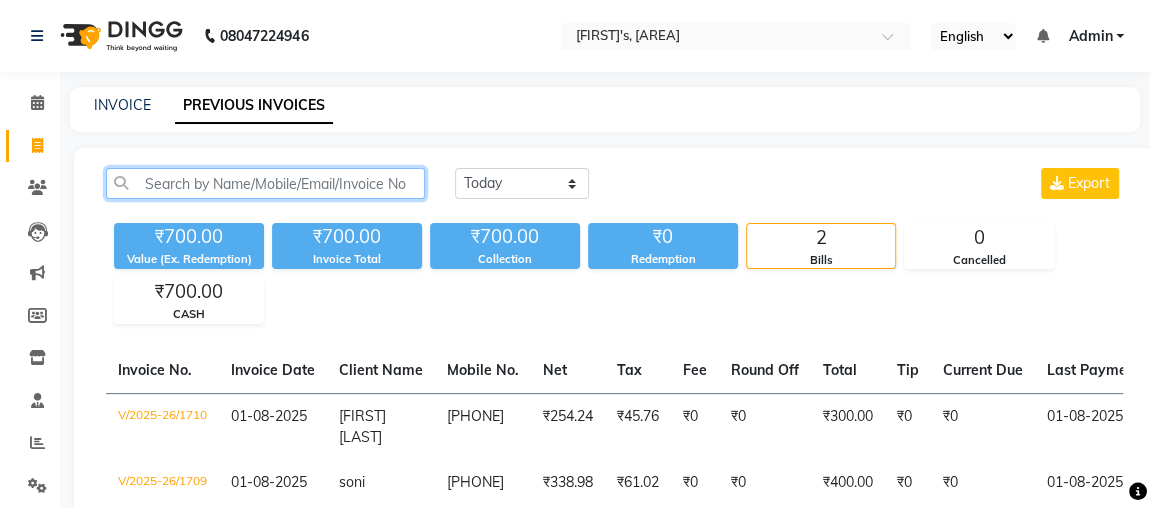 click 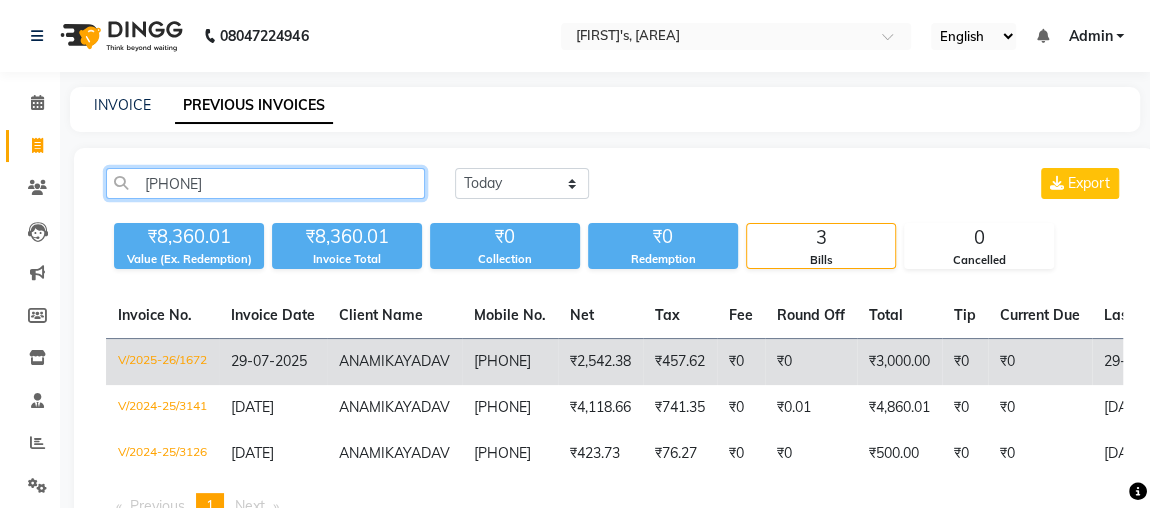 type on "[PHONE]" 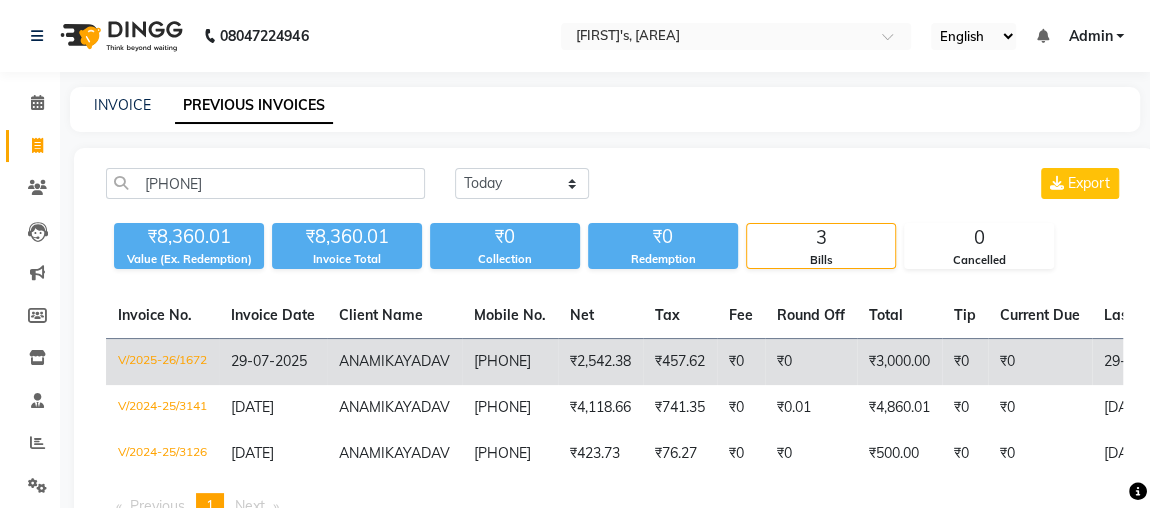 click on "₹3,000.00" 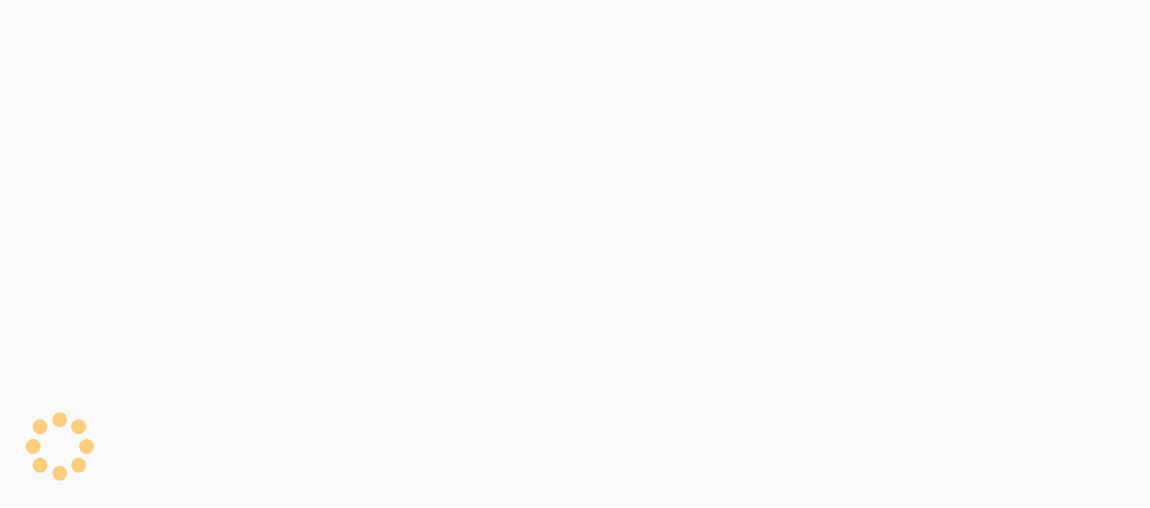 scroll, scrollTop: 0, scrollLeft: 0, axis: both 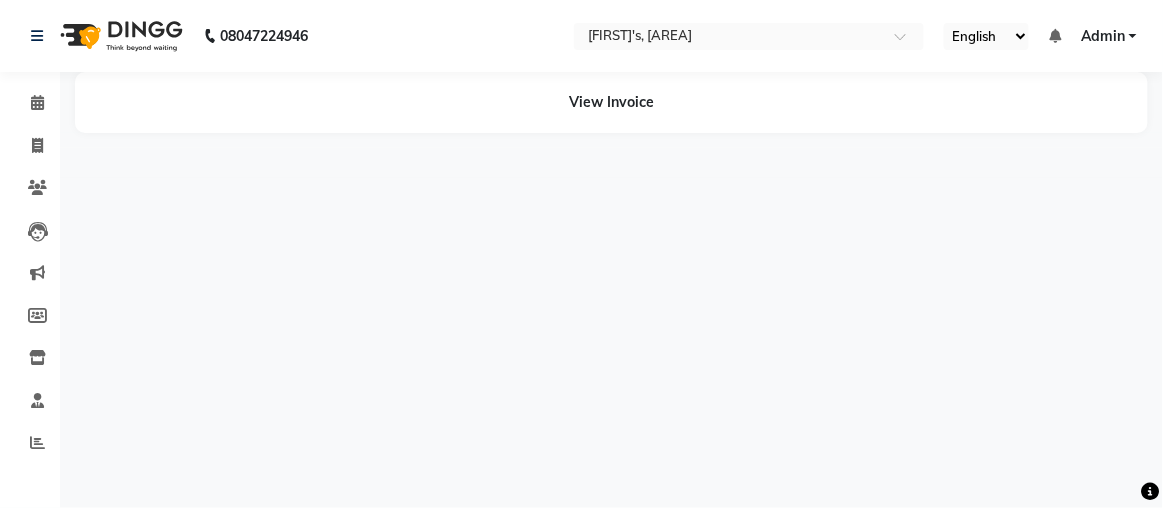 select on "en" 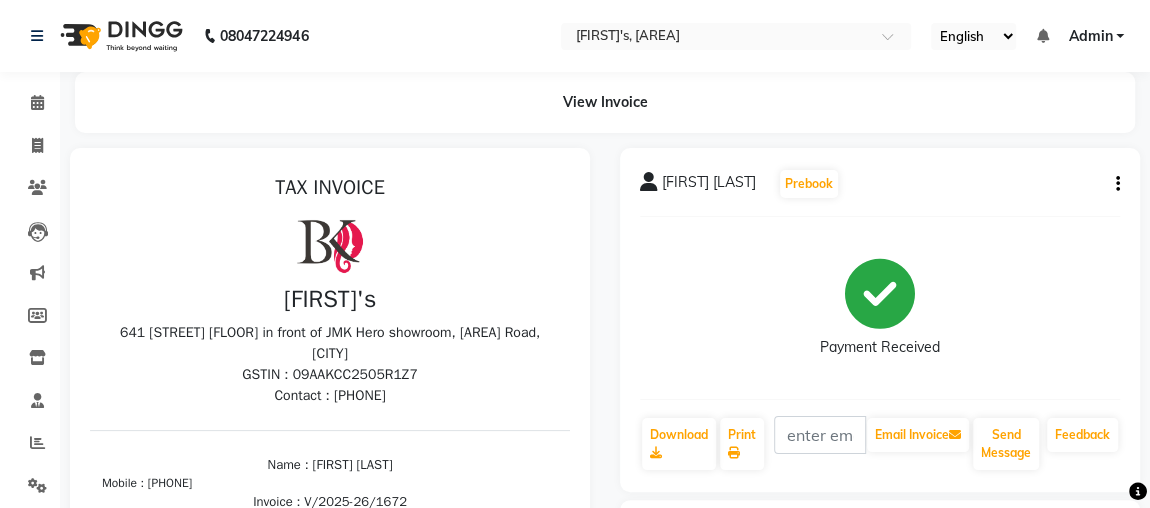 click 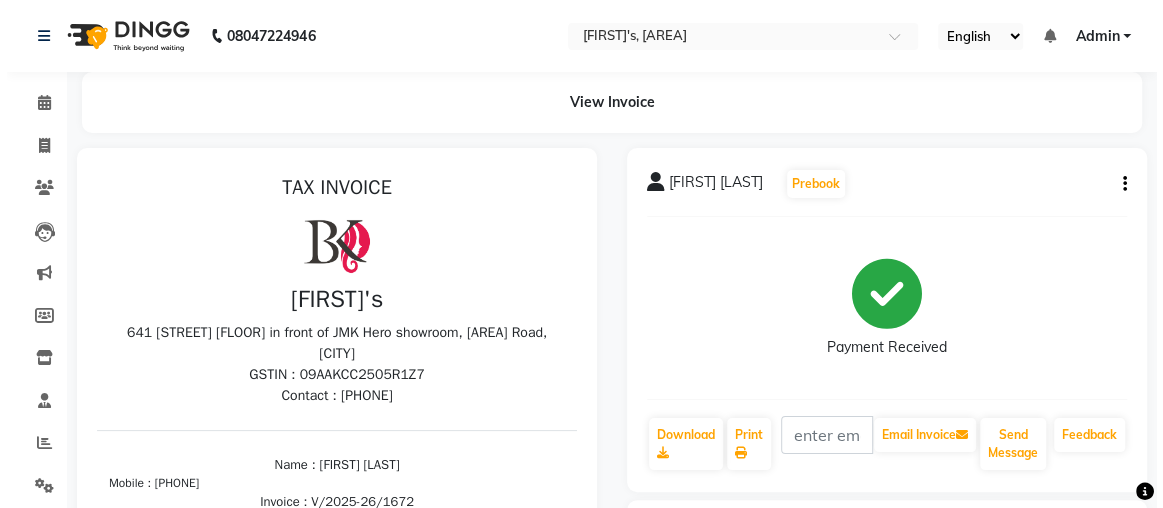 scroll, scrollTop: 0, scrollLeft: 0, axis: both 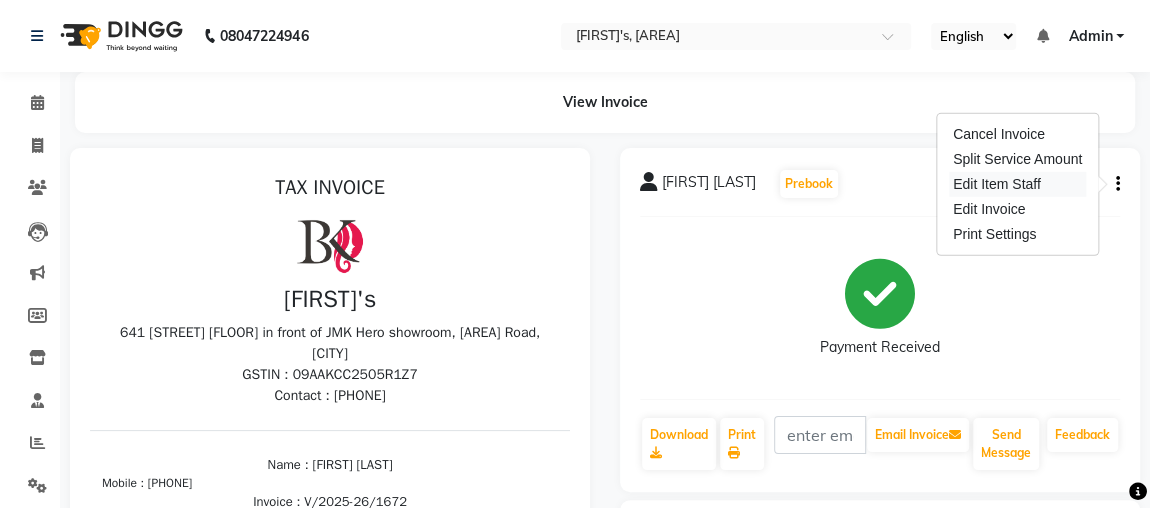 click on "Edit Item Staff" at bounding box center [1017, 184] 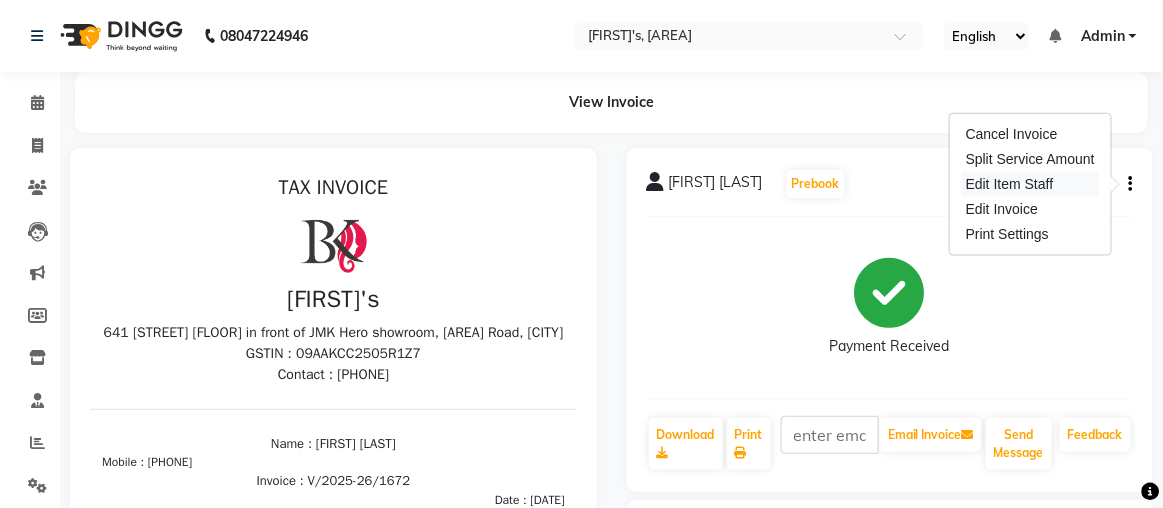 select 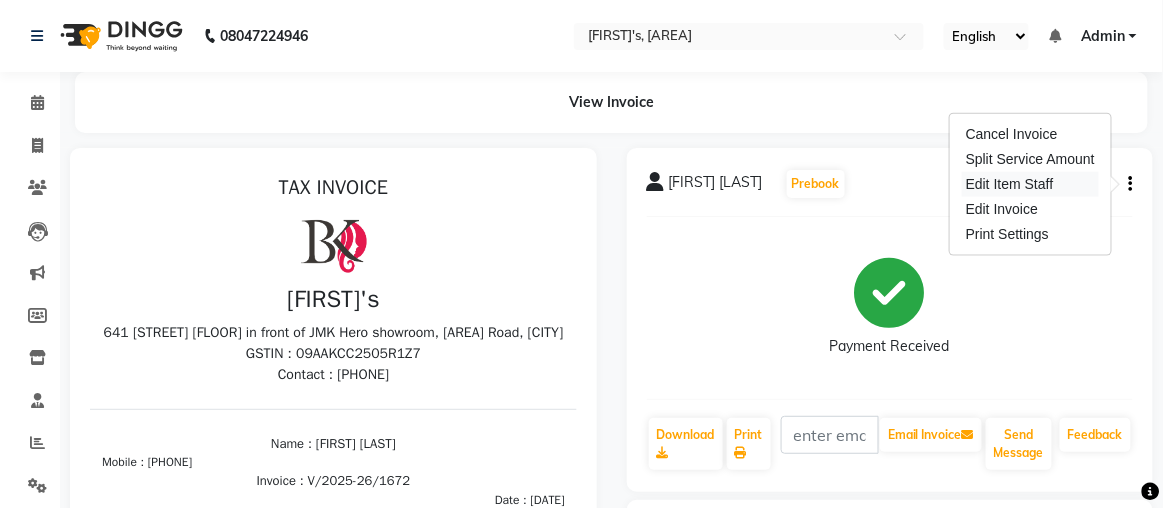 select 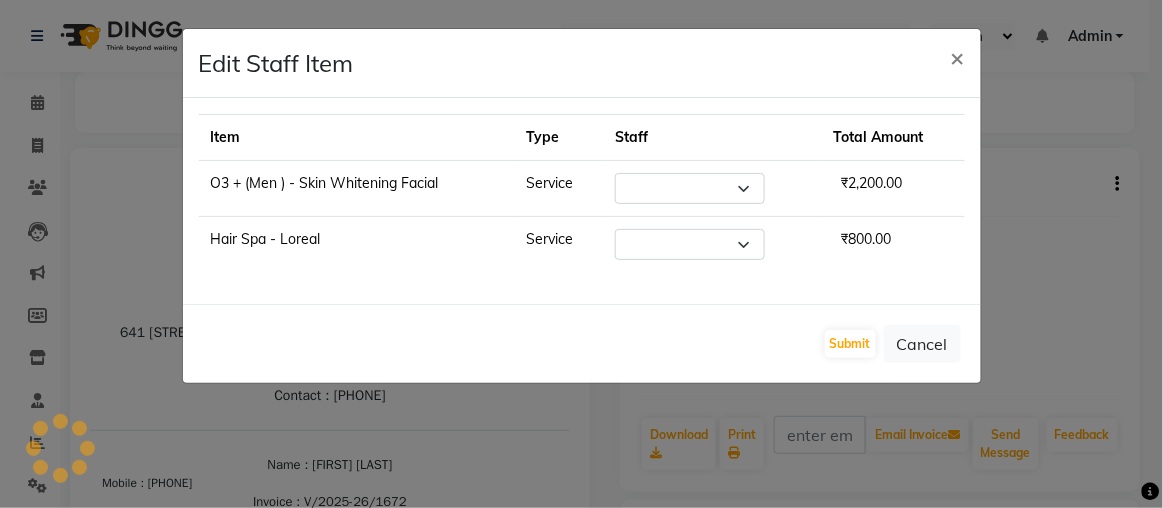 select on "32641" 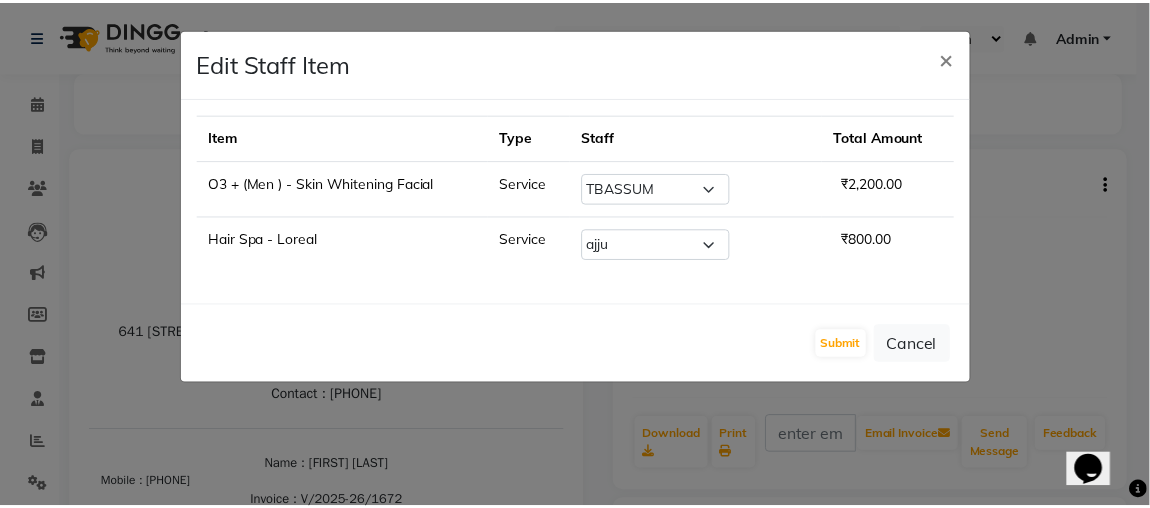 scroll, scrollTop: 0, scrollLeft: 0, axis: both 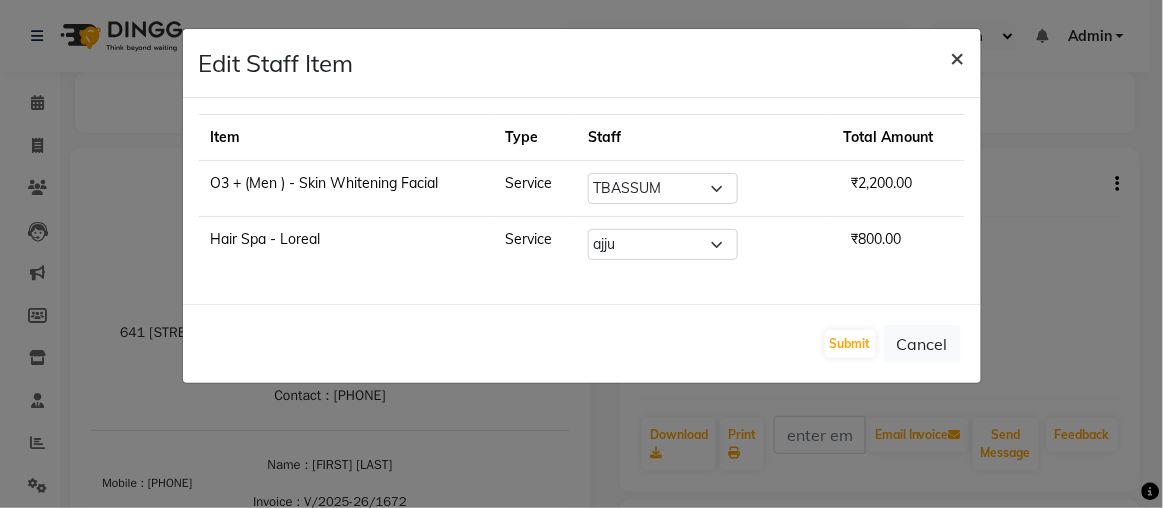 click on "×" 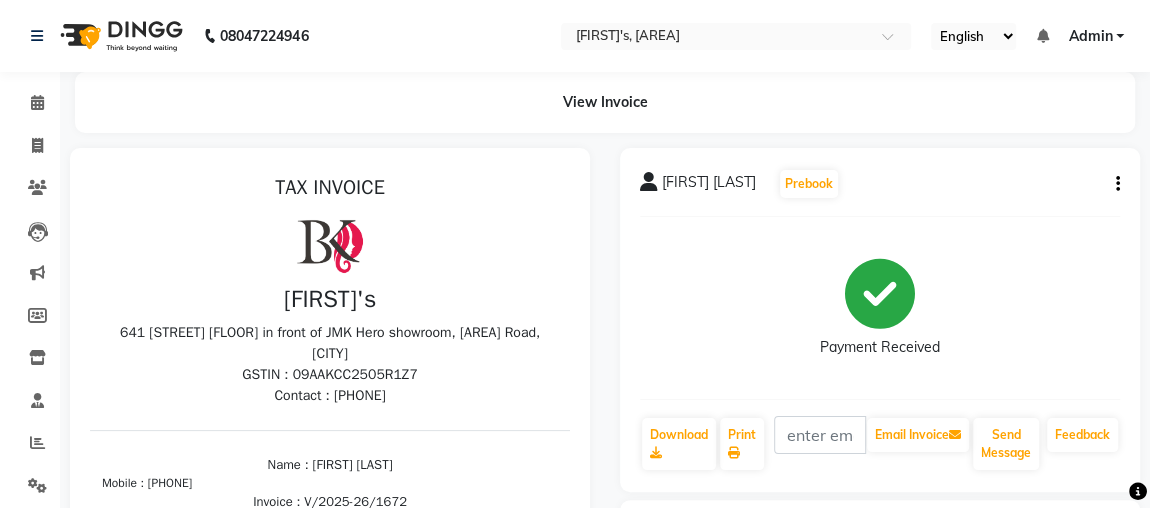click 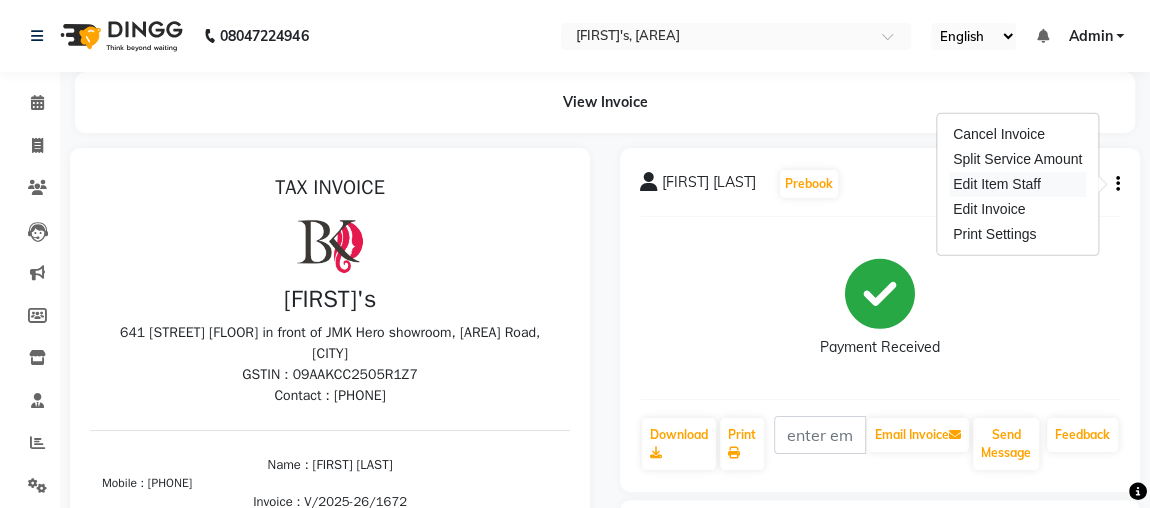 click on "Edit Item Staff" at bounding box center (1017, 184) 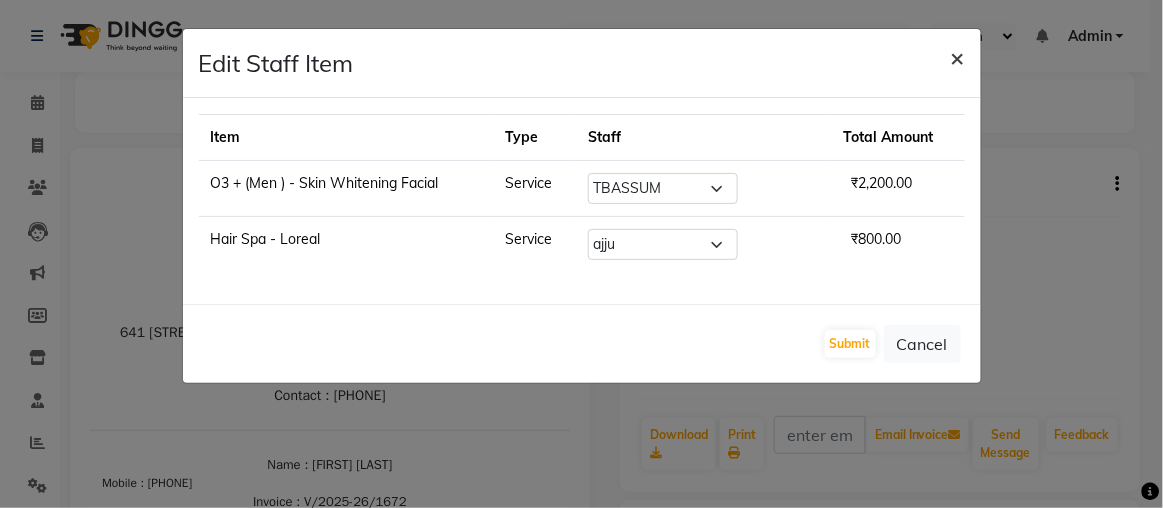 click on "×" 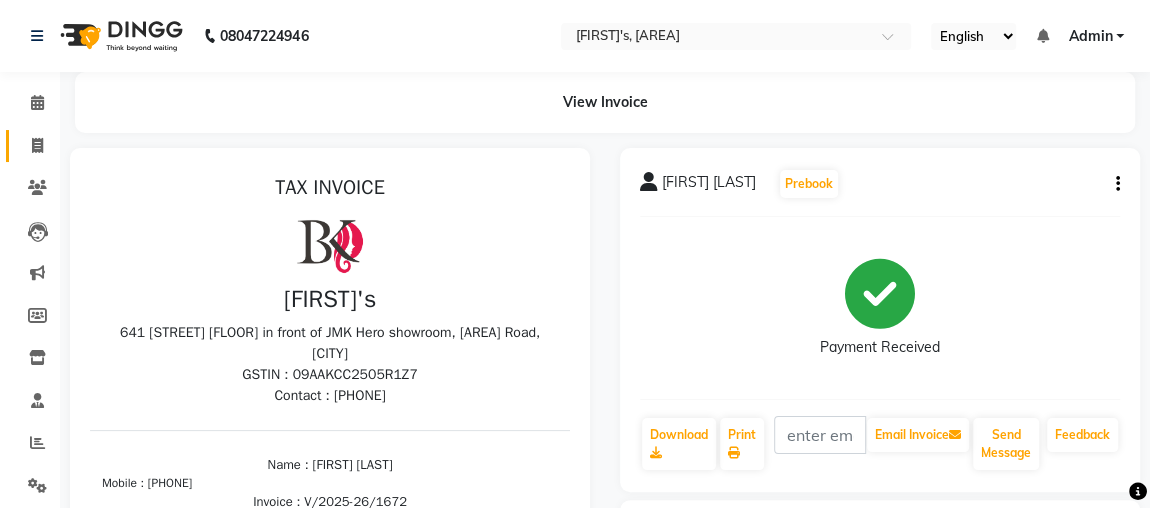click 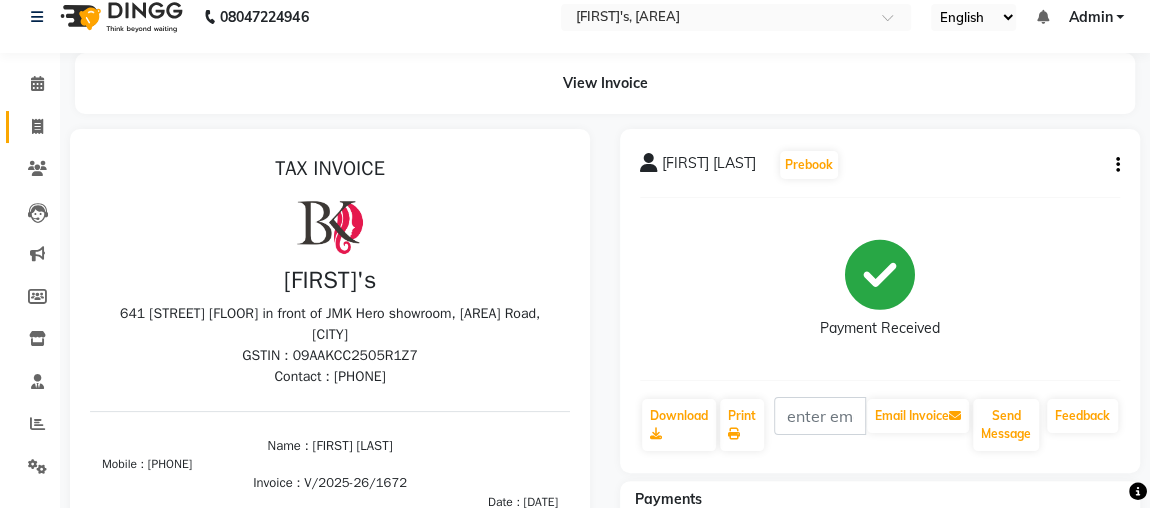 select on "service" 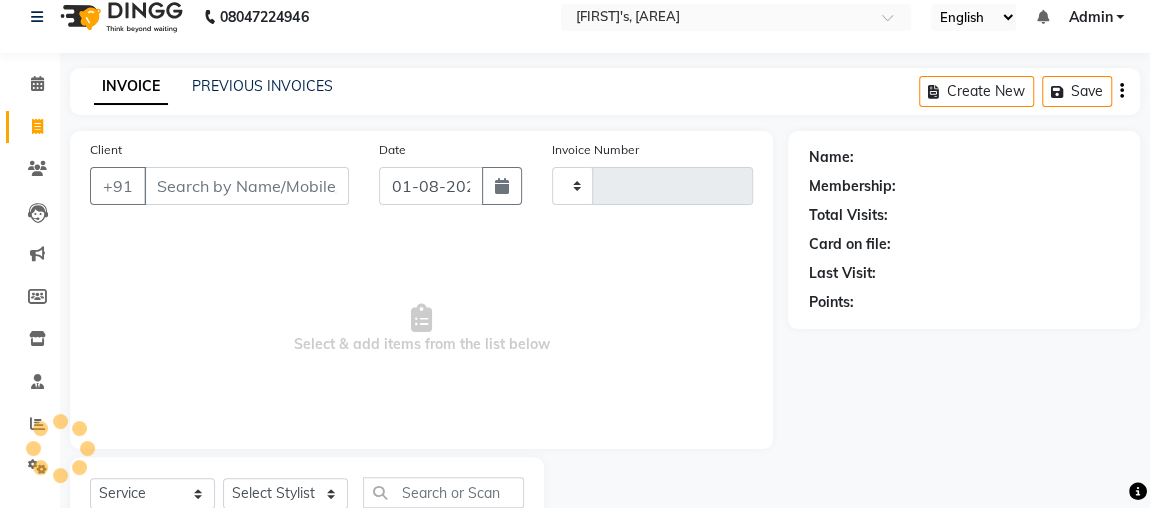 scroll, scrollTop: 91, scrollLeft: 0, axis: vertical 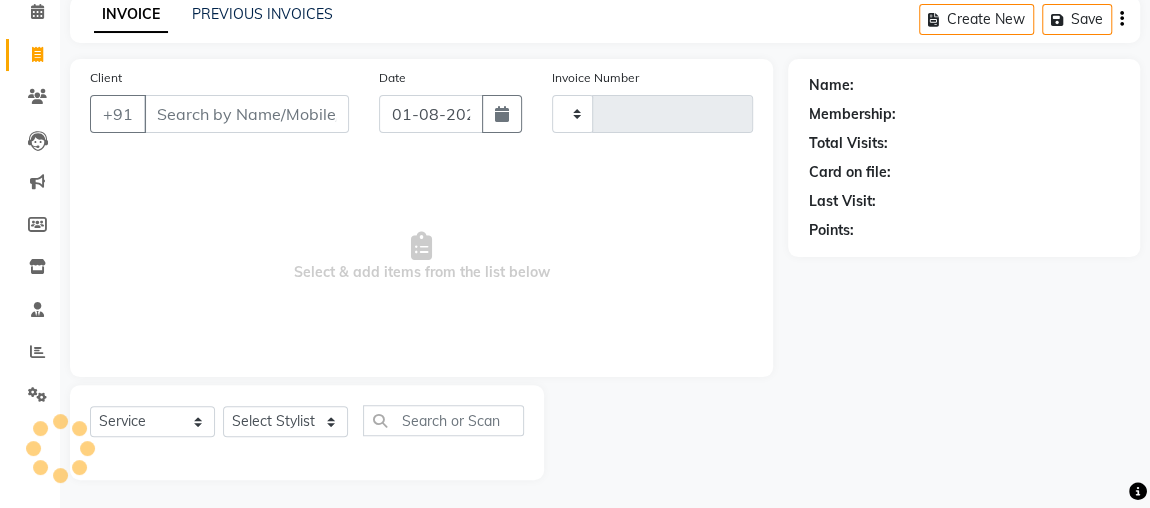 type on "1711" 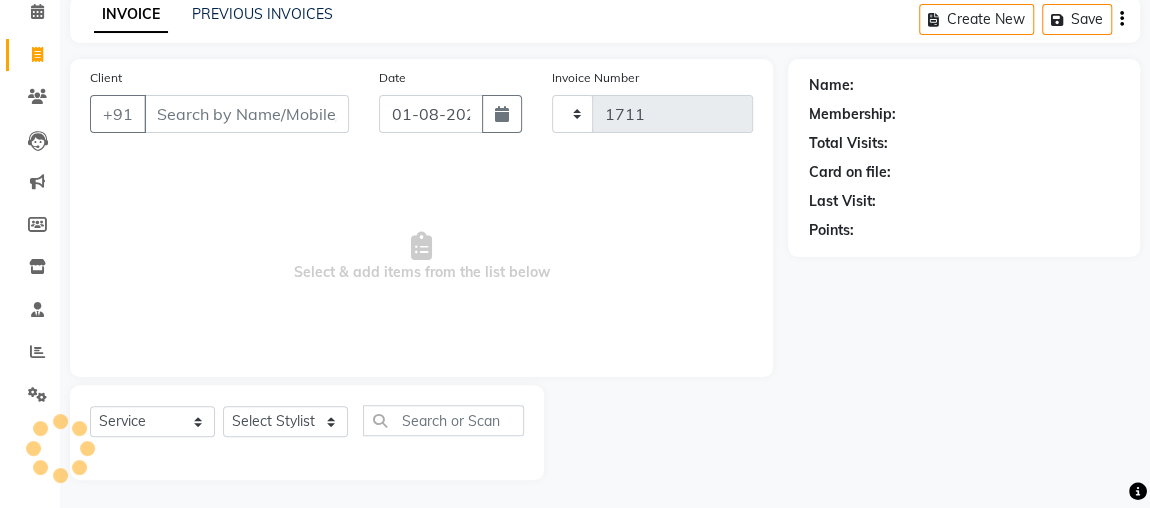 select on "4362" 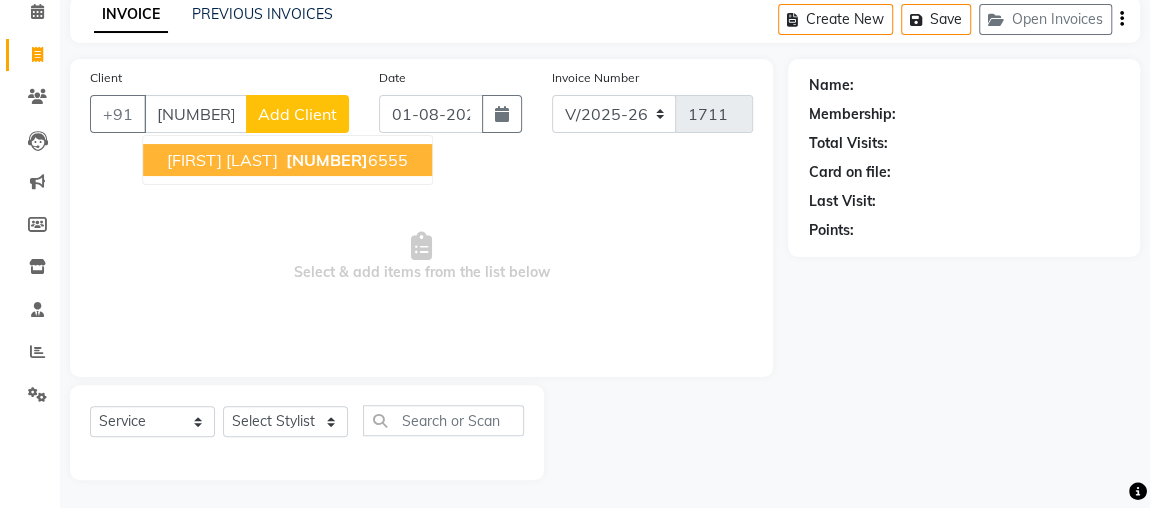 click on "[NUMBER]" at bounding box center [327, 160] 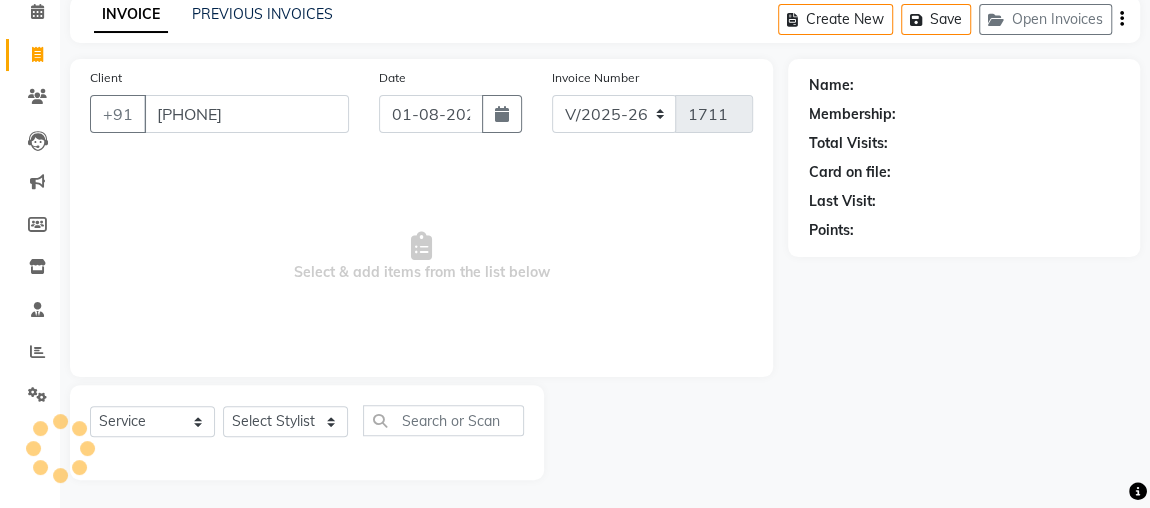 type on "[PHONE]" 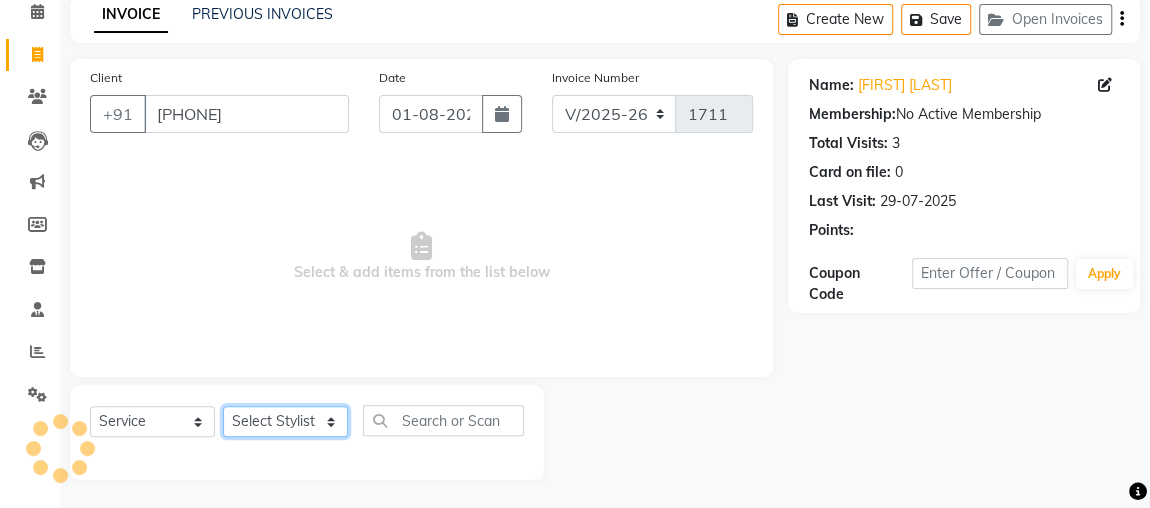 click on "Select Stylist [FIRST] [FIRST] [FIRST] [FIRST] [FIRST] [FIRST] [FIRST] [FIRST] [FIRST] [FIRST] [FIRST] [FIRST] [FIRST] [FIRST] [FIRST] [FIRST] [FIRST] [FIRST] [FIRST] [FIRST] [FIRST] [FIRST] [FIRST]" 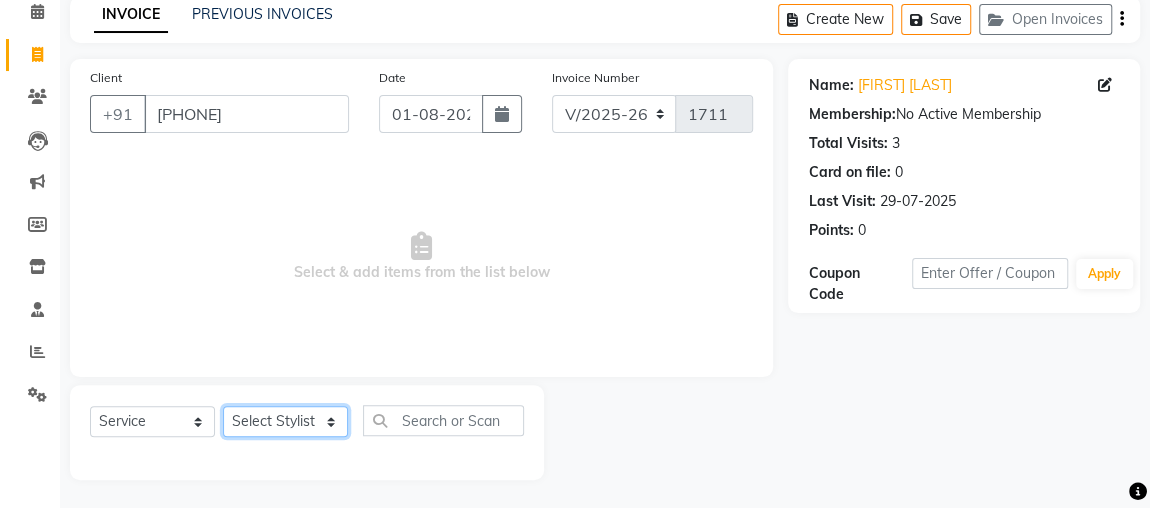 select on "85750" 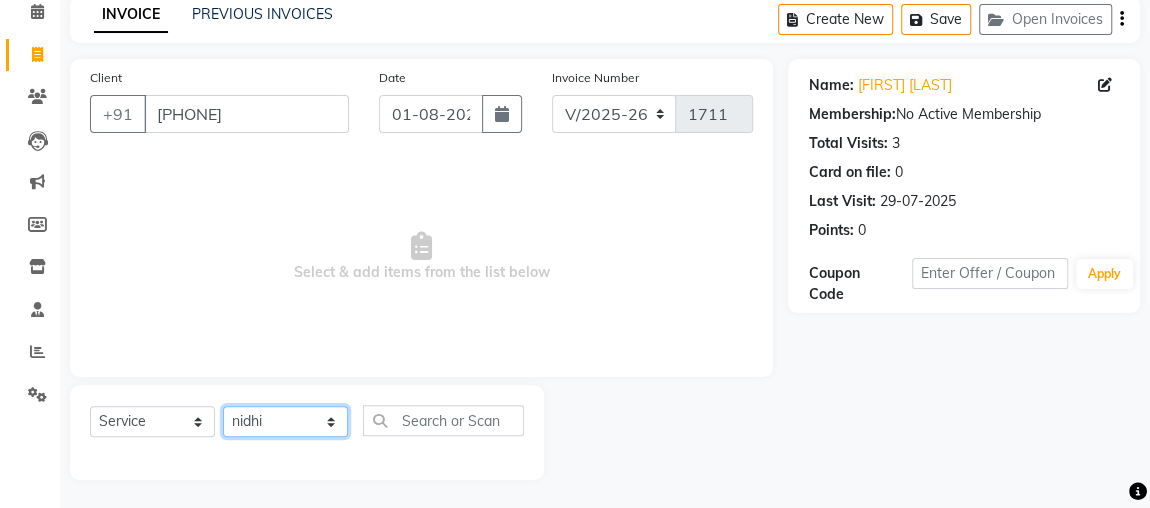 click on "Select Stylist [FIRST] [FIRST] [FIRST] [FIRST] [FIRST] [FIRST] [FIRST] [FIRST] [FIRST] [FIRST] [FIRST] [FIRST] [FIRST] [FIRST] [FIRST] [FIRST] [FIRST] [FIRST] [FIRST] [FIRST] [FIRST] [FIRST] [FIRST]" 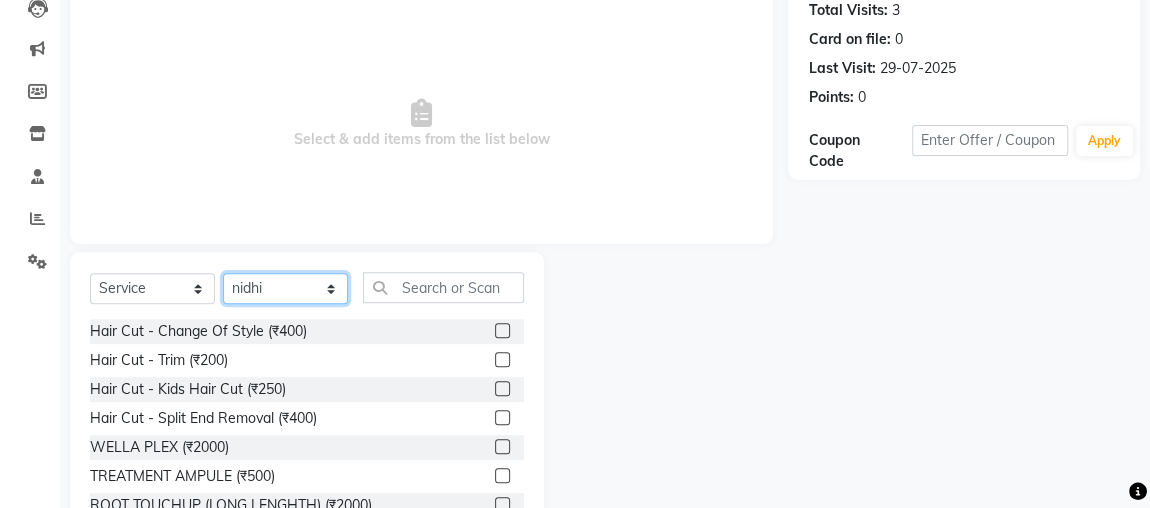 scroll, scrollTop: 256, scrollLeft: 0, axis: vertical 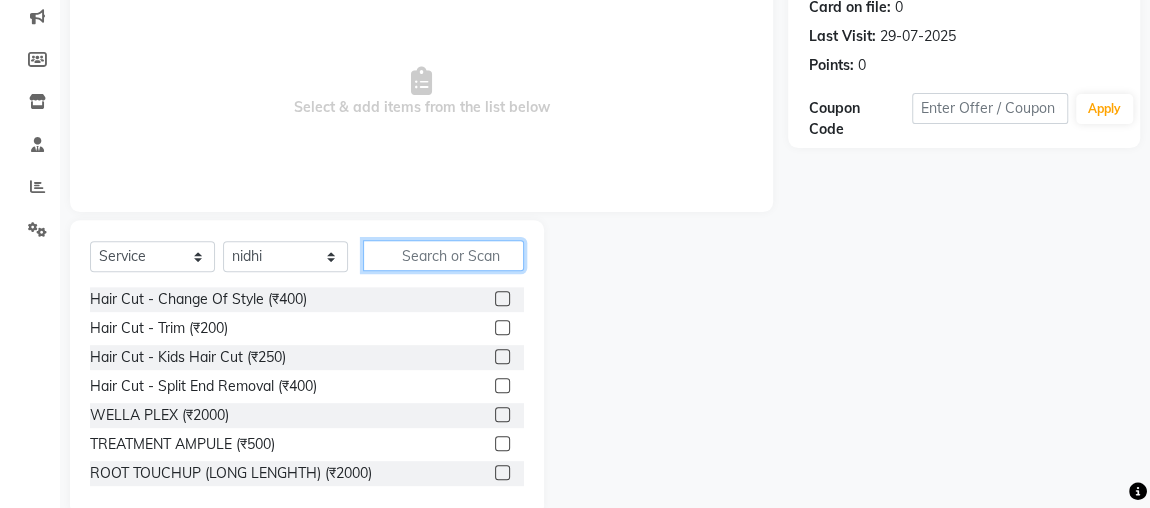 click 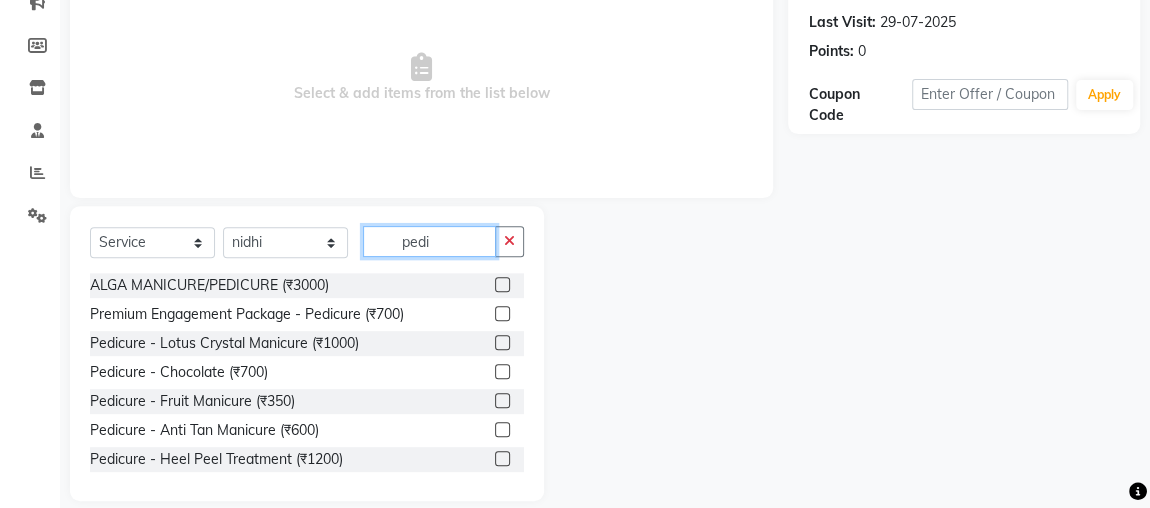 scroll, scrollTop: 271, scrollLeft: 0, axis: vertical 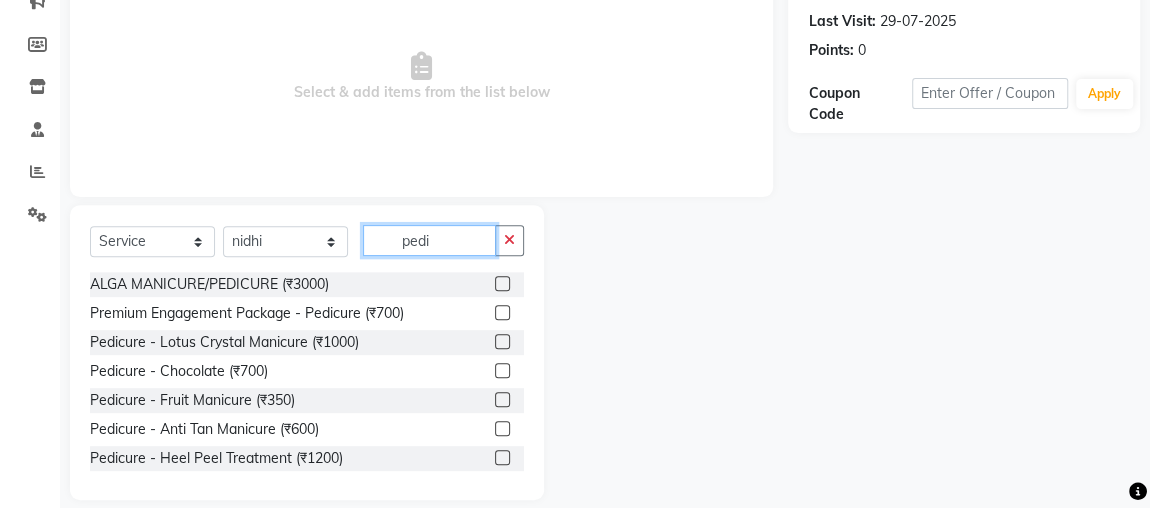 type on "pedi" 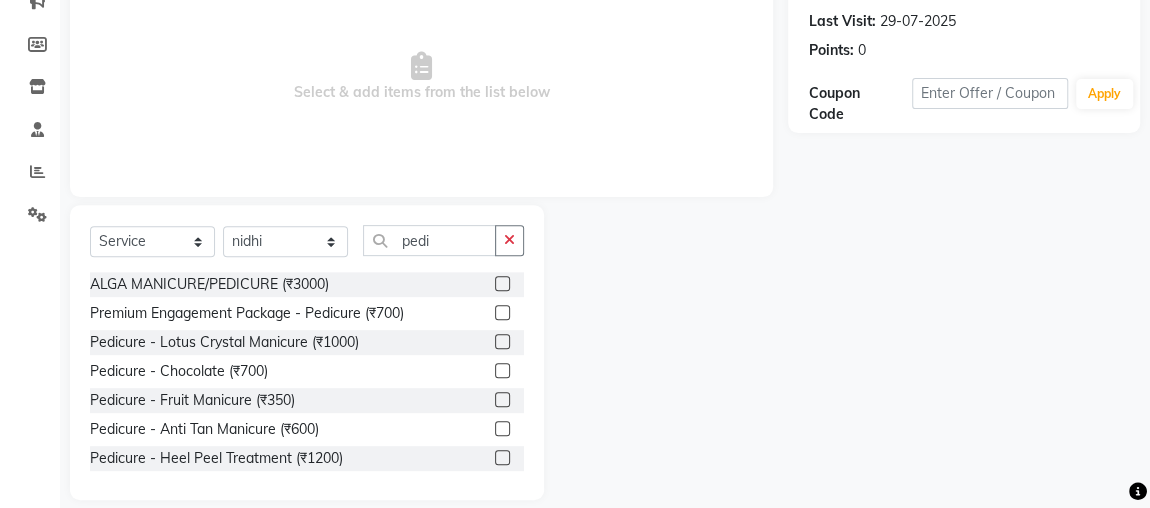 click 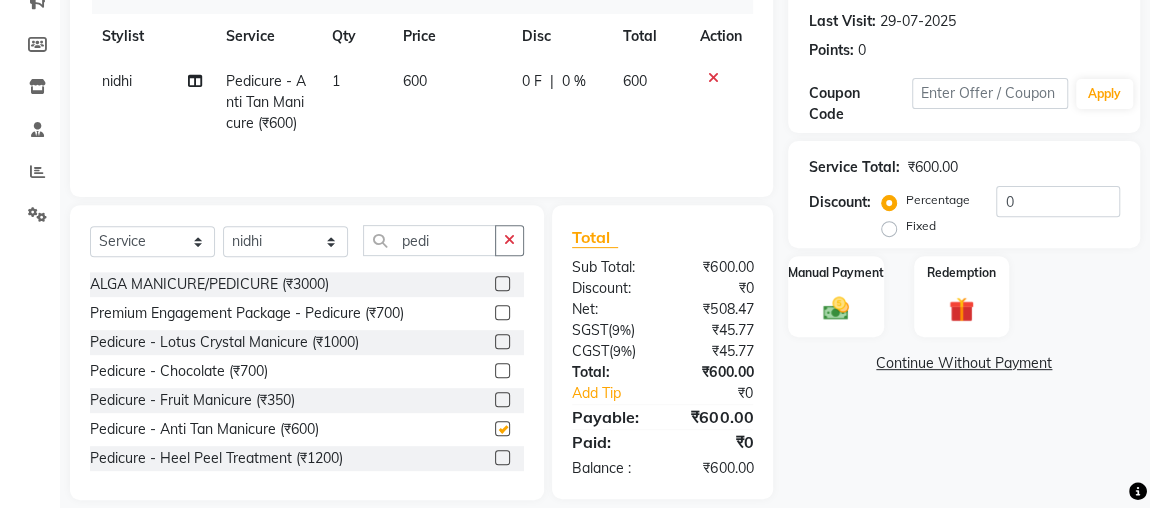 checkbox on "false" 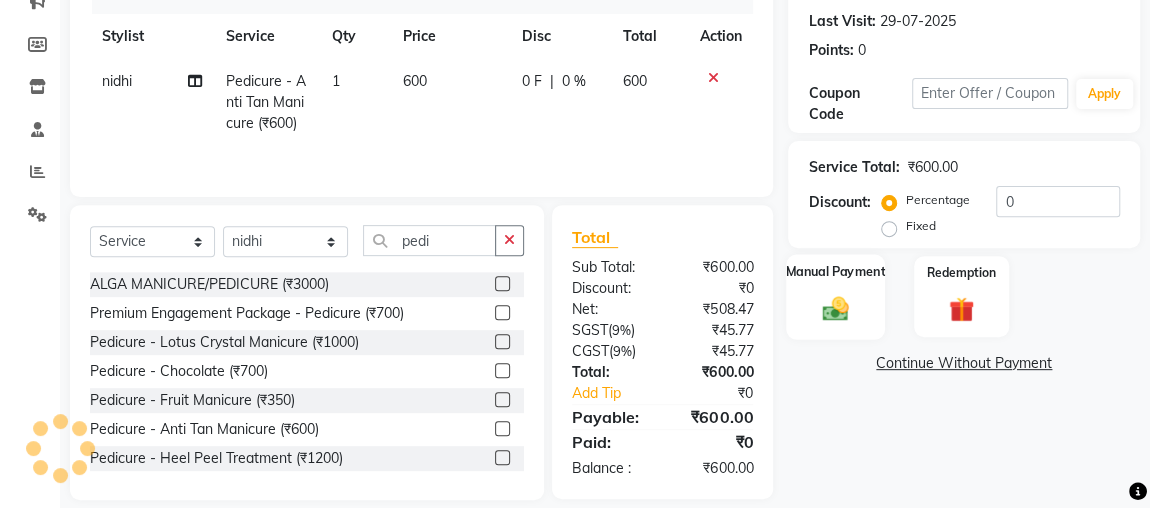 click 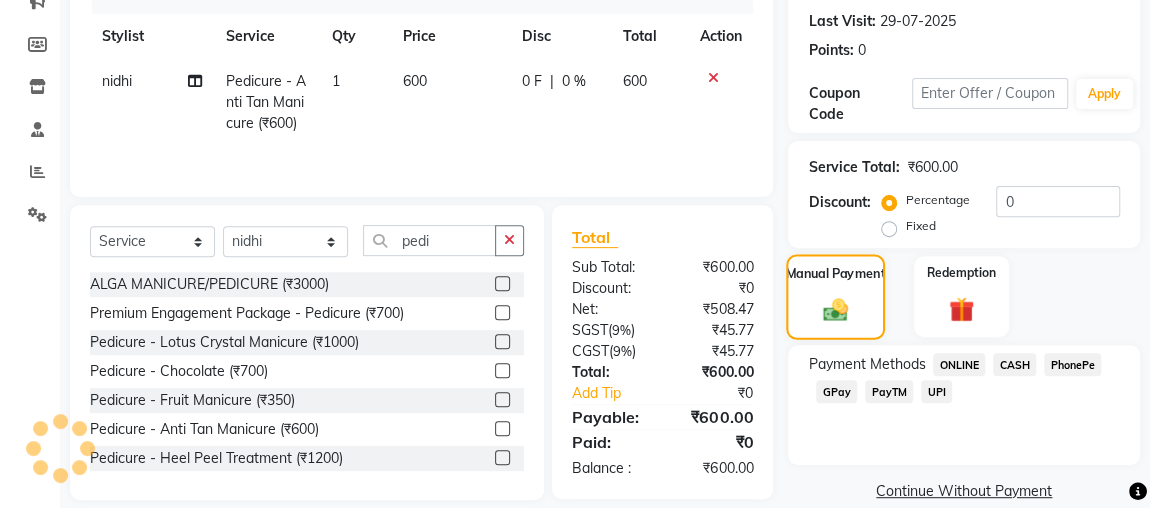 scroll, scrollTop: 298, scrollLeft: 0, axis: vertical 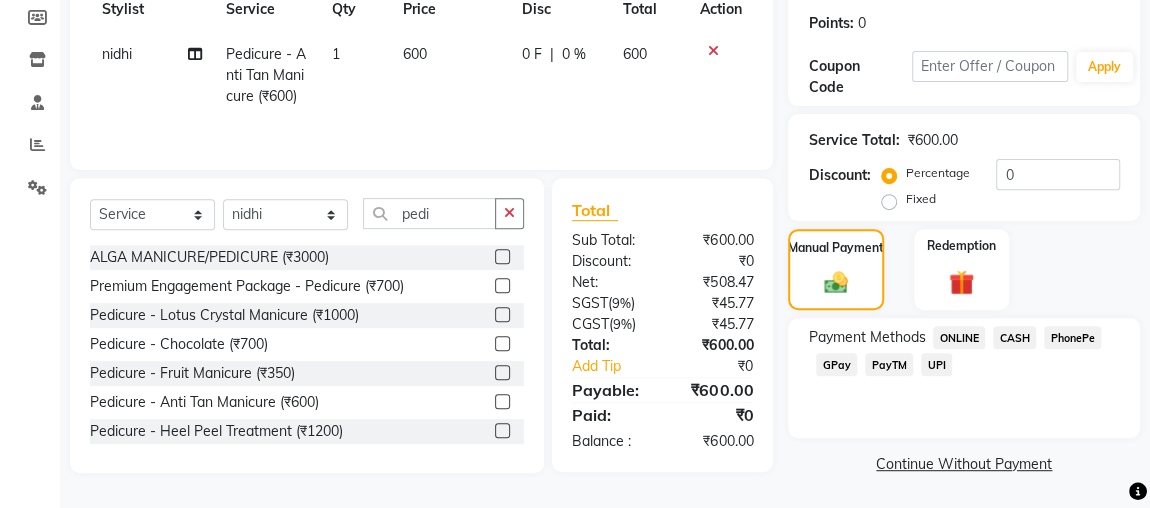 click on "ONLINE" 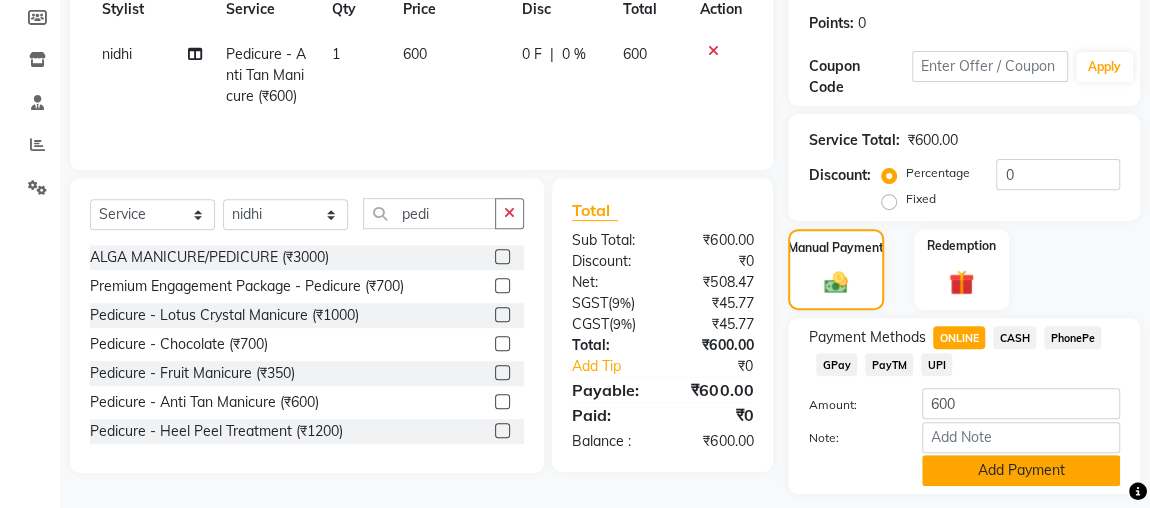 click on "Add Payment" 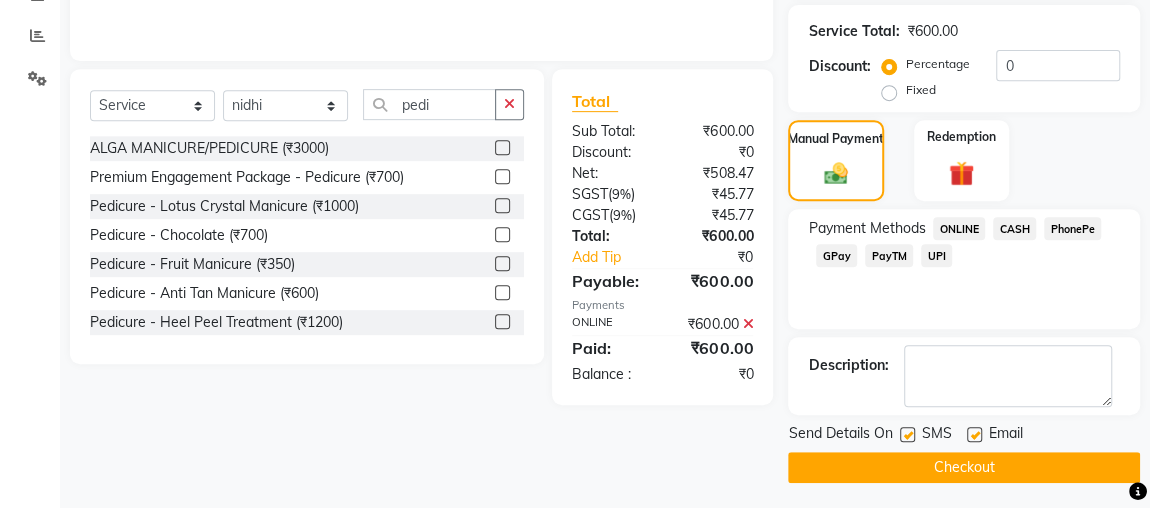 scroll, scrollTop: 409, scrollLeft: 0, axis: vertical 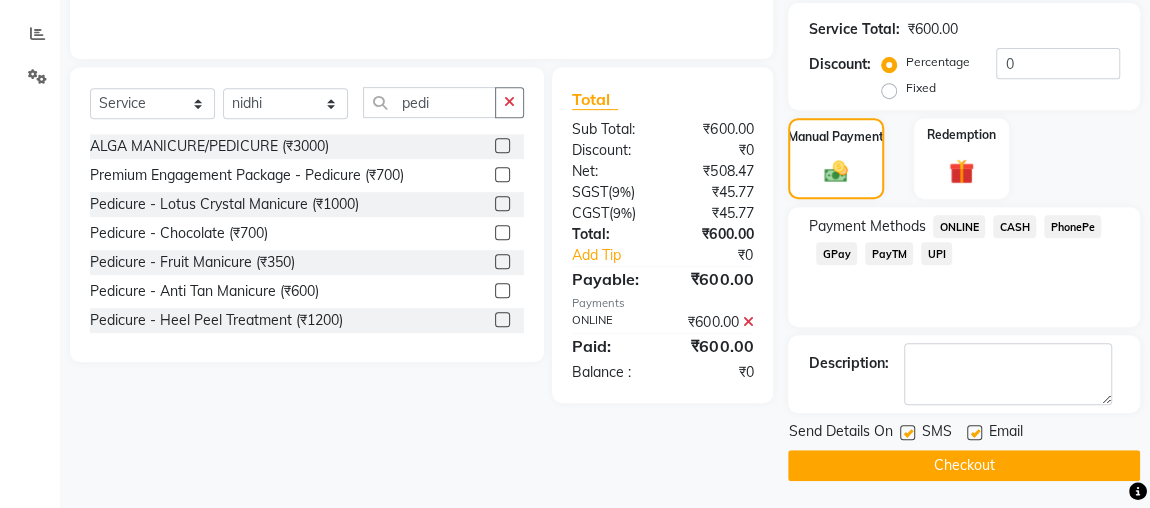 click on "Checkout" 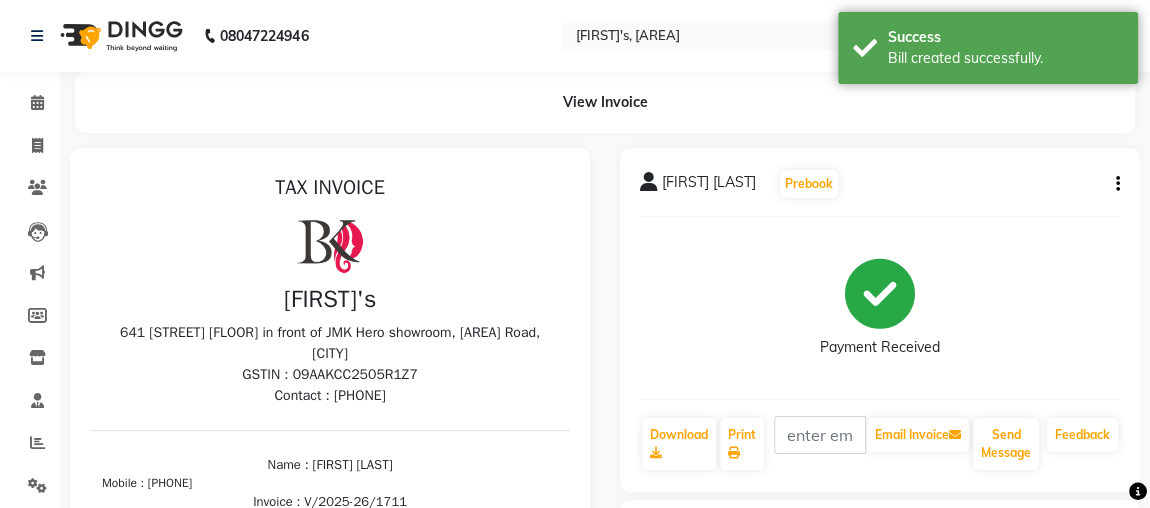 scroll, scrollTop: 0, scrollLeft: 0, axis: both 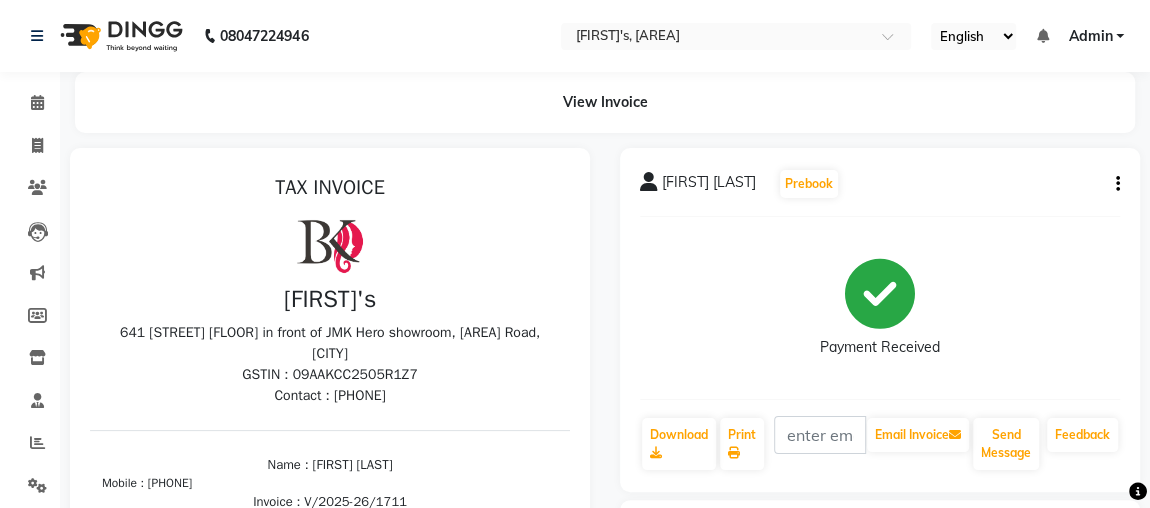 click on "[FIRST]'s" at bounding box center (330, 299) 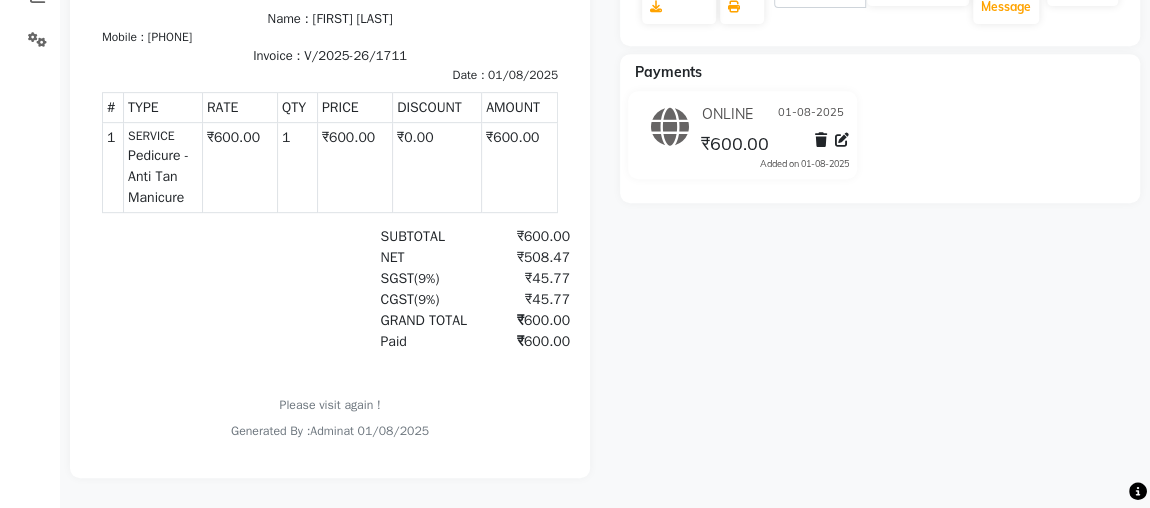 scroll, scrollTop: 15, scrollLeft: 0, axis: vertical 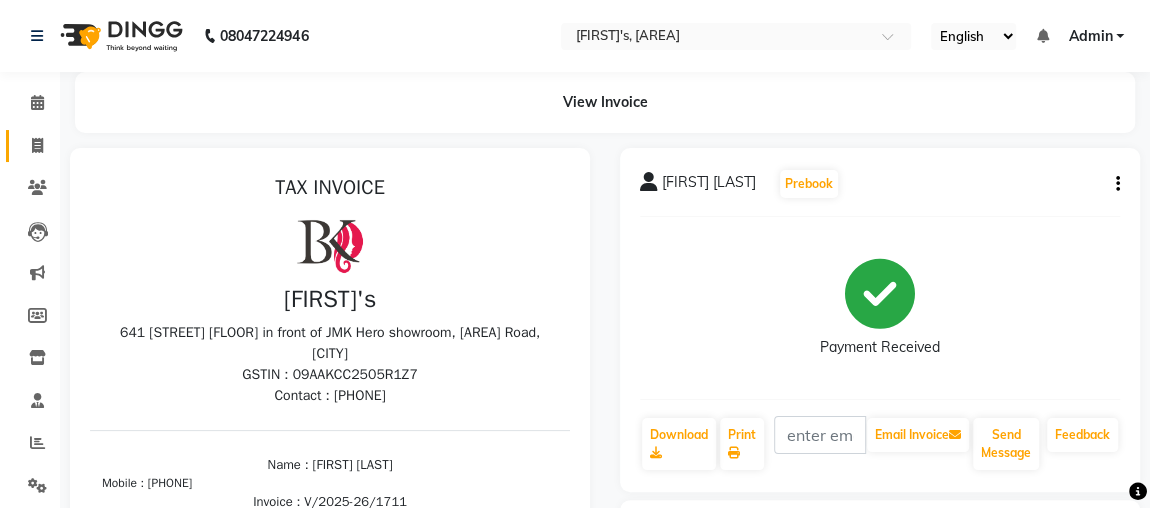click 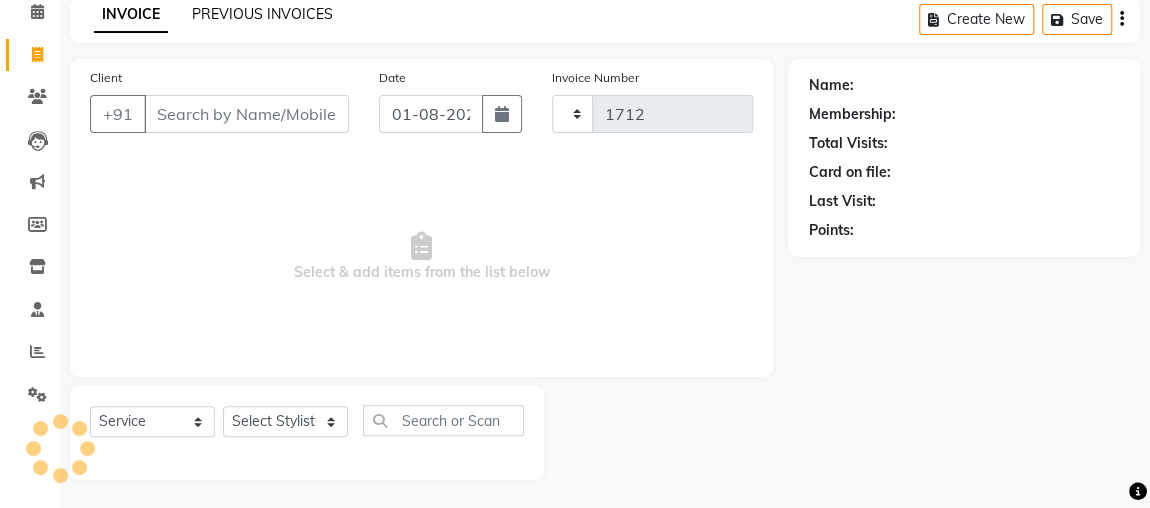 click on "PREVIOUS INVOICES" 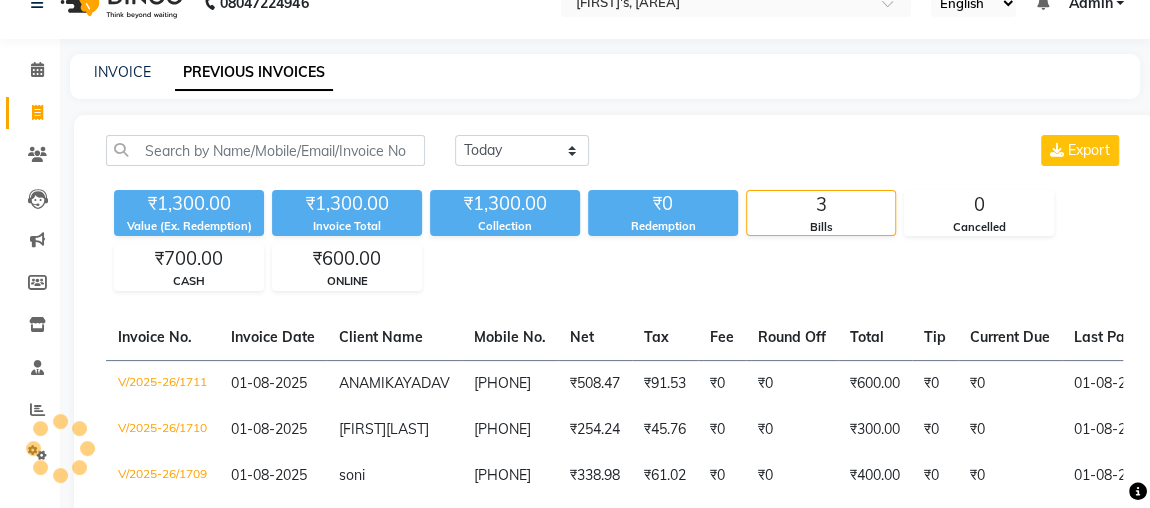 scroll, scrollTop: 91, scrollLeft: 0, axis: vertical 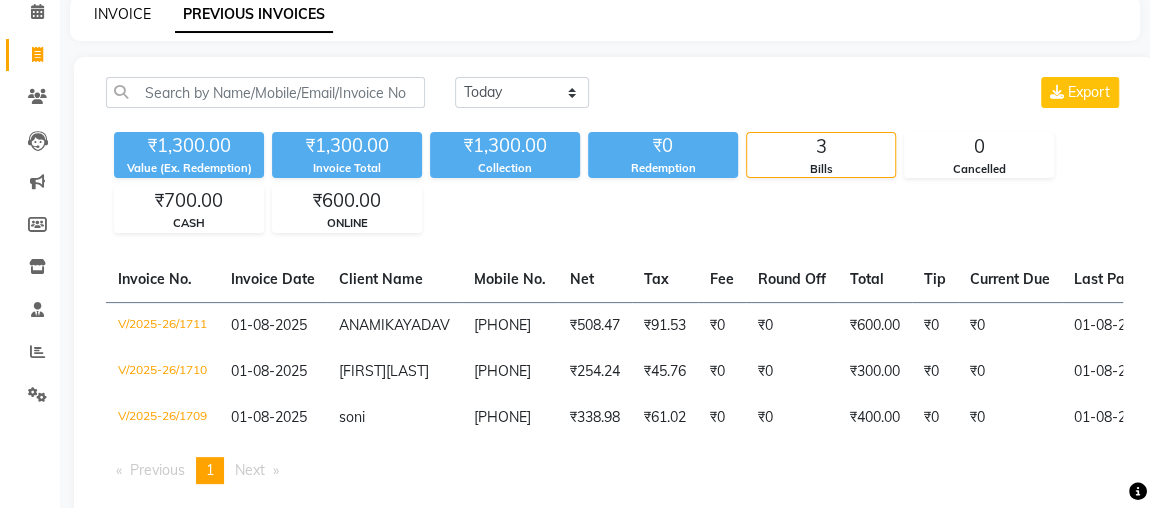 click on "INVOICE" 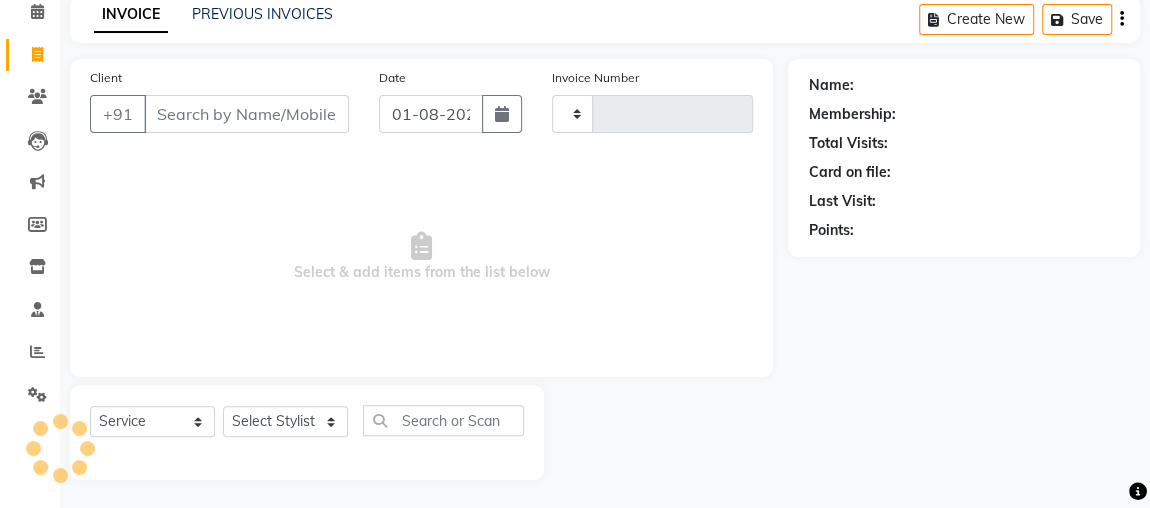 type on "1712" 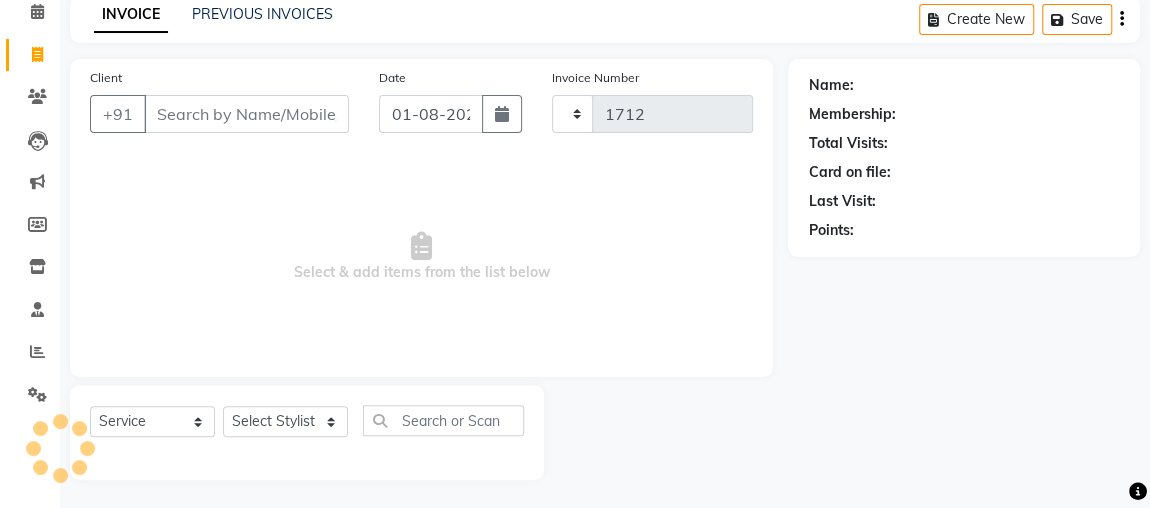 select on "4362" 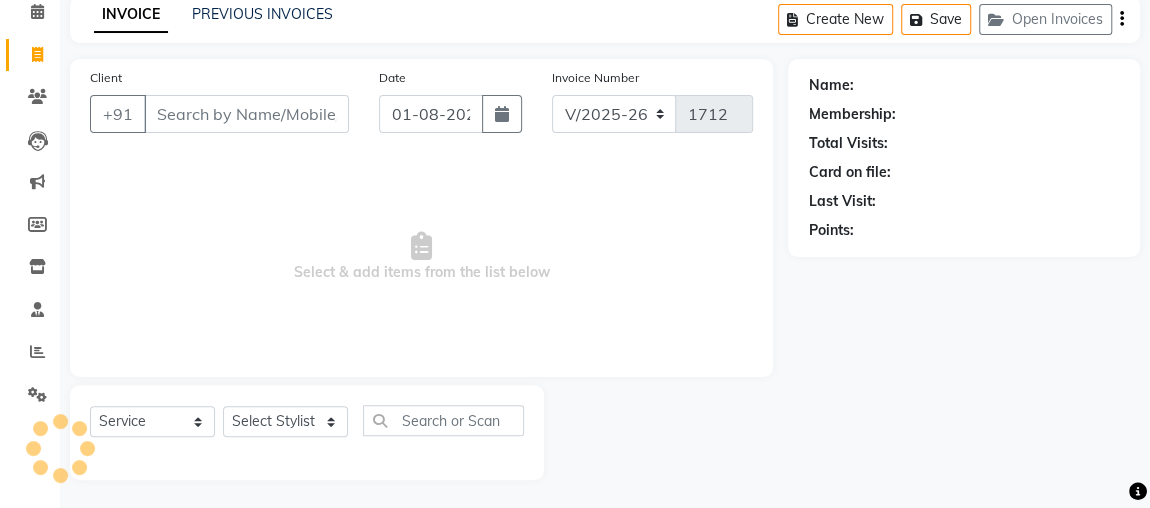 click on "Client" at bounding box center (246, 114) 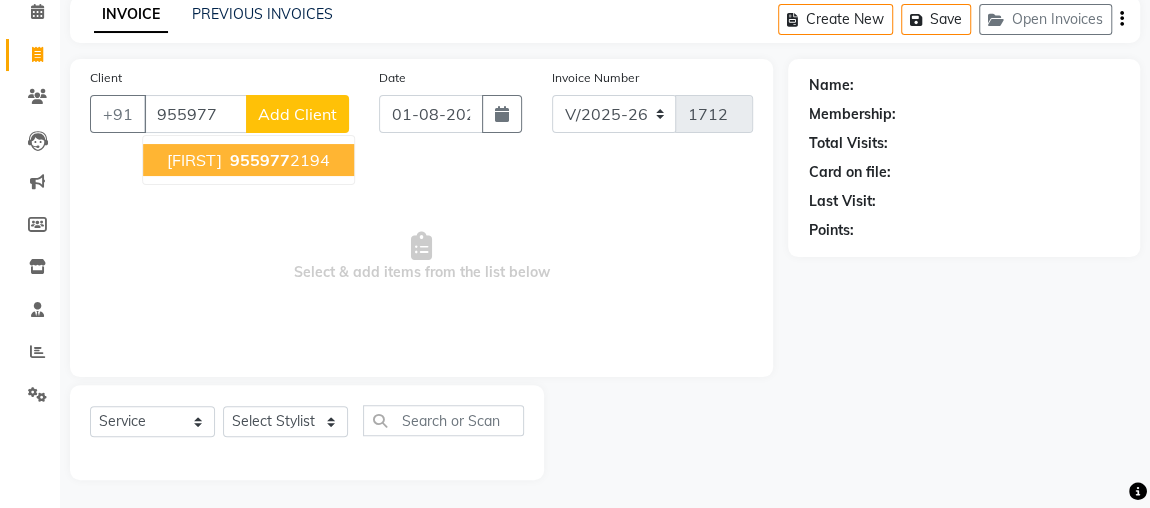click on "[PHONE]" at bounding box center (278, 160) 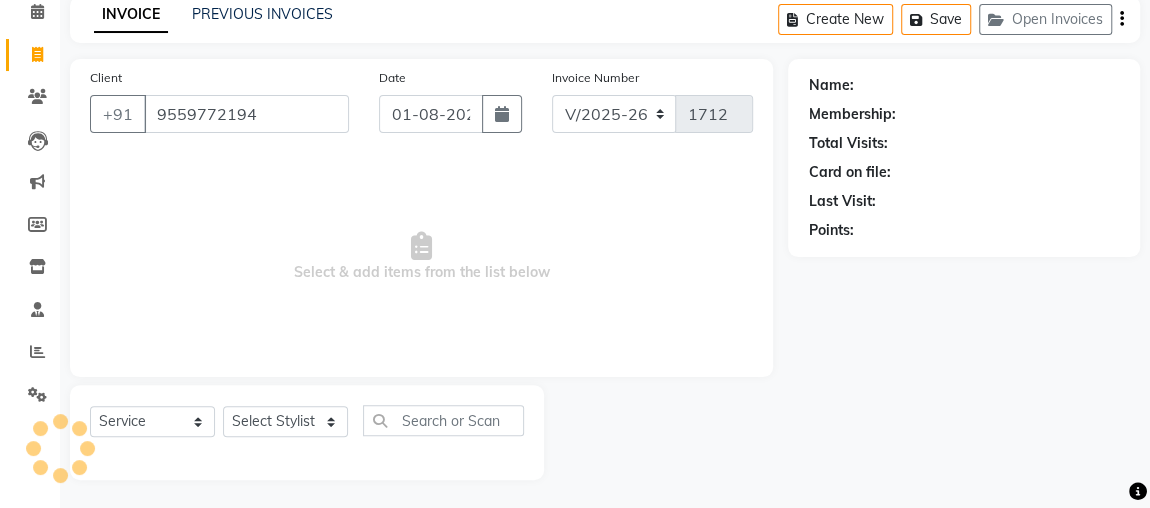 type on "9559772194" 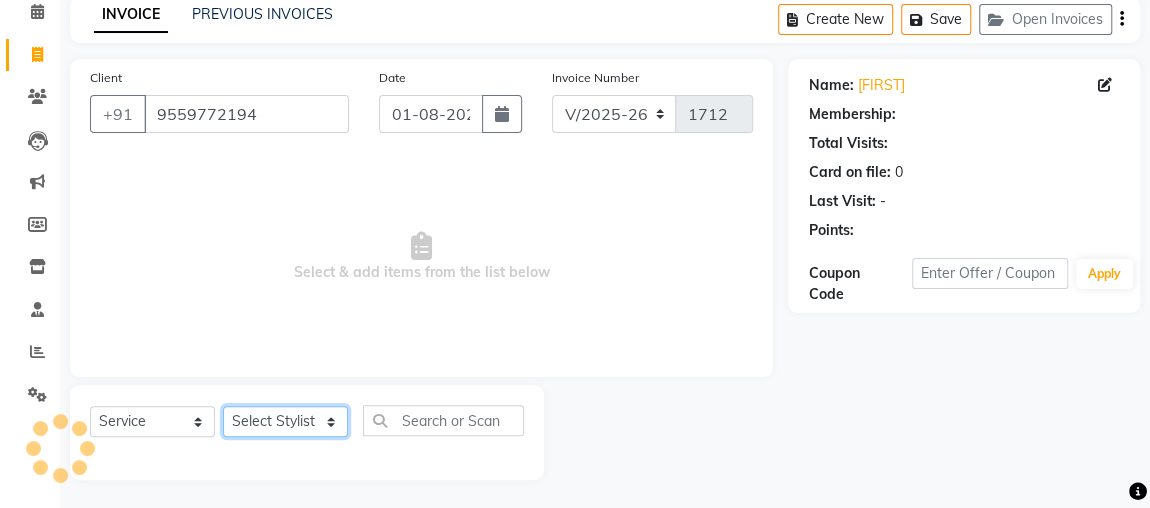 click on "Select Stylist [FIRST] [FIRST] [FIRST] [FIRST] [FIRST] [FIRST] [FIRST] [FIRST] [FIRST] [FIRST] [FIRST] [FIRST] [FIRST] [FIRST] [FIRST] [FIRST] [FIRST] [FIRST] [FIRST] [FIRST] [FIRST] [FIRST] [FIRST]" 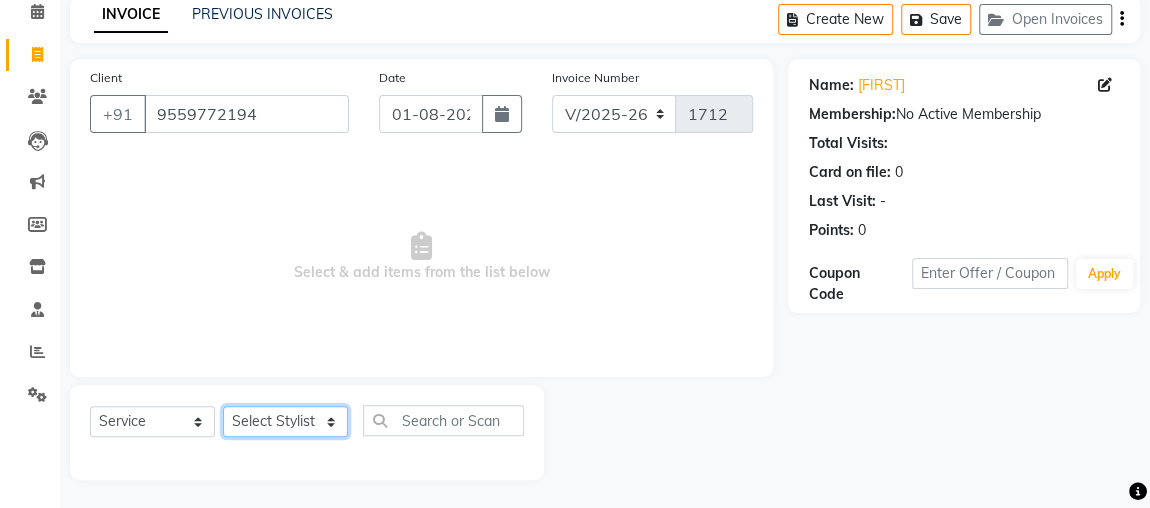 select on "32641" 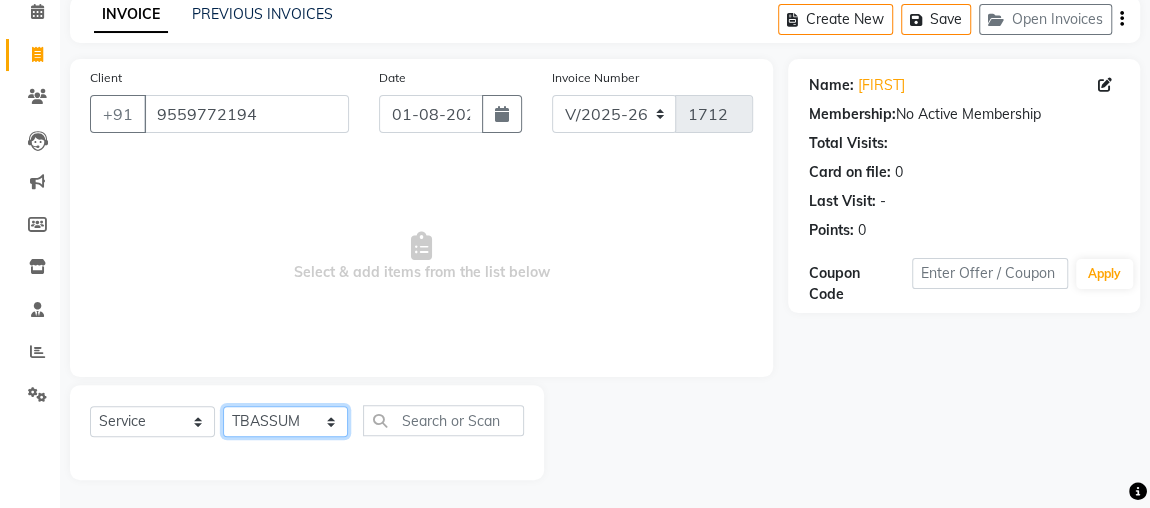 click on "Select Stylist [FIRST] [FIRST] [FIRST] [FIRST] [FIRST] [FIRST] [FIRST] [FIRST] [FIRST] [FIRST] [FIRST] [FIRST] [FIRST] [FIRST] [FIRST] [FIRST] [FIRST] [FIRST] [FIRST] [FIRST] [FIRST] [FIRST] [FIRST]" 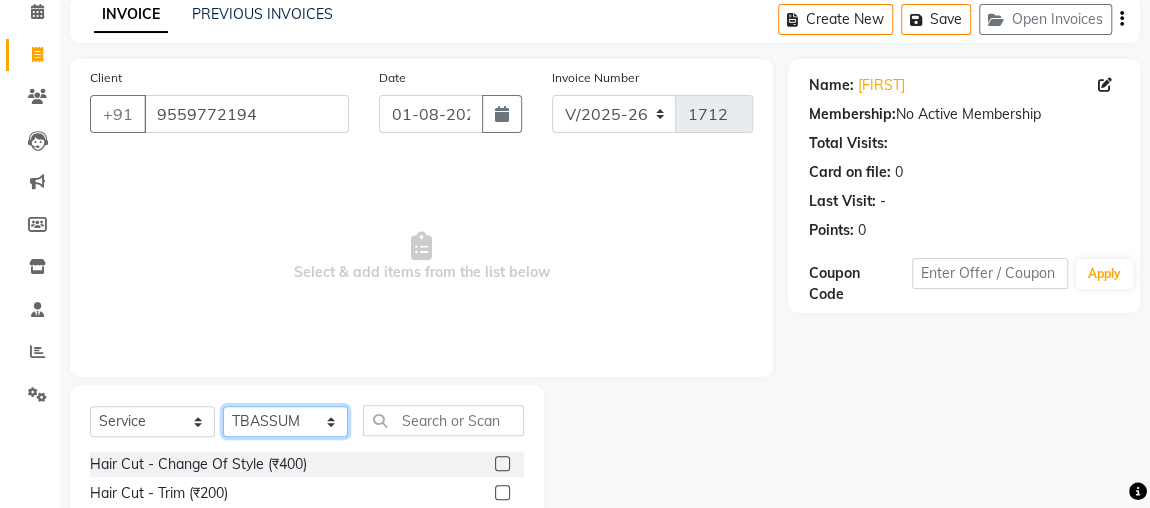 scroll, scrollTop: 229, scrollLeft: 0, axis: vertical 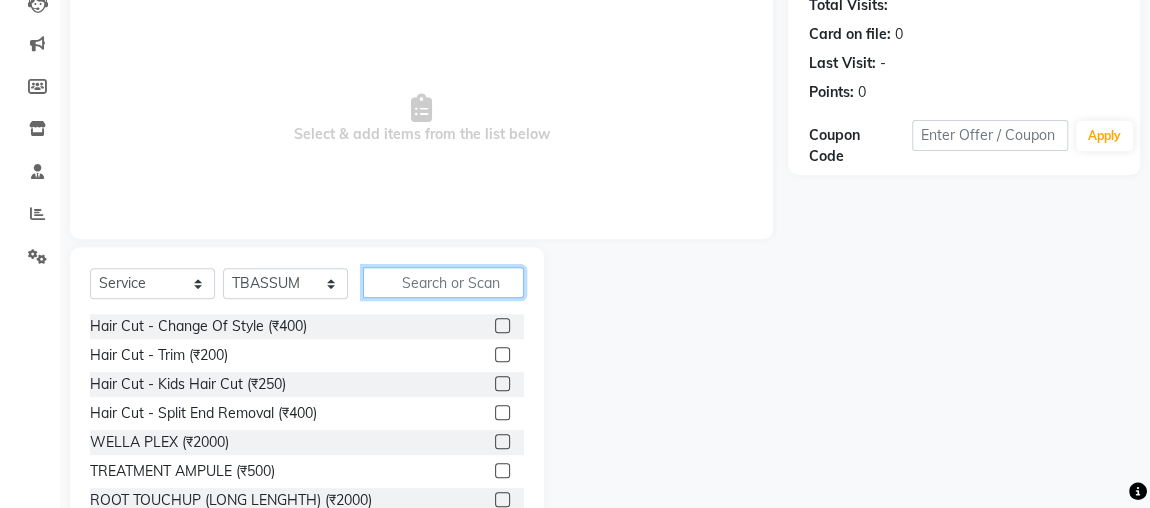 click 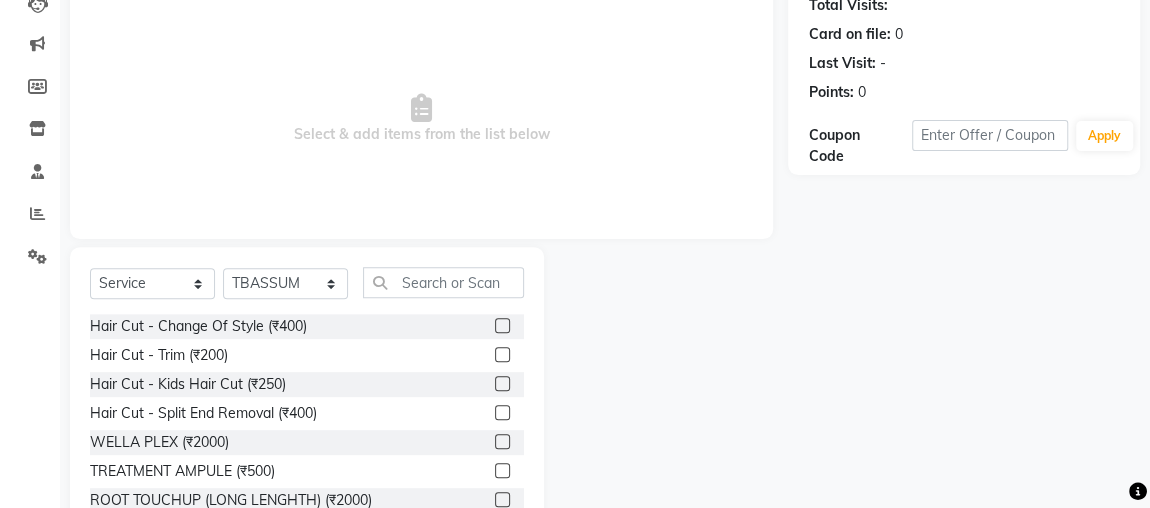 click on "Calendar  Invoice  Clients  Leads   Marketing  Members  Inventory  Staff  Reports  Settings Completed InProgress Upcoming Dropped Tentative Check-In Confirm Bookings Generate Report Segments Page Builder" 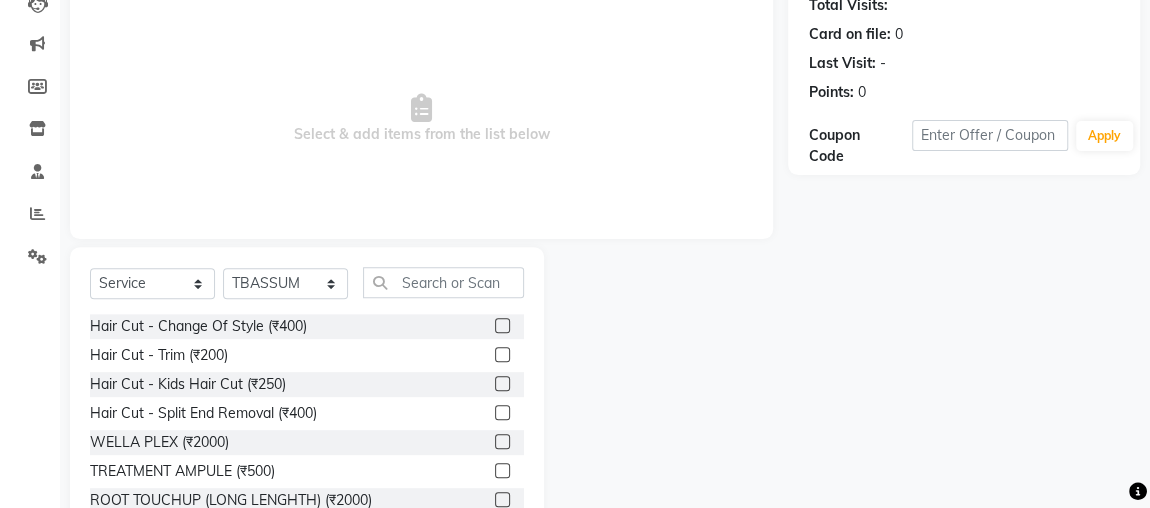 click on "Calendar  Invoice  Clients  Leads   Marketing  Members  Inventory  Staff  Reports  Settings Completed InProgress Upcoming Dropped Tentative Check-In Confirm Bookings Generate Report Segments Page Builder" 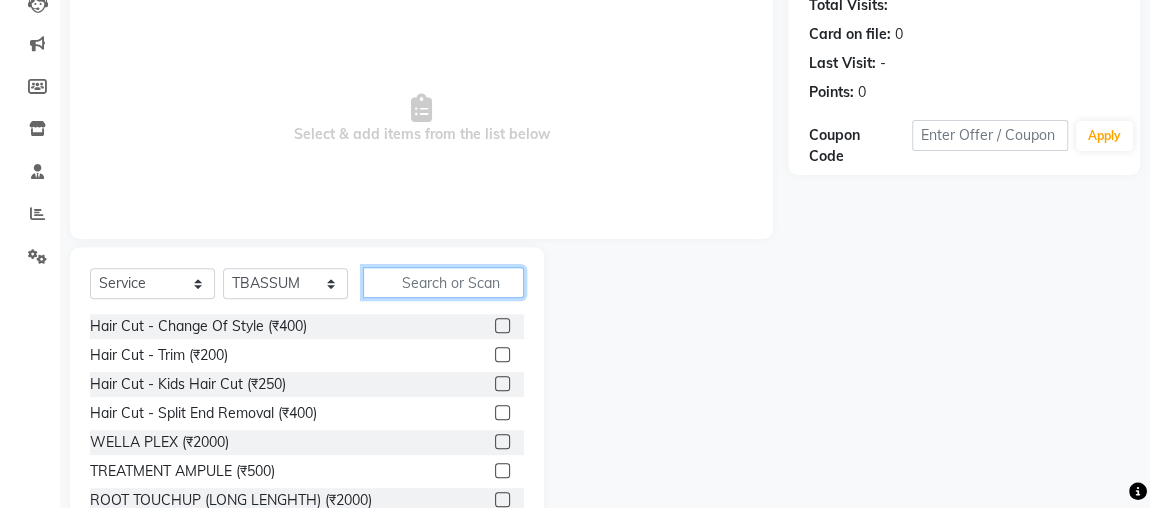click 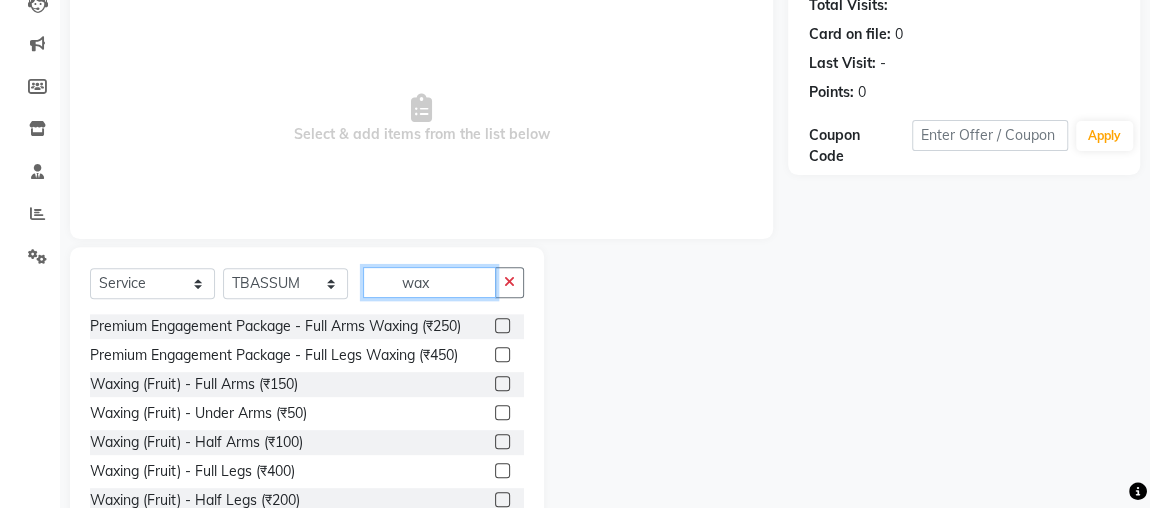 type on "wax" 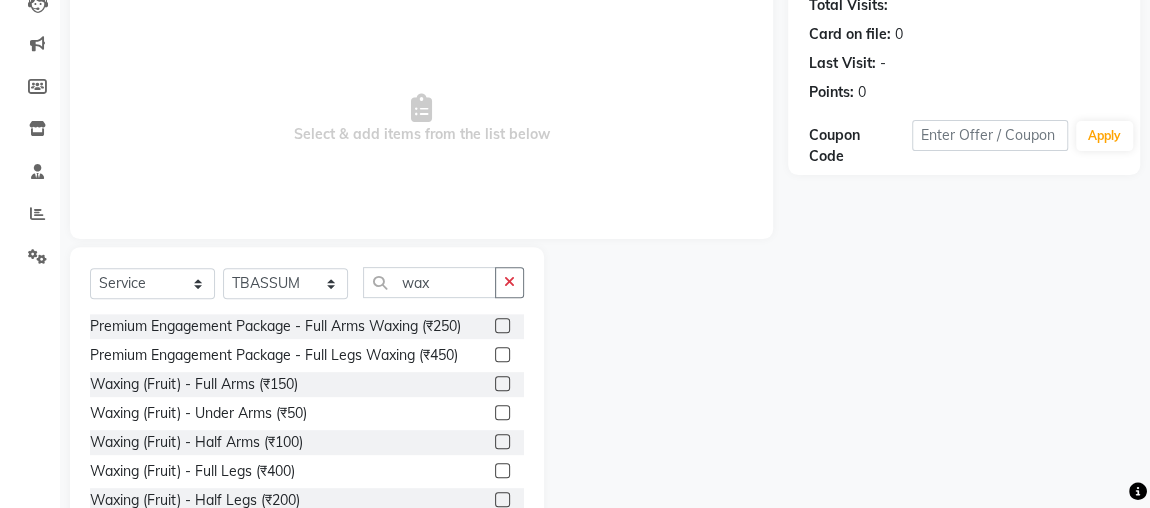click 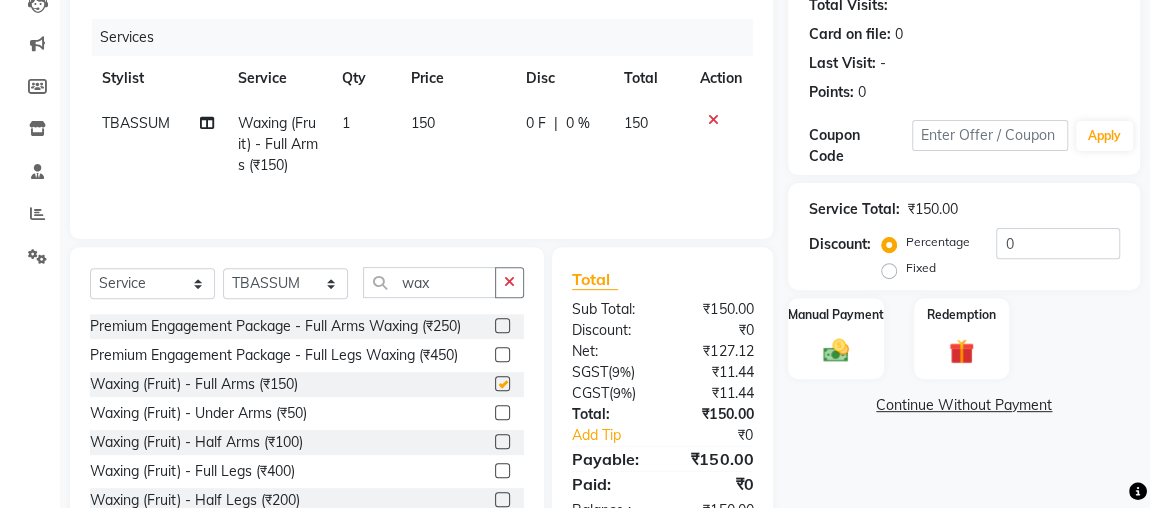 checkbox on "false" 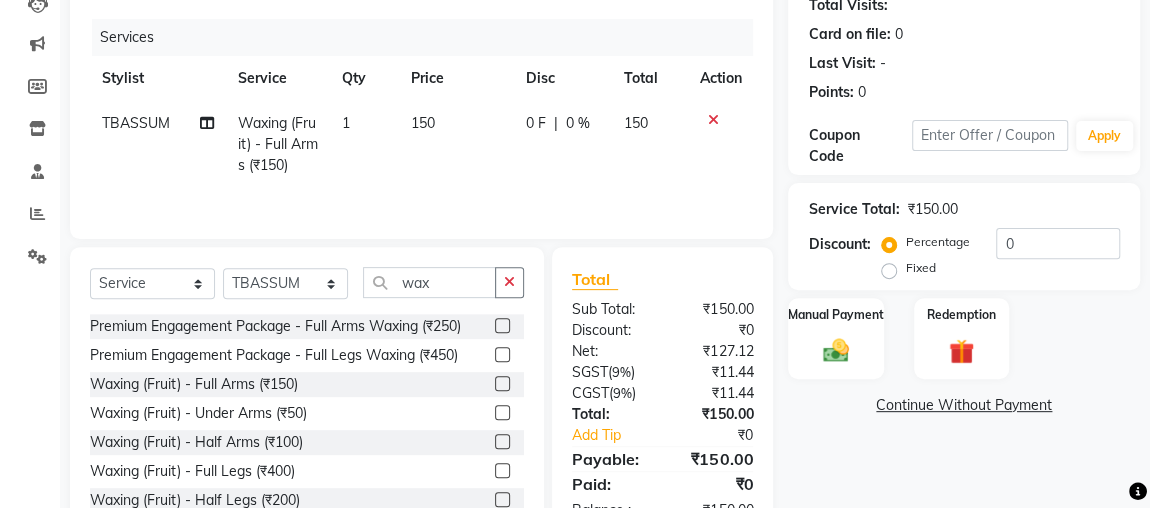 click 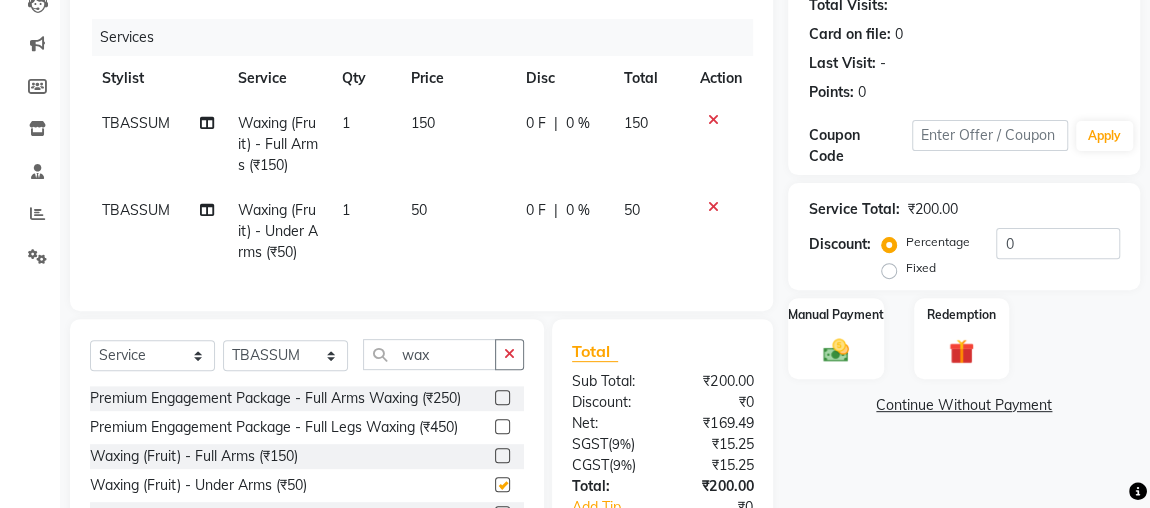 checkbox on "false" 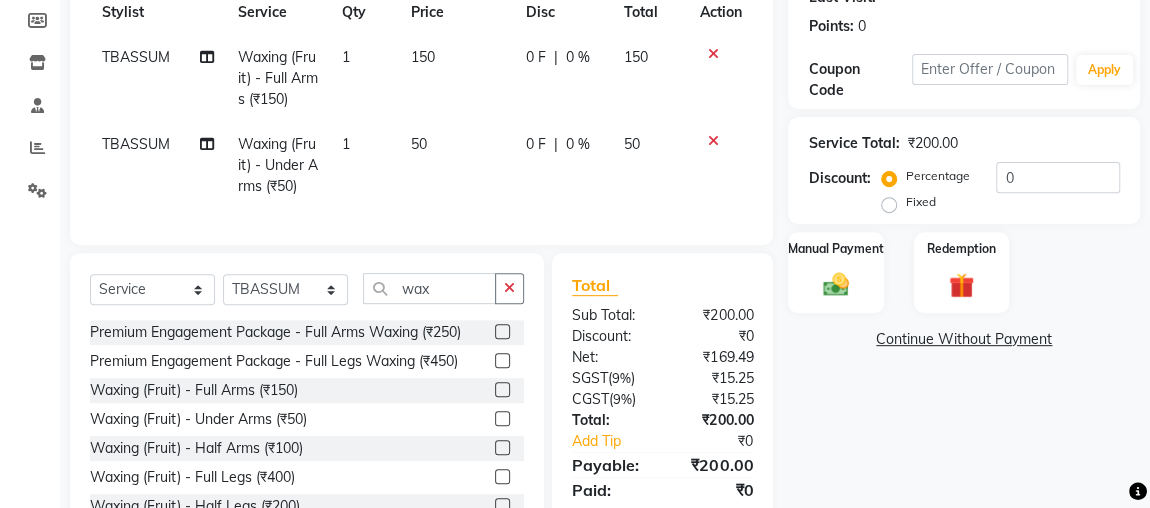 scroll, scrollTop: 296, scrollLeft: 0, axis: vertical 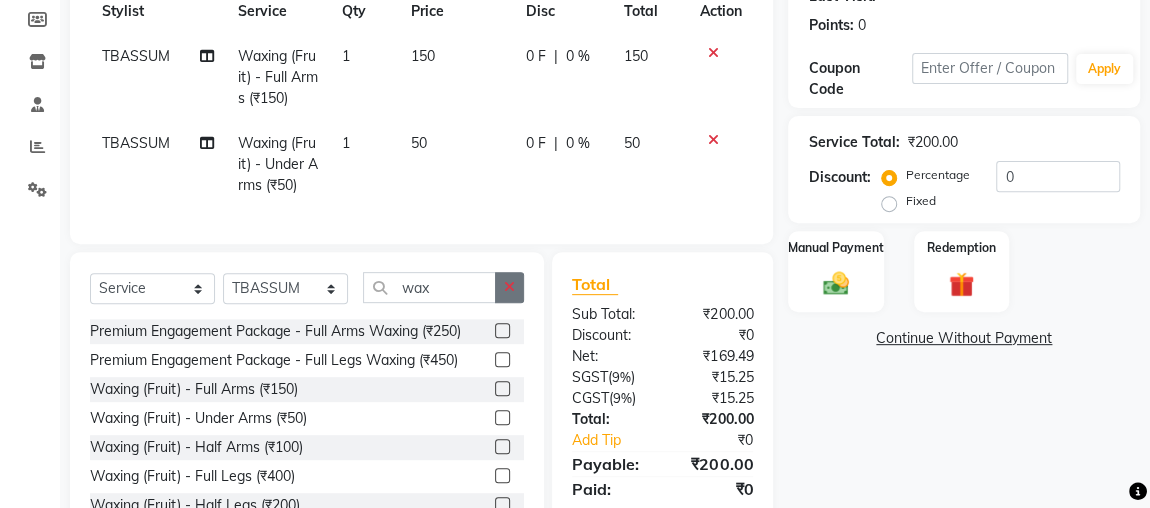 click 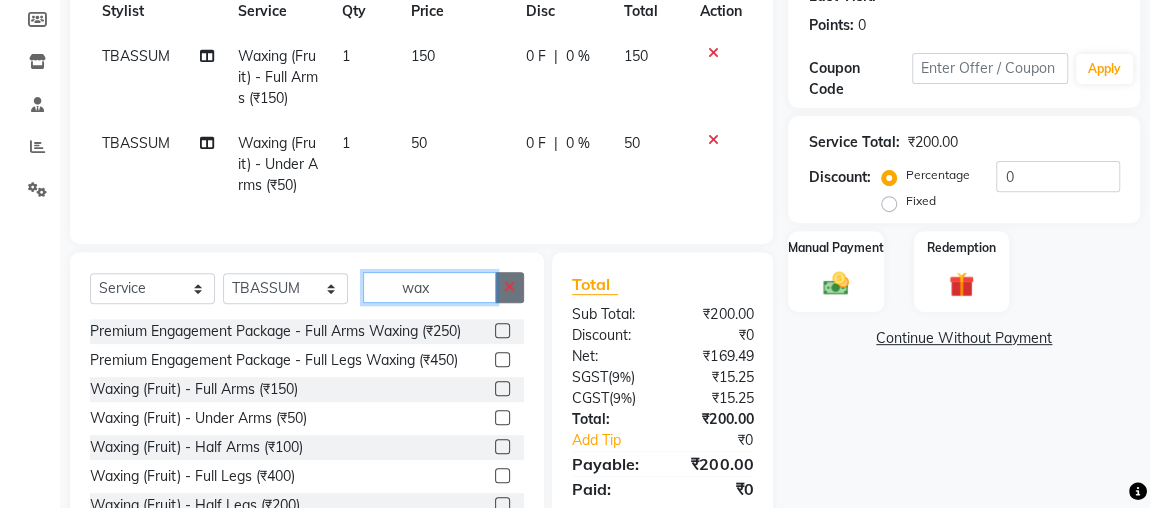 type 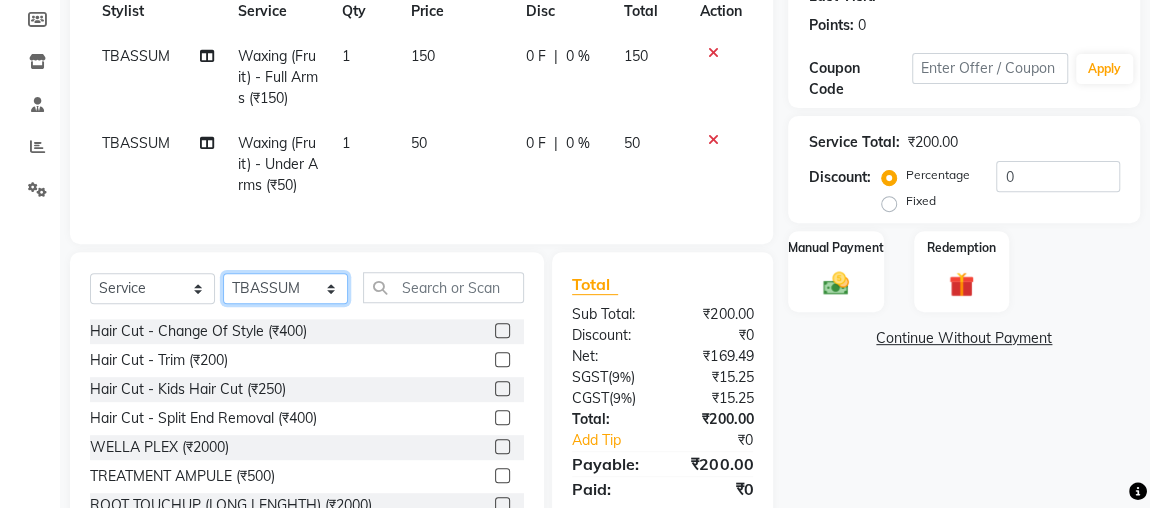 click on "Select Stylist [FIRST] [FIRST] [FIRST] [FIRST] [FIRST] [FIRST] [FIRST] [FIRST] [FIRST] [FIRST] [FIRST] [FIRST] [FIRST] [FIRST] [FIRST] [FIRST] [FIRST] [FIRST] [FIRST] [FIRST] [FIRST] [FIRST] [FIRST]" 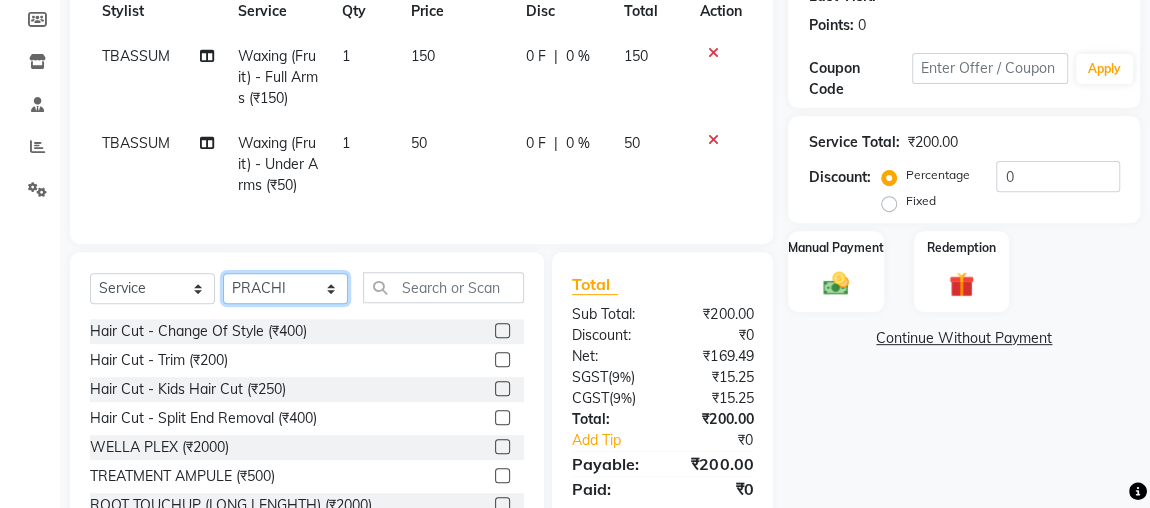 click on "Select Stylist [FIRST] [FIRST] [FIRST] [FIRST] [FIRST] [FIRST] [FIRST] [FIRST] [FIRST] [FIRST] [FIRST] [FIRST] [FIRST] [FIRST] [FIRST] [FIRST] [FIRST] [FIRST] [FIRST] [FIRST] [FIRST] [FIRST] [FIRST]" 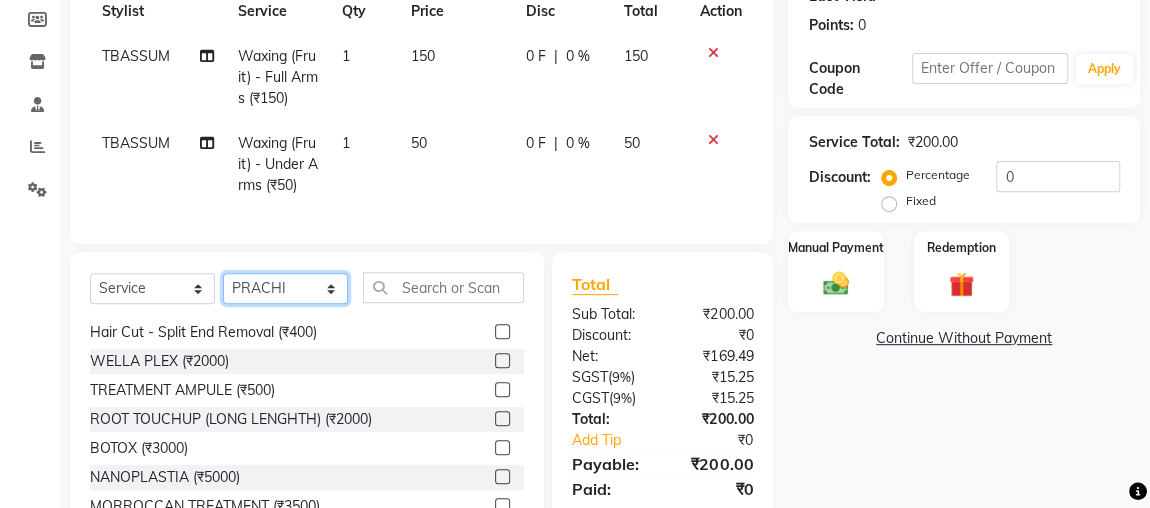 scroll, scrollTop: 95, scrollLeft: 0, axis: vertical 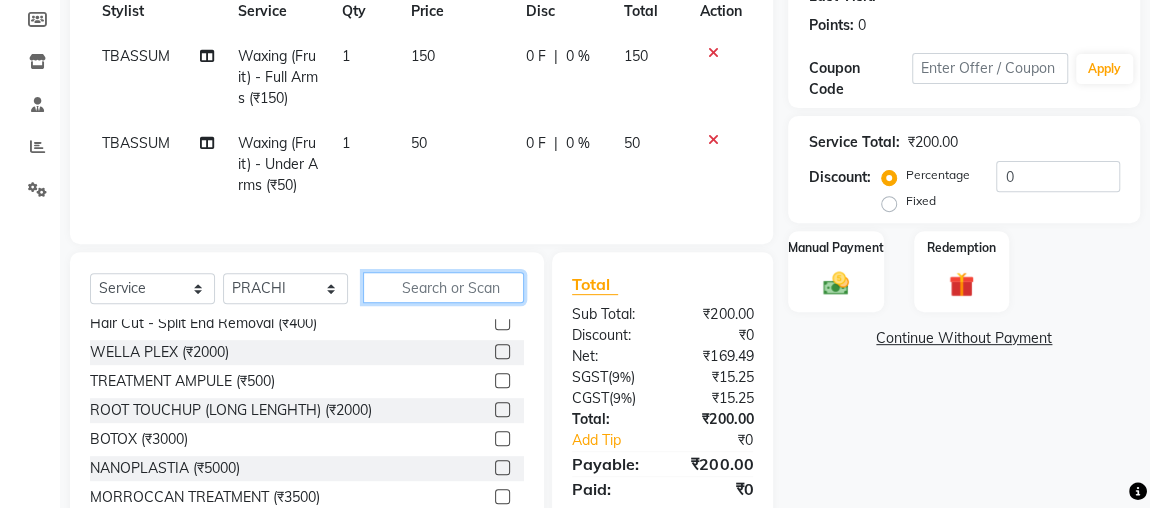 click 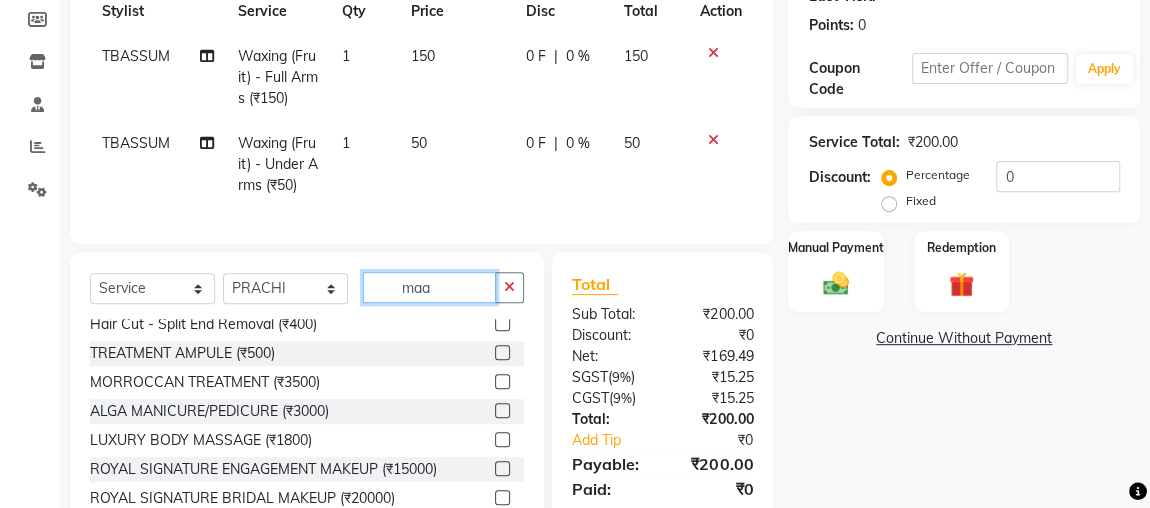 scroll, scrollTop: 0, scrollLeft: 0, axis: both 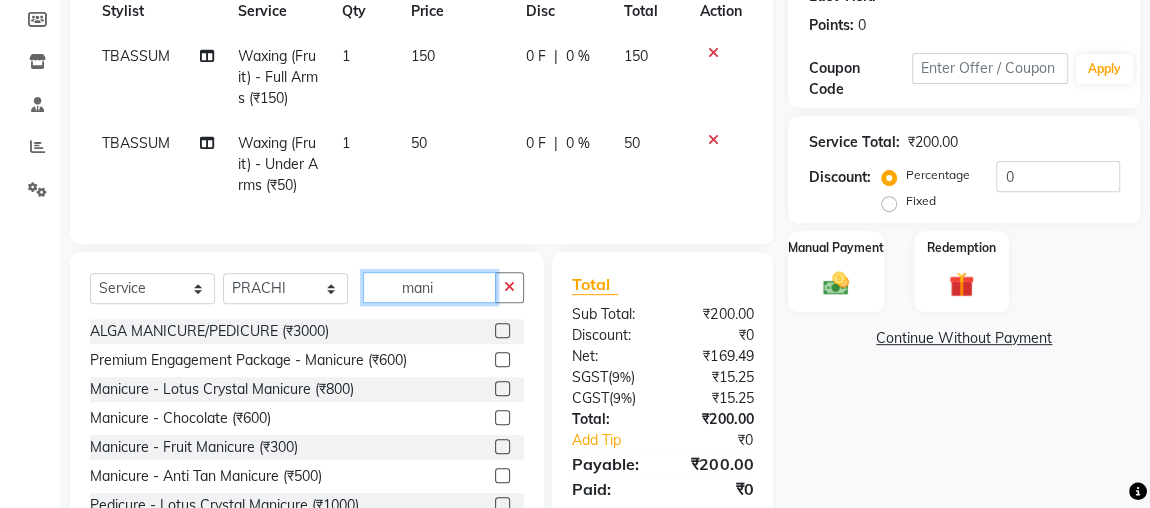 type on "mani" 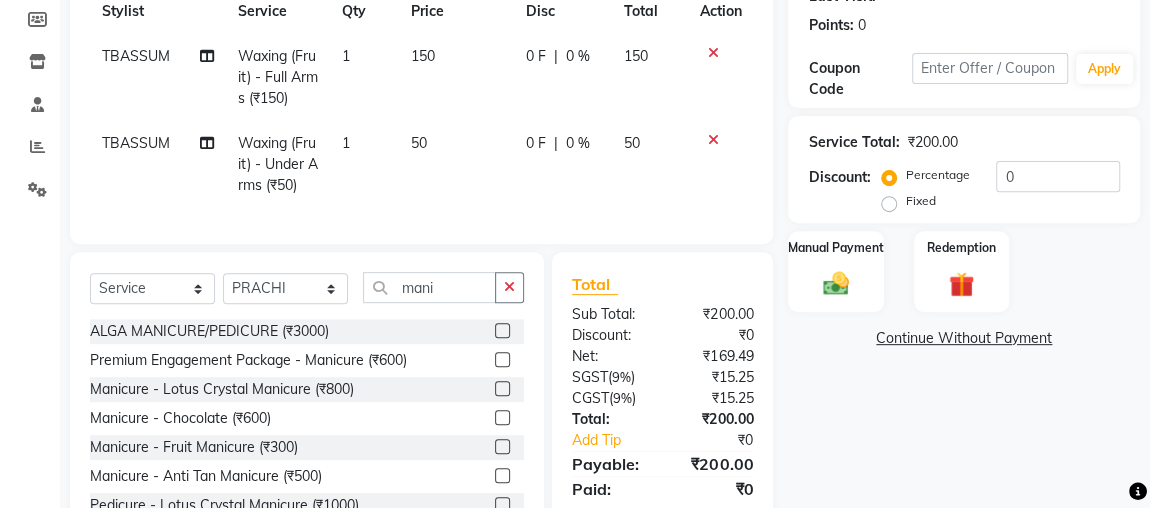 click 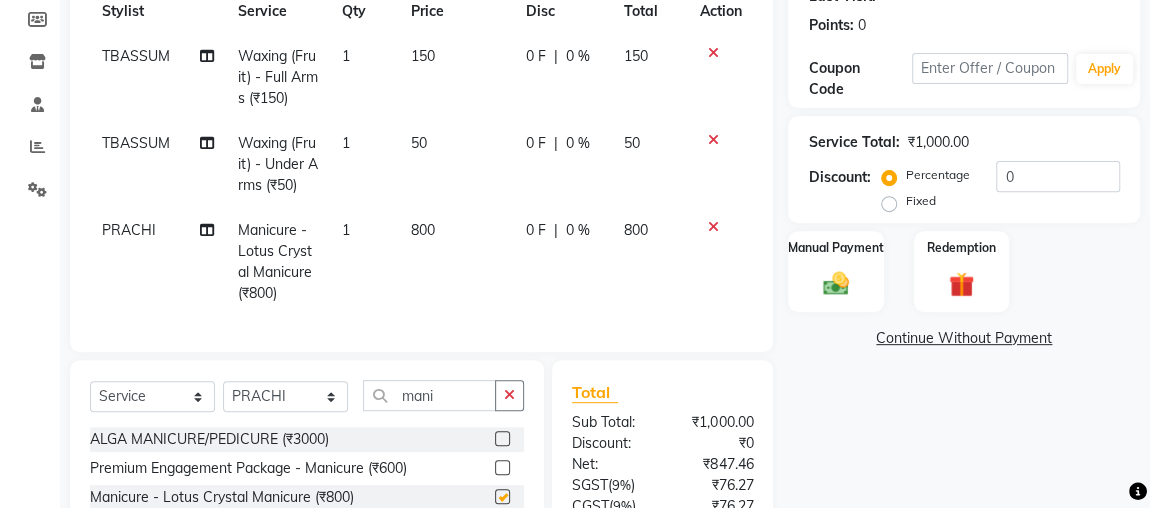 checkbox on "false" 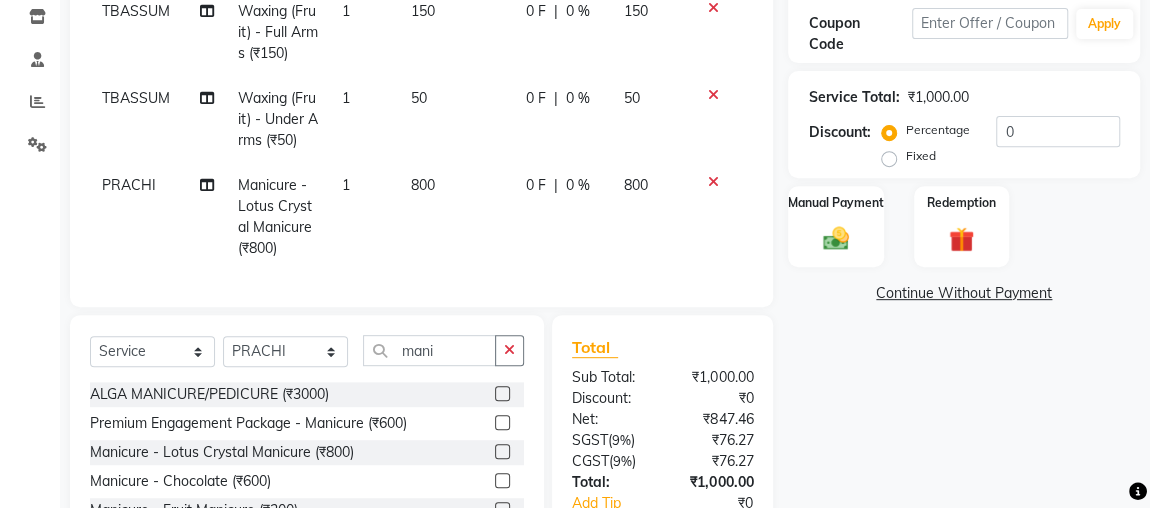scroll, scrollTop: 416, scrollLeft: 0, axis: vertical 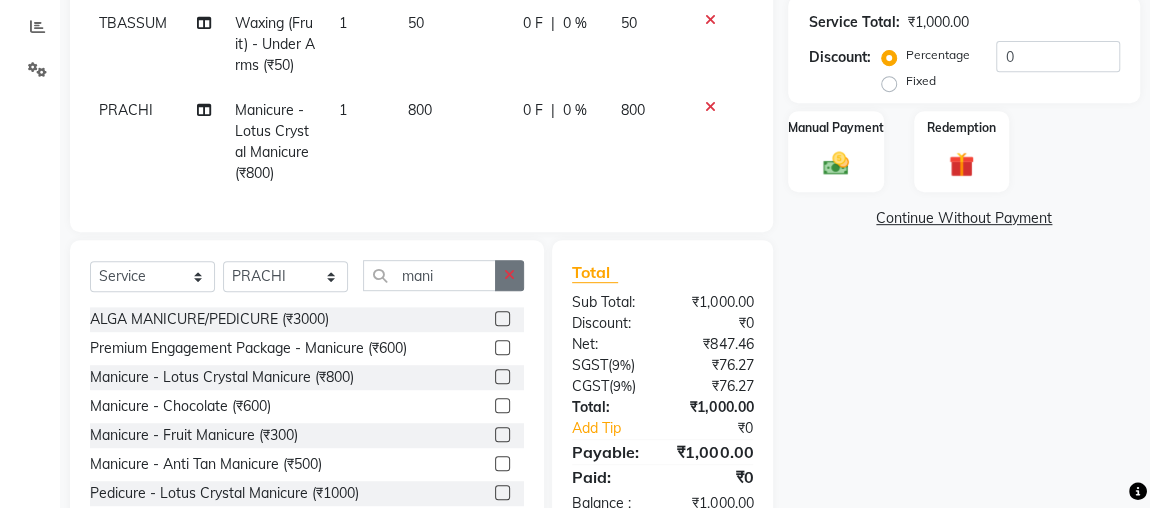click 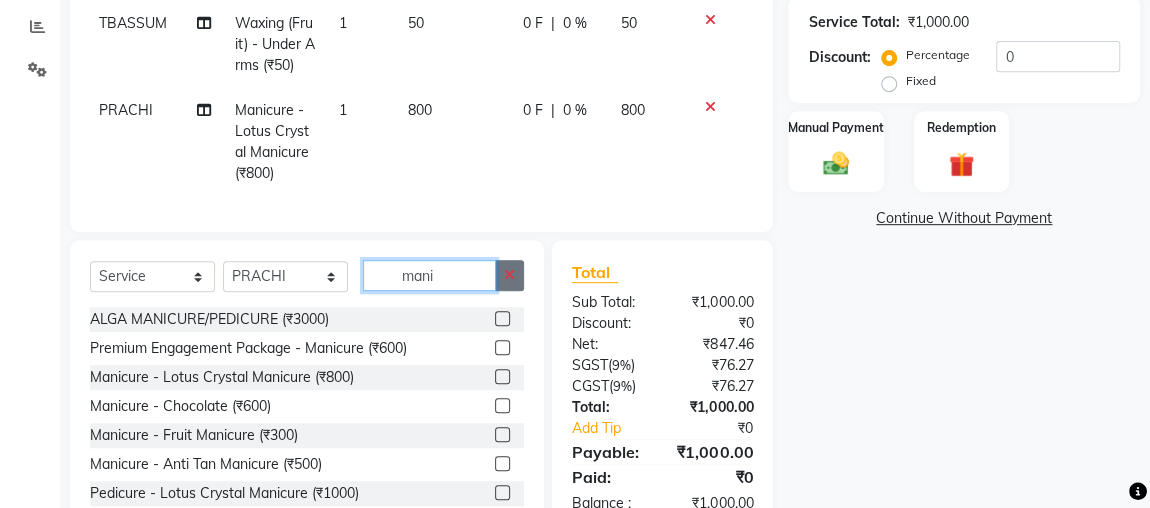 type 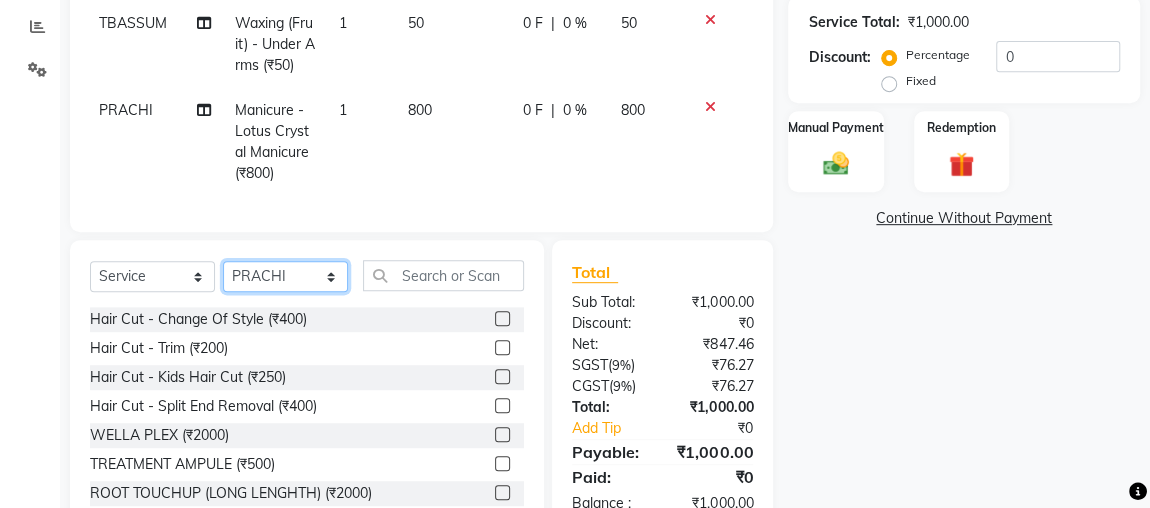 click on "Select Stylist [FIRST] [FIRST] [FIRST] [FIRST] [FIRST] [FIRST] [FIRST] [FIRST] [FIRST] [FIRST] [FIRST] [FIRST] [FIRST] [FIRST] [FIRST] [FIRST] [FIRST] [FIRST] [FIRST] [FIRST] [FIRST] [FIRST] [FIRST]" 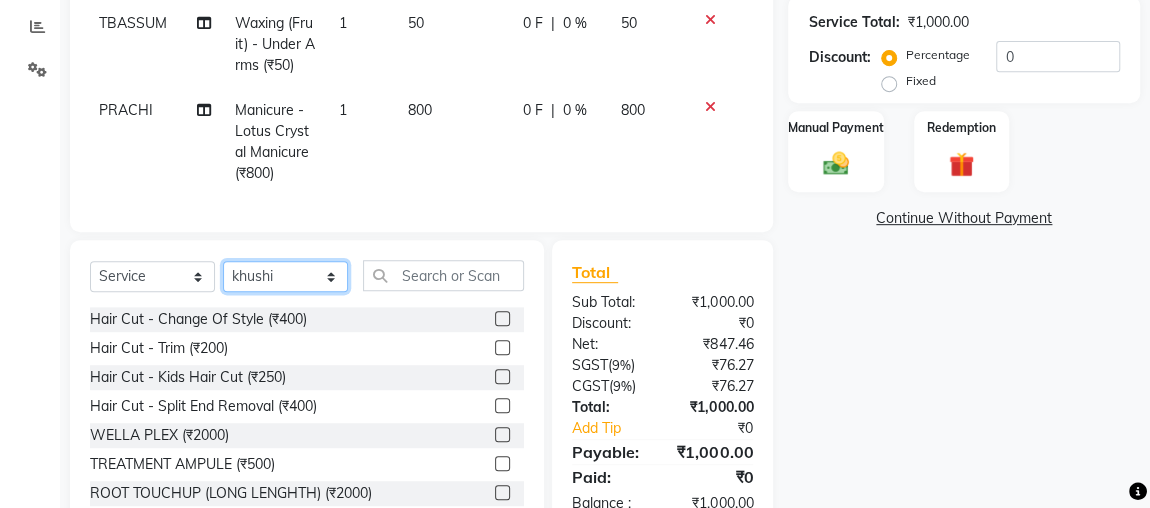 click on "Select Stylist [FIRST] [FIRST] [FIRST] [FIRST] [FIRST] [FIRST] [FIRST] [FIRST] [FIRST] [FIRST] [FIRST] [FIRST] [FIRST] [FIRST] [FIRST] [FIRST] [FIRST] [FIRST] [FIRST] [FIRST] [FIRST] [FIRST] [FIRST]" 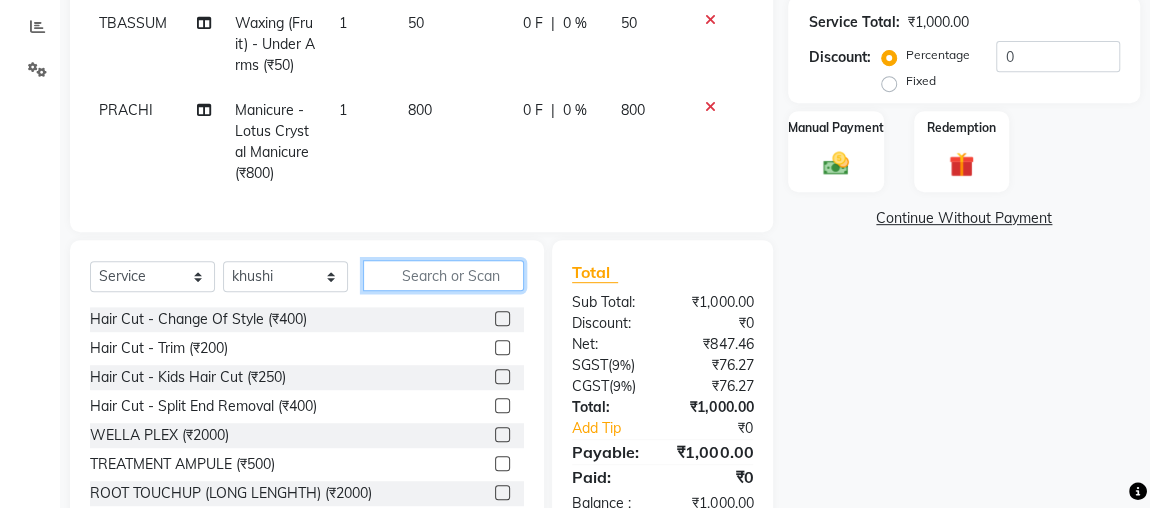 click 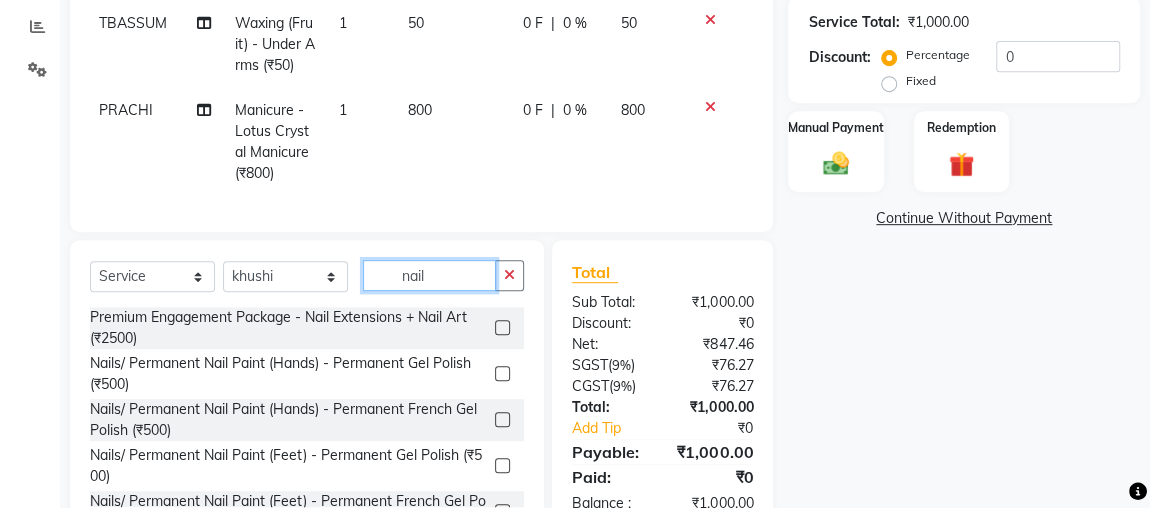 type on "nail" 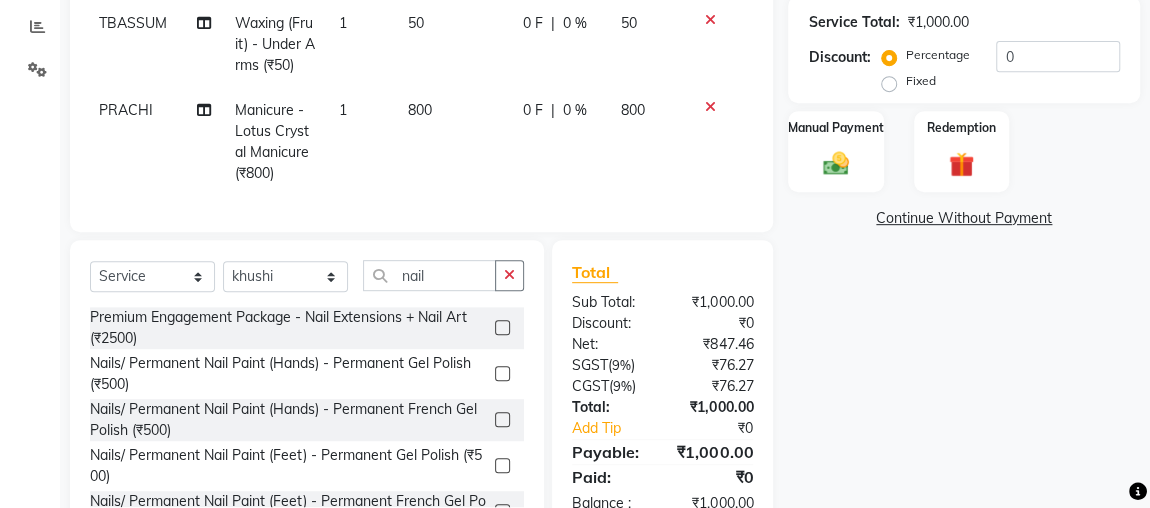 click 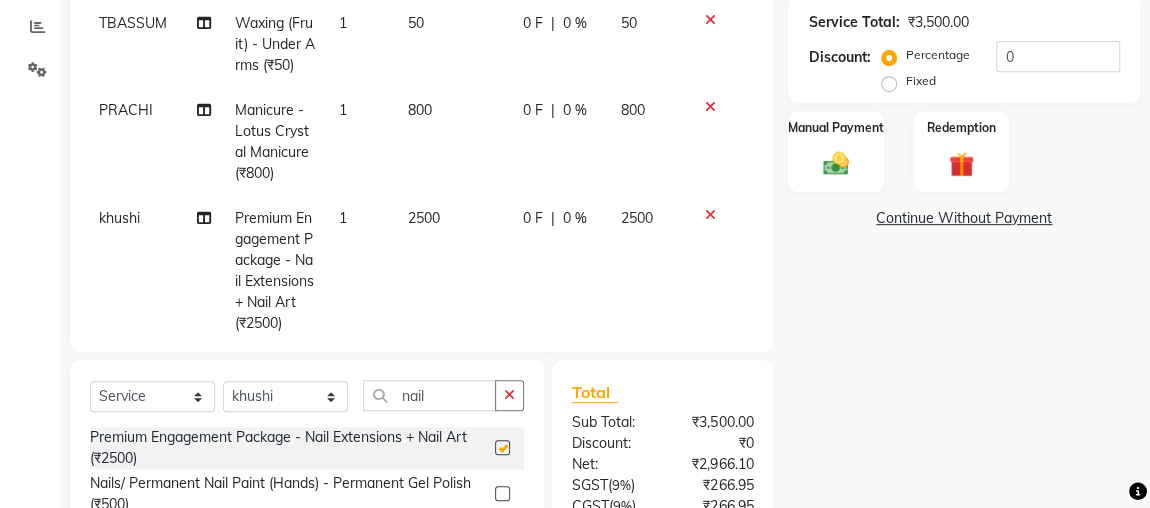 checkbox on "false" 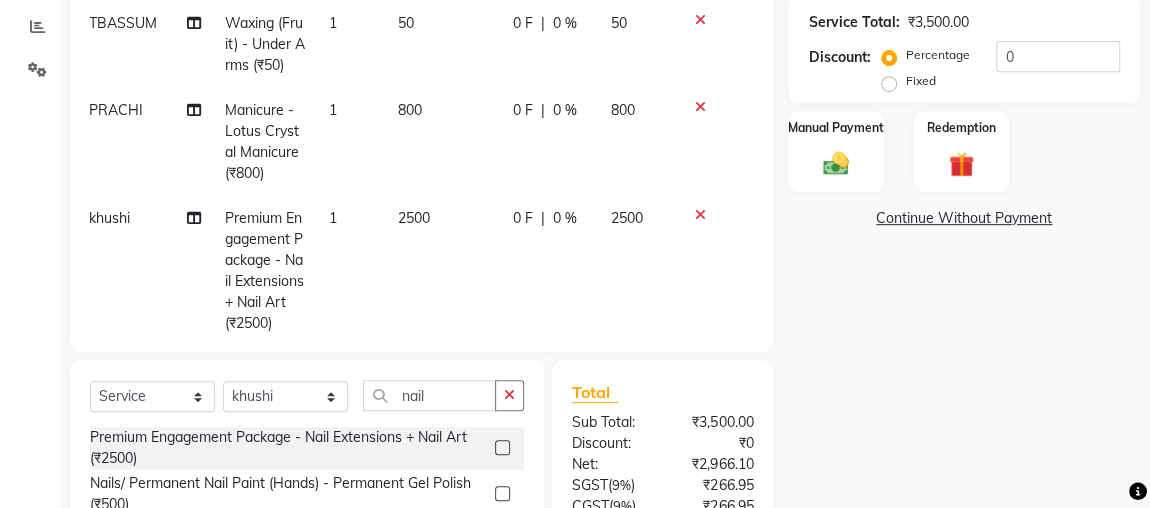 scroll, scrollTop: 43, scrollLeft: 13, axis: both 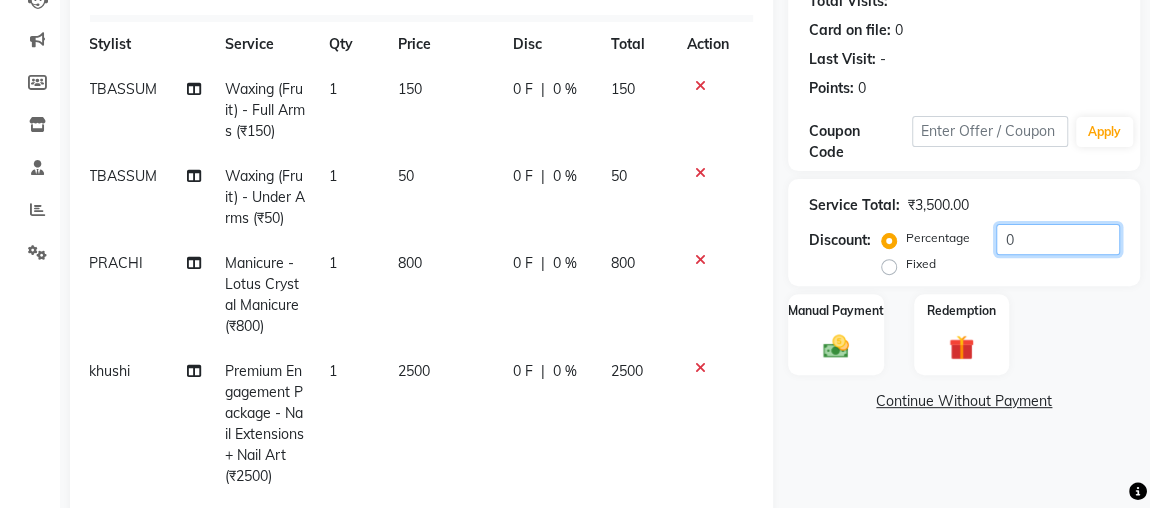 click on "0" 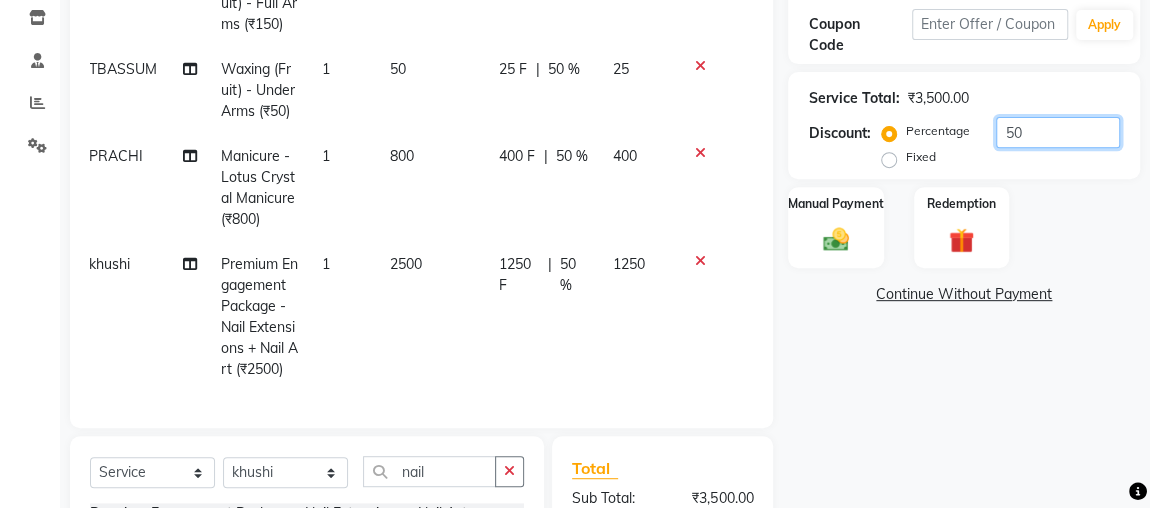 scroll, scrollTop: 339, scrollLeft: 0, axis: vertical 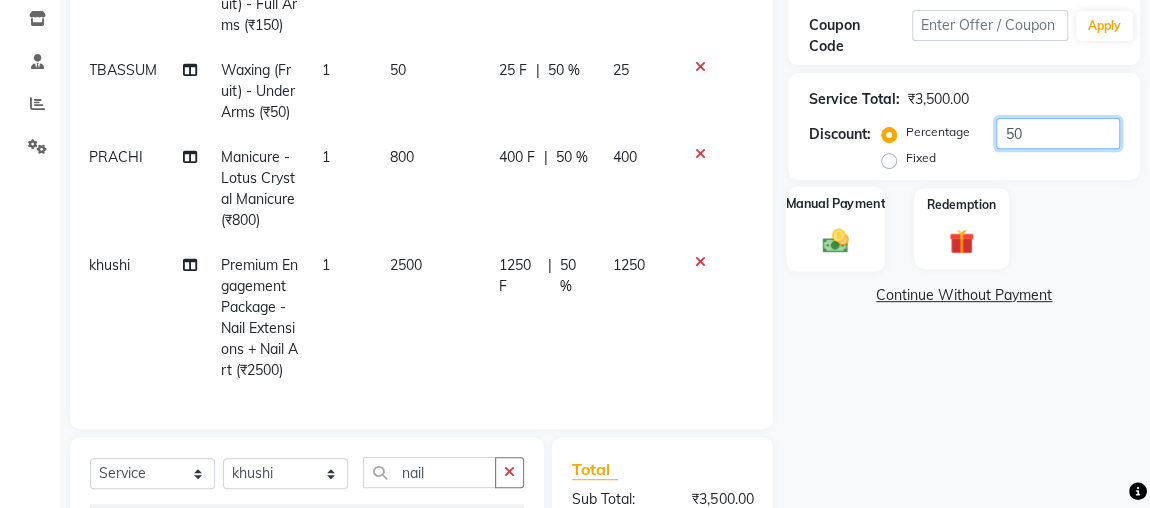 type on "50" 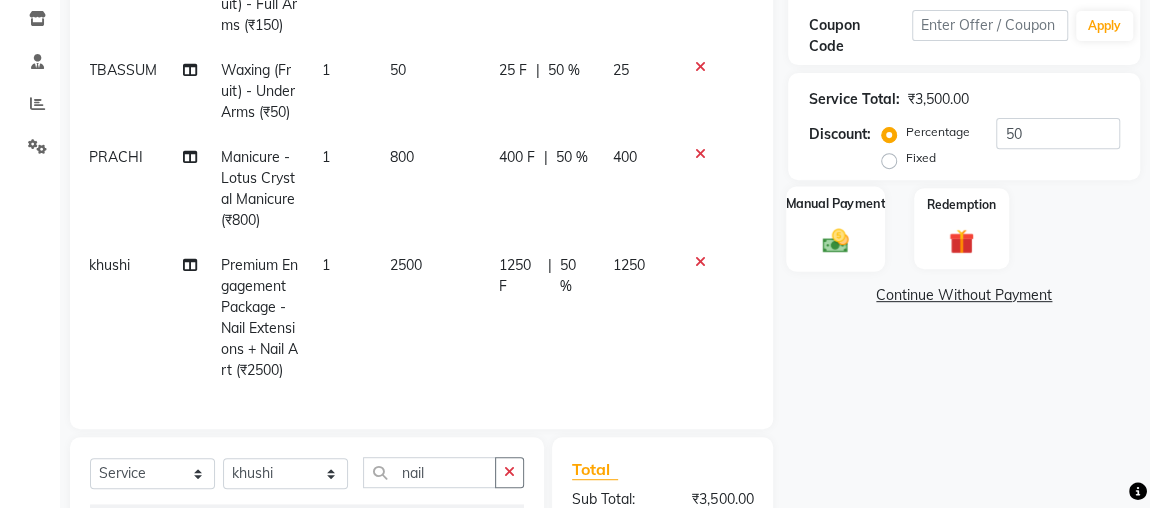 click 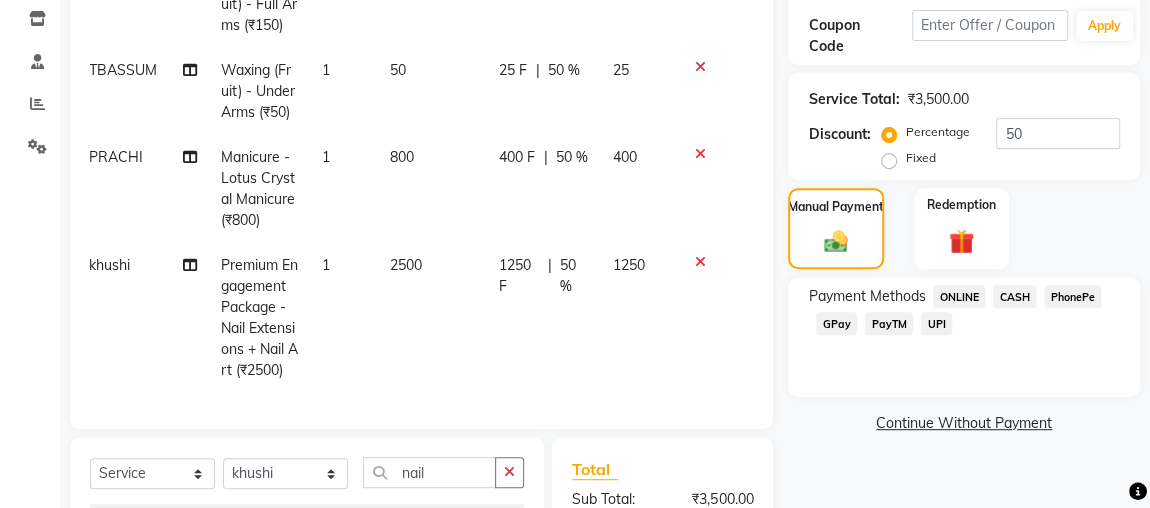 click on "CASH" 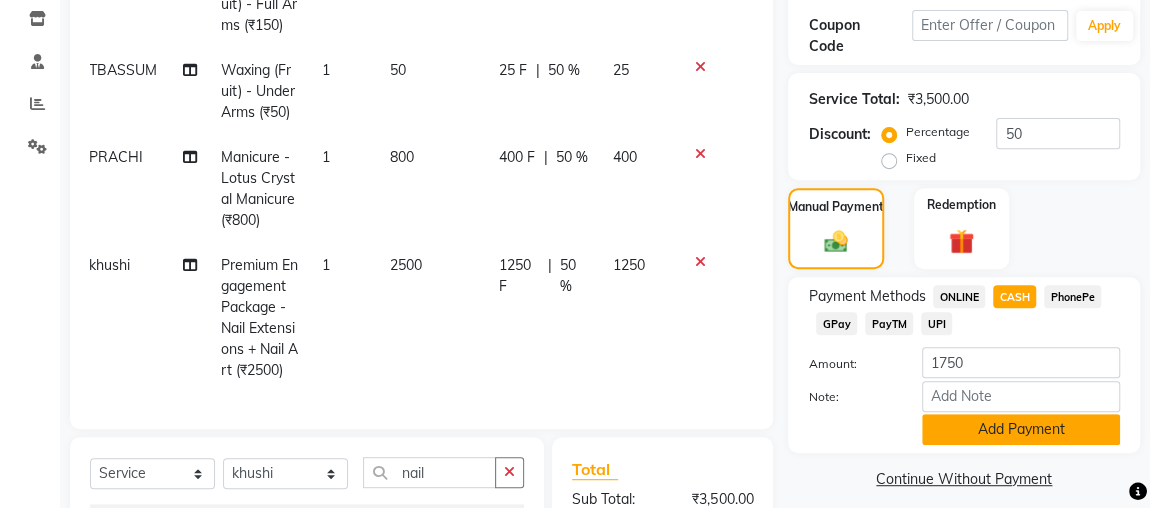 click on "Add Payment" 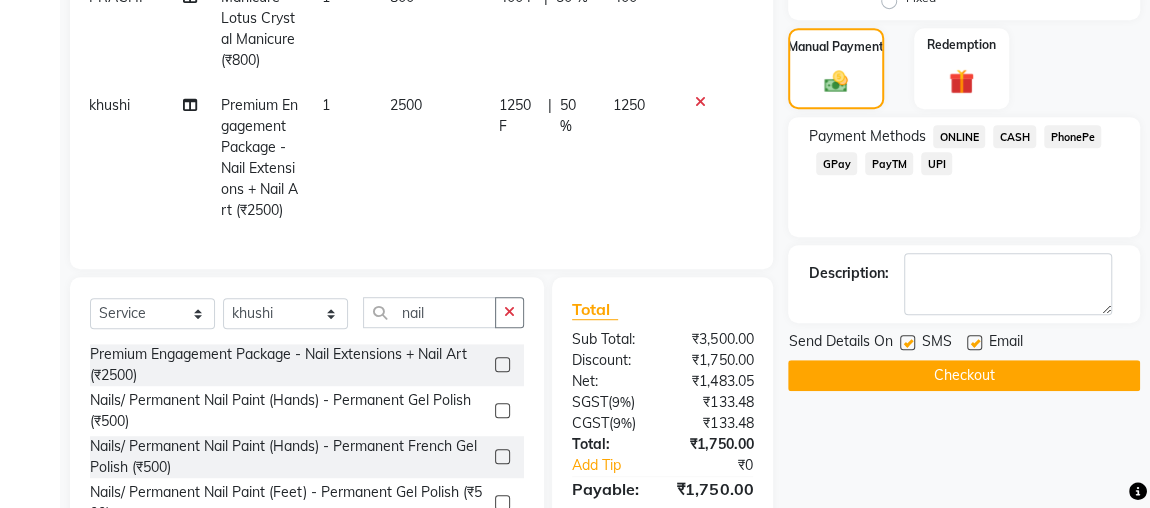 scroll, scrollTop: 504, scrollLeft: 0, axis: vertical 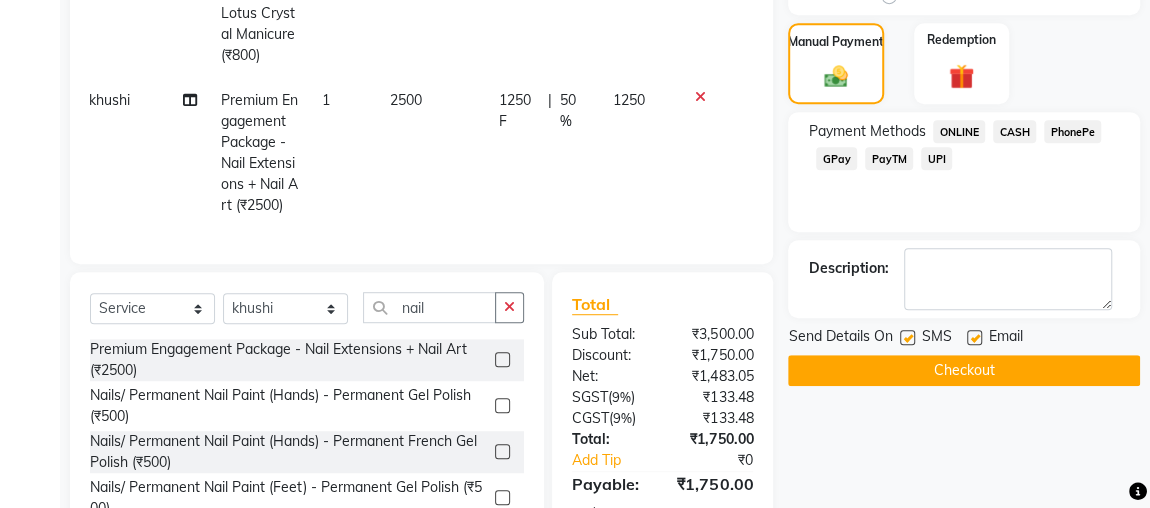 click on "Checkout" 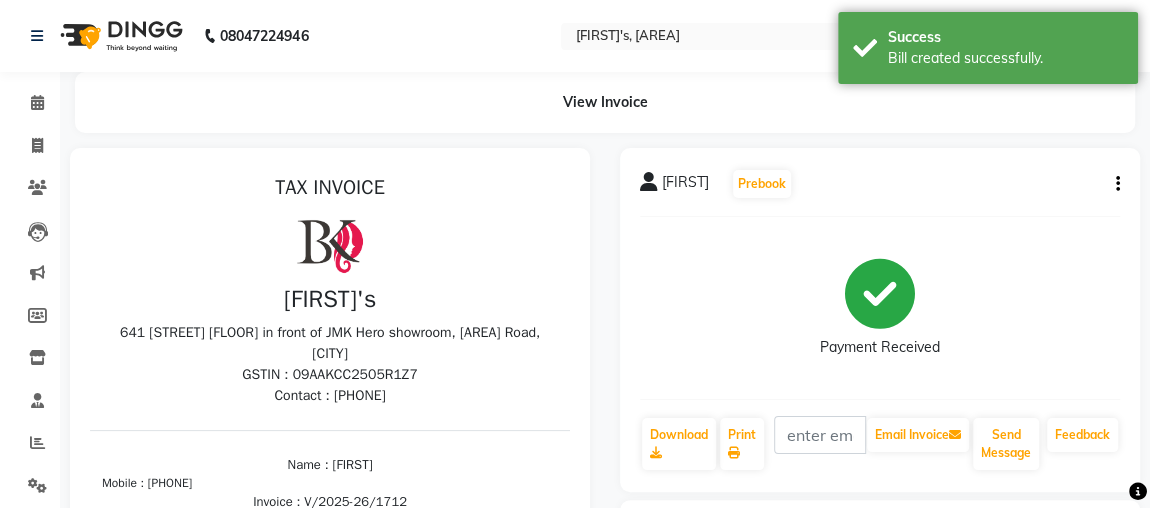 scroll, scrollTop: 0, scrollLeft: 0, axis: both 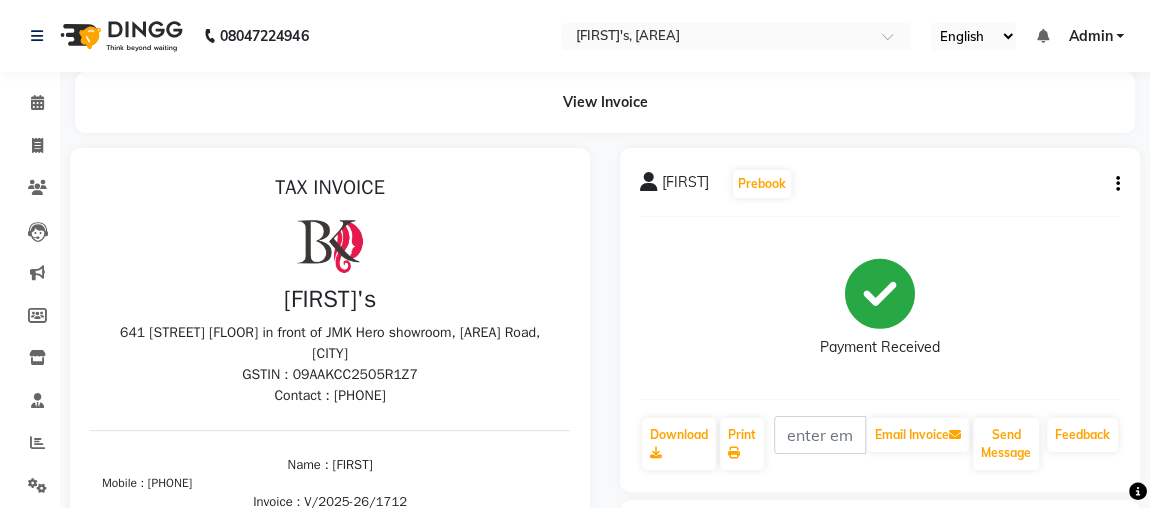 click on "Staff" 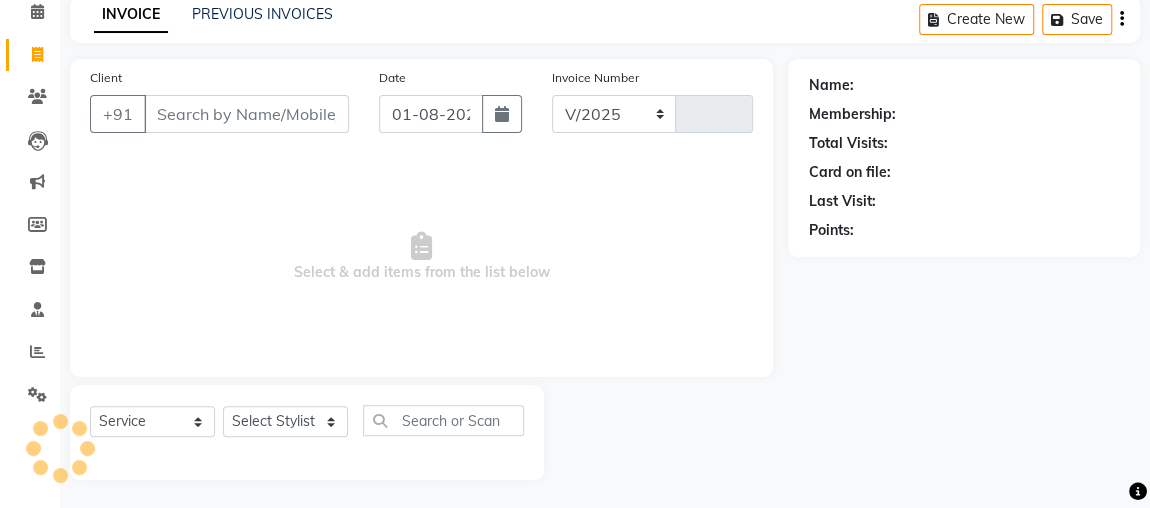 select on "4362" 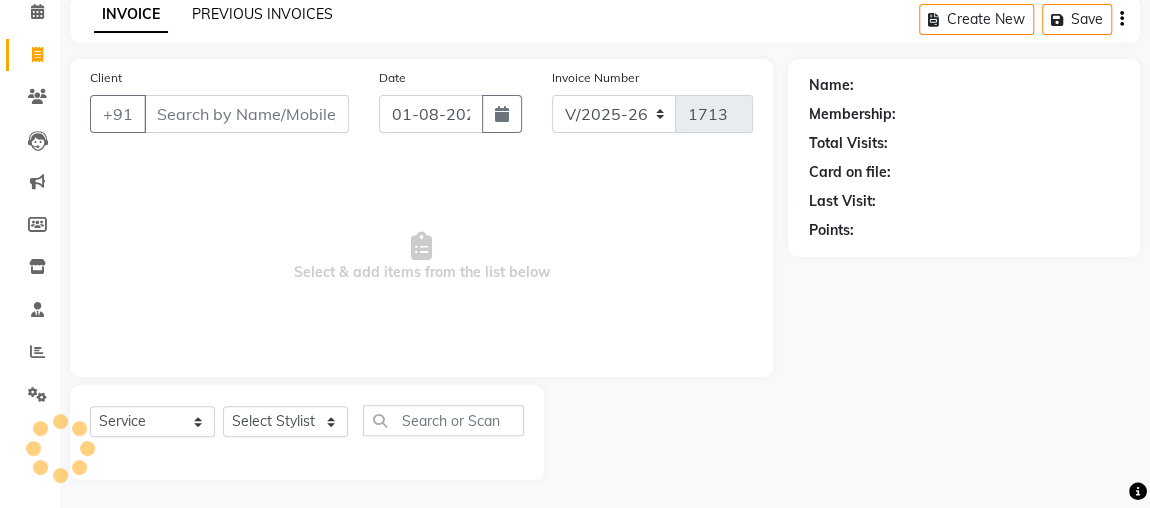 click on "PREVIOUS INVOICES" 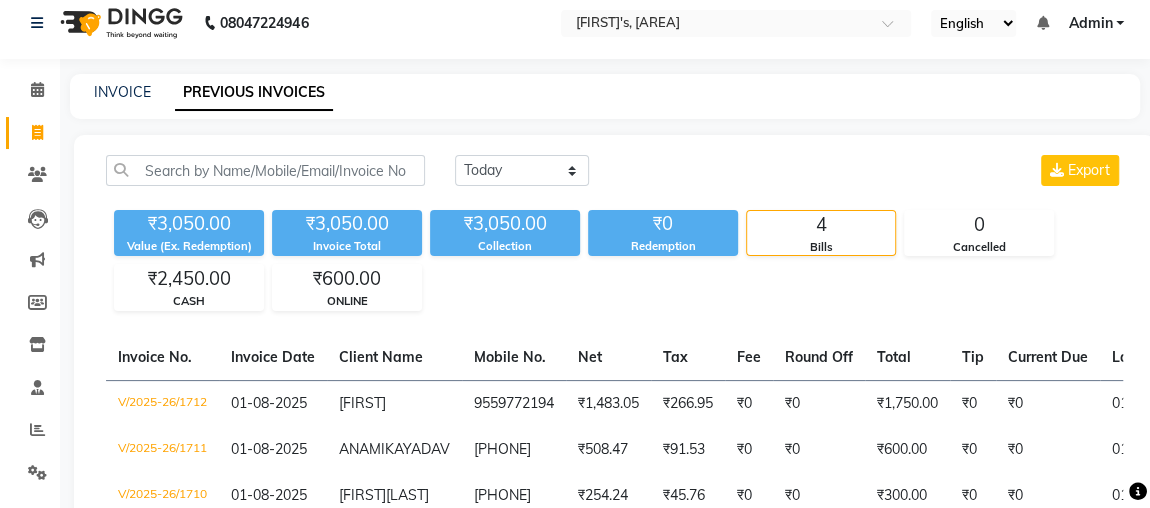 scroll, scrollTop: 0, scrollLeft: 0, axis: both 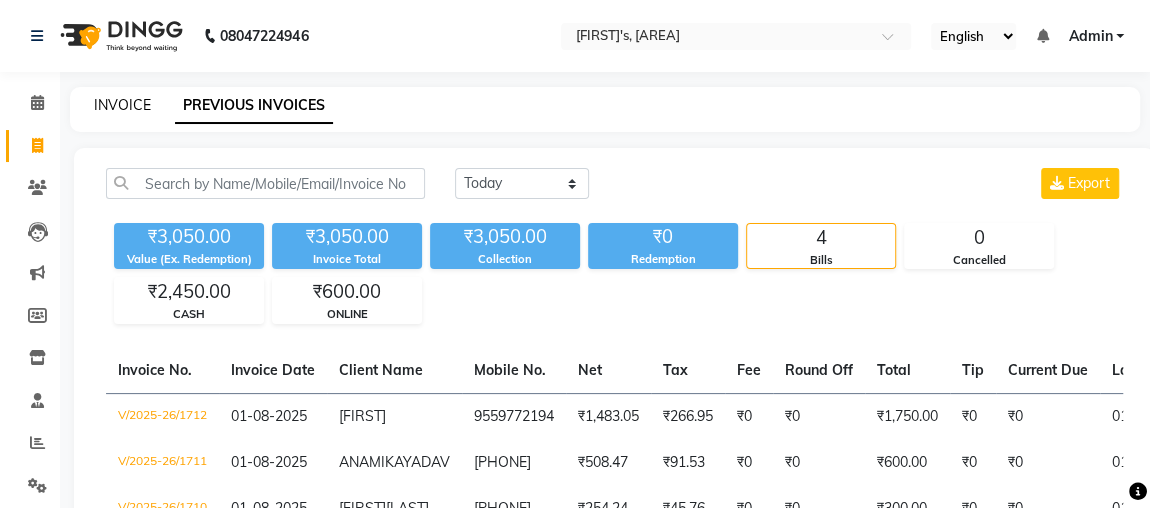 click on "INVOICE" 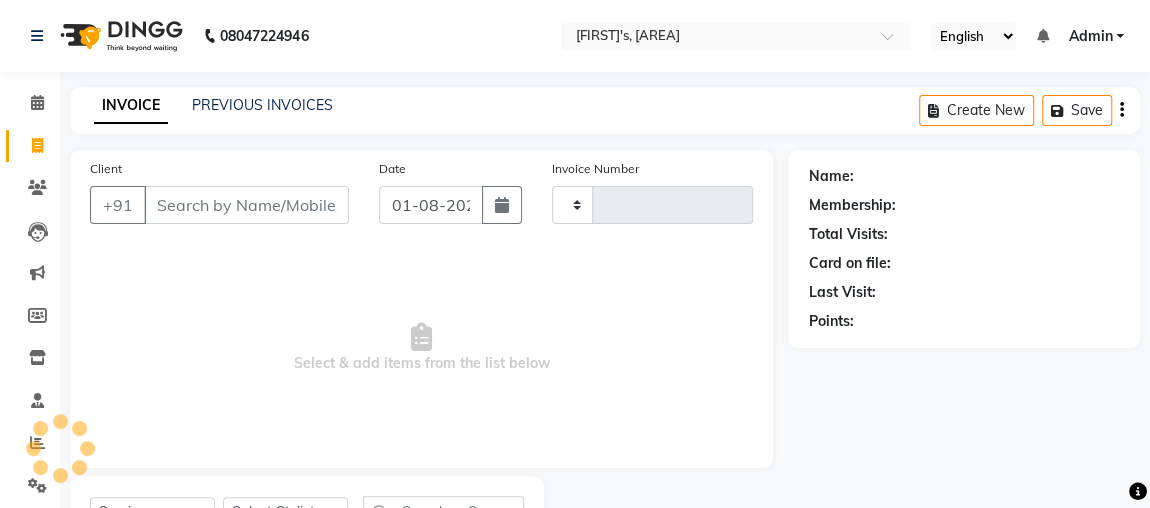 scroll, scrollTop: 91, scrollLeft: 0, axis: vertical 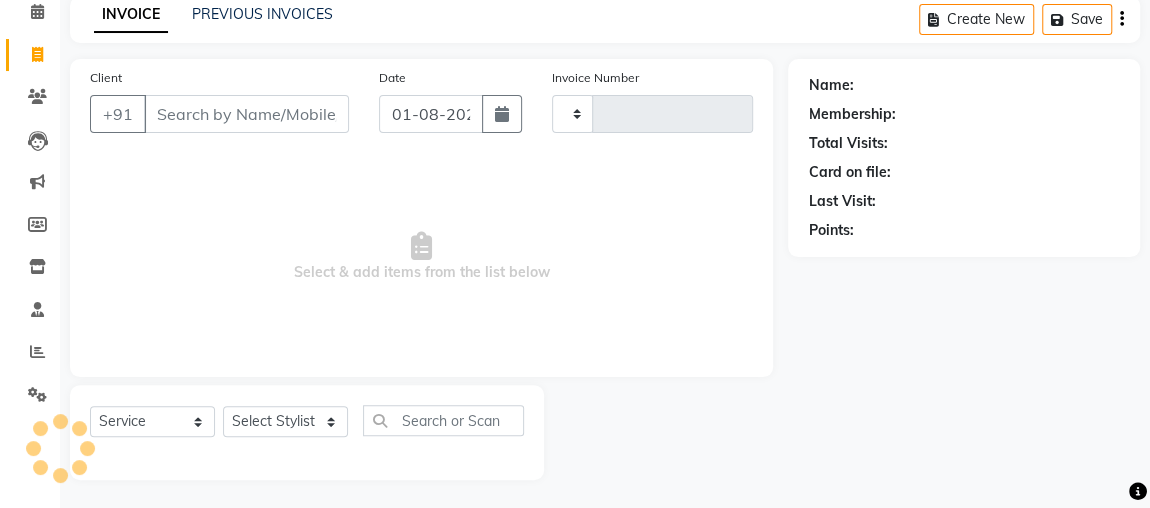 type on "1713" 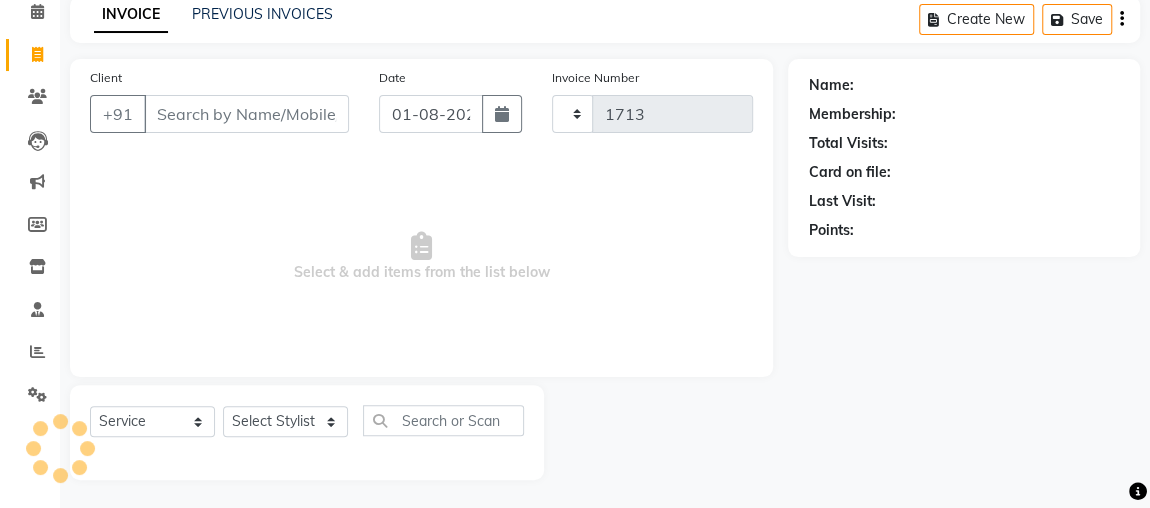 select on "4362" 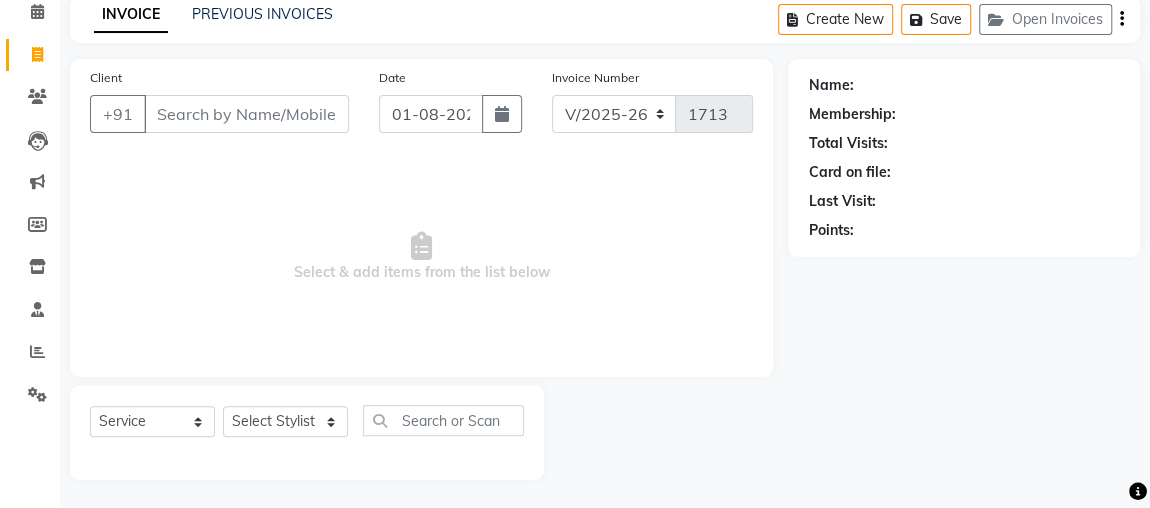 click on "Client" at bounding box center [246, 114] 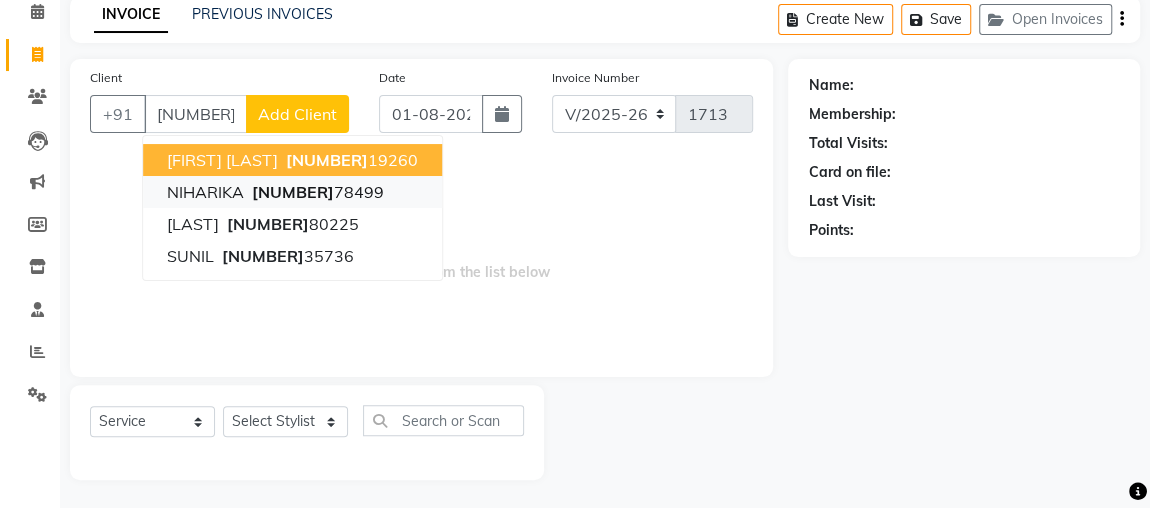 click on "[FIRST] [PHONE]" at bounding box center [292, 192] 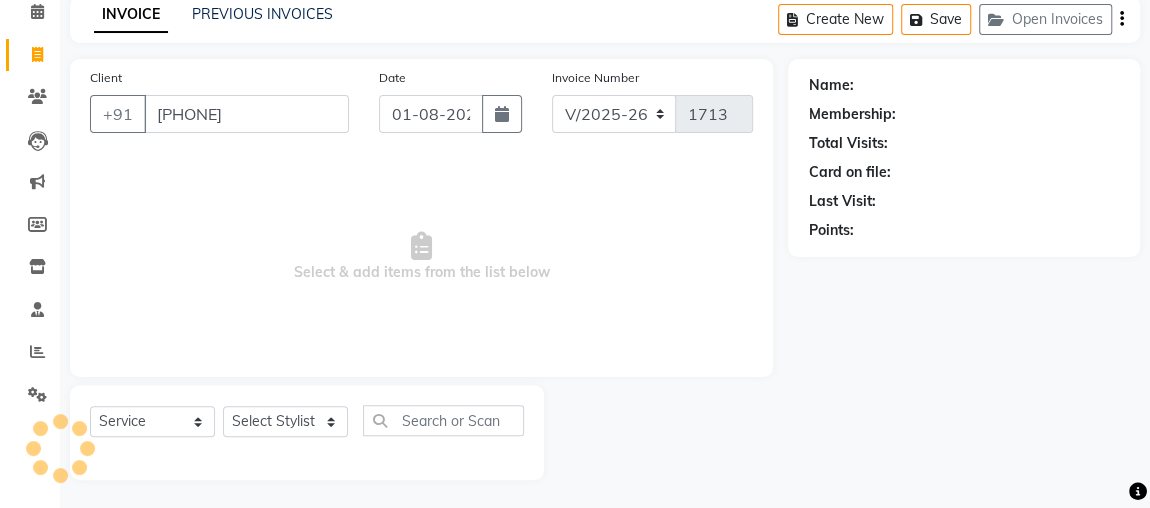 type on "[PHONE]" 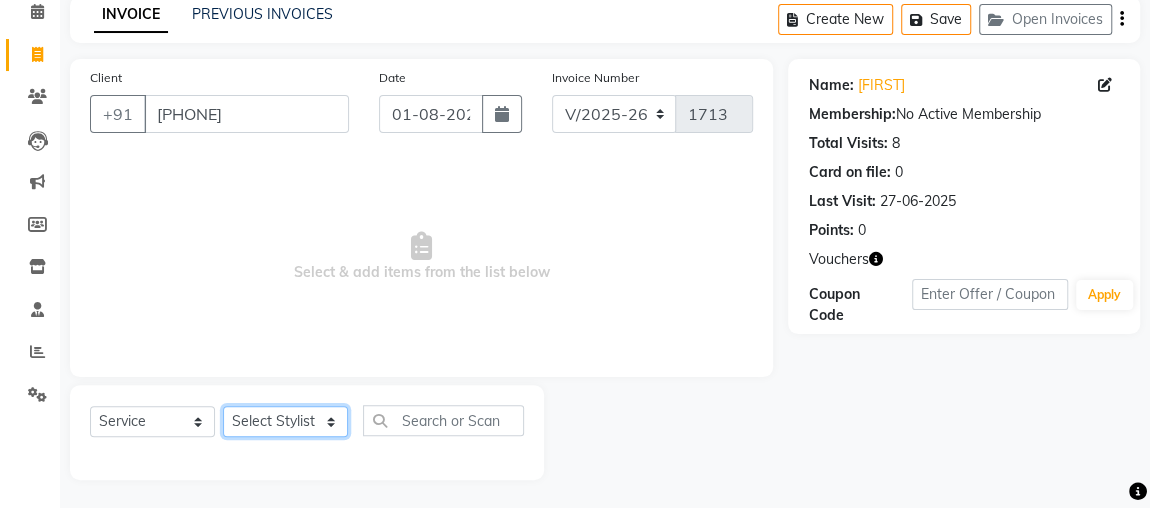 click on "Select Stylist [FIRST] [FIRST] [FIRST] [FIRST] [FIRST] [FIRST] [FIRST] [FIRST] [FIRST] [FIRST] [FIRST] [FIRST] [FIRST] [FIRST] [FIRST] [FIRST] [FIRST] [FIRST] [FIRST] [FIRST] [FIRST] [FIRST] [FIRST]" 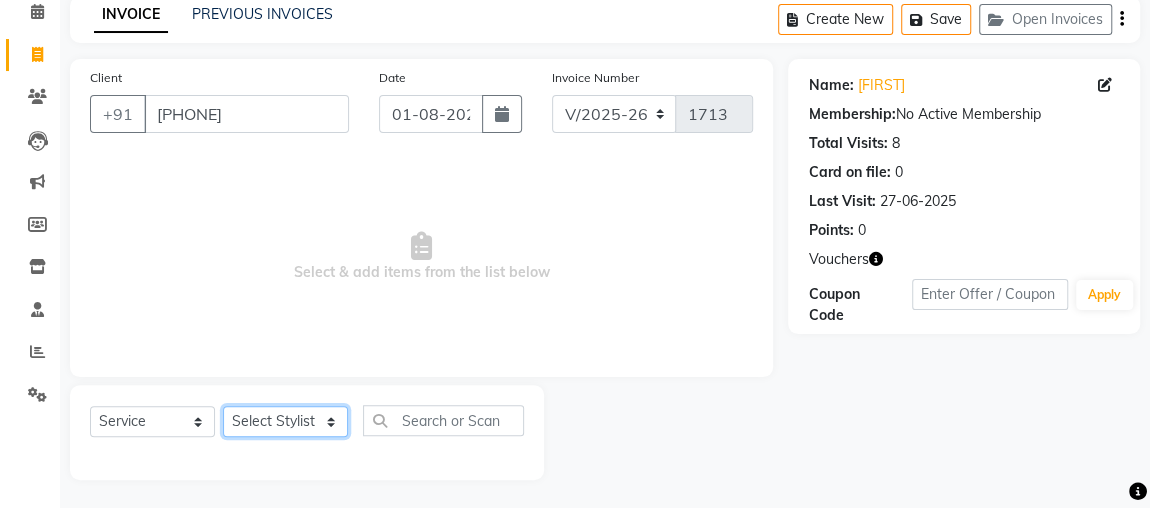 select on "32641" 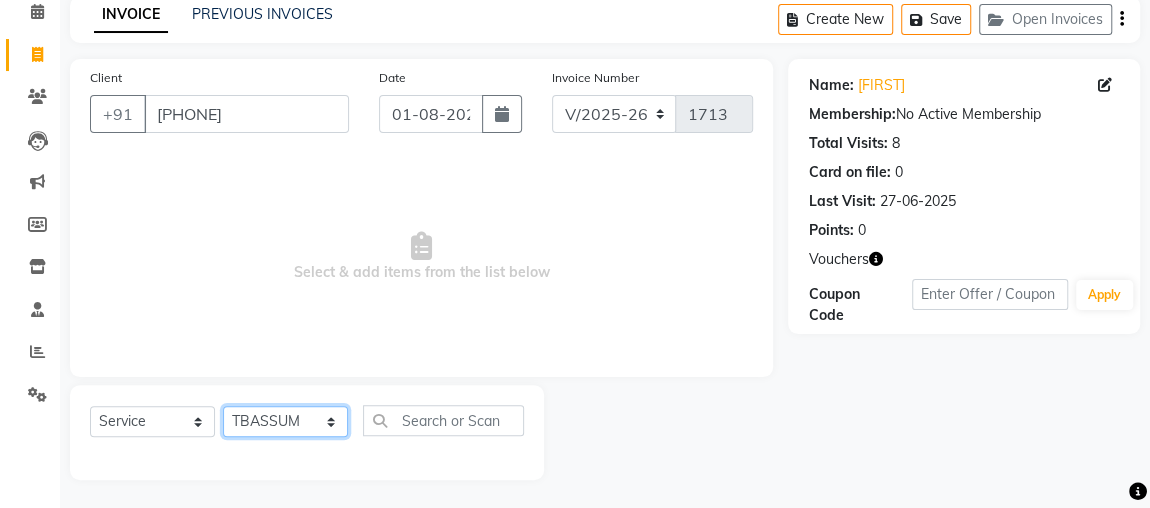 click on "Select Stylist [FIRST] [FIRST] [FIRST] [FIRST] [FIRST] [FIRST] [FIRST] [FIRST] [FIRST] [FIRST] [FIRST] [FIRST] [FIRST] [FIRST] [FIRST] [FIRST] [FIRST] [FIRST] [FIRST] [FIRST] [FIRST] [FIRST] [FIRST]" 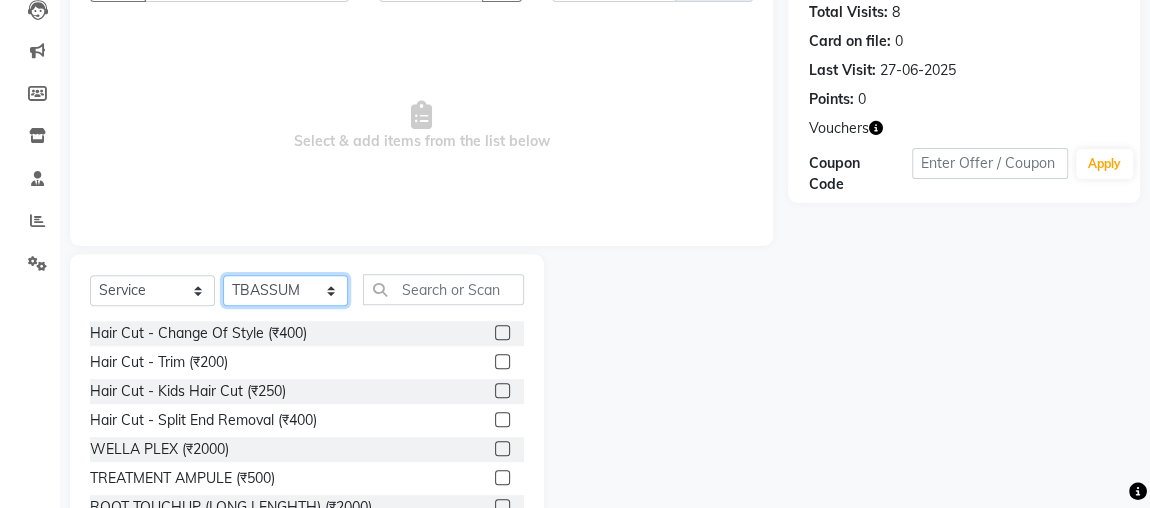 scroll, scrollTop: 260, scrollLeft: 0, axis: vertical 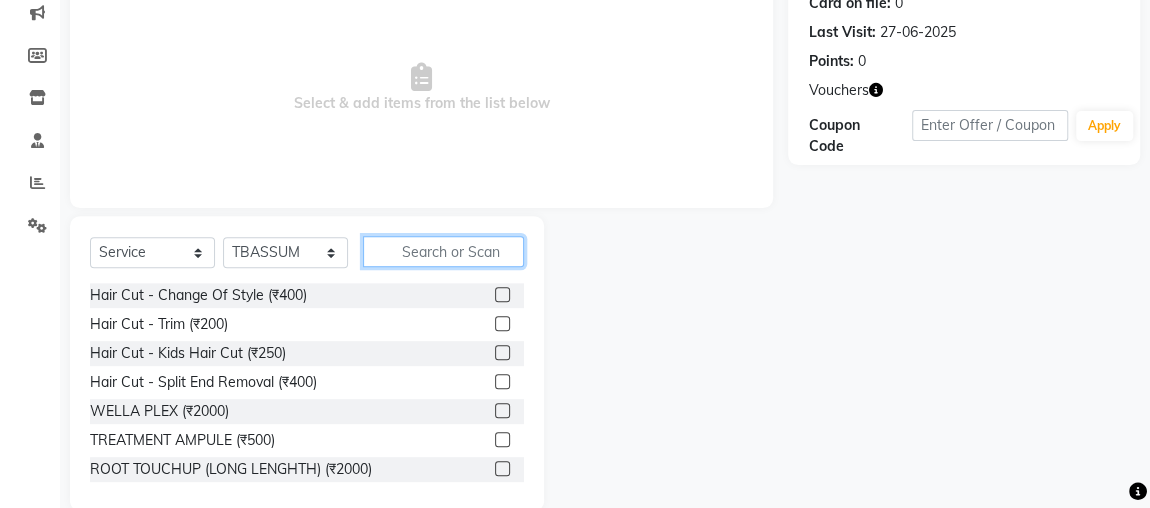 click 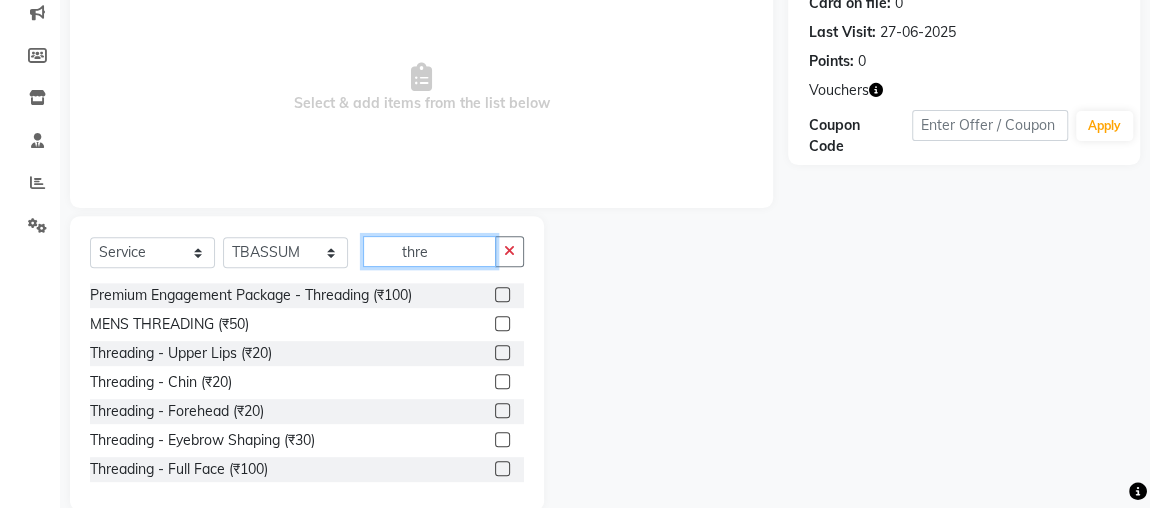 type on "thre" 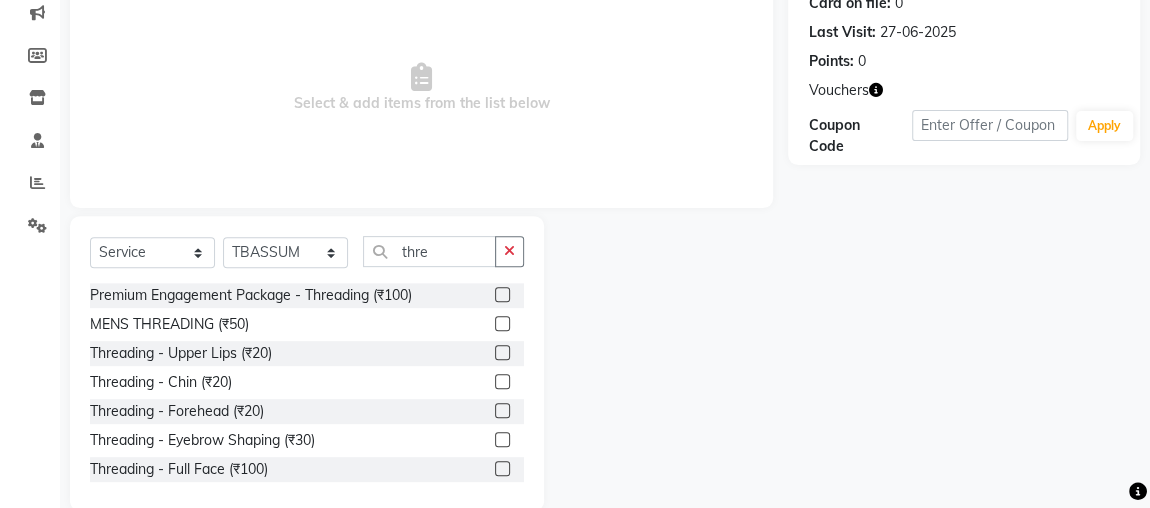 click 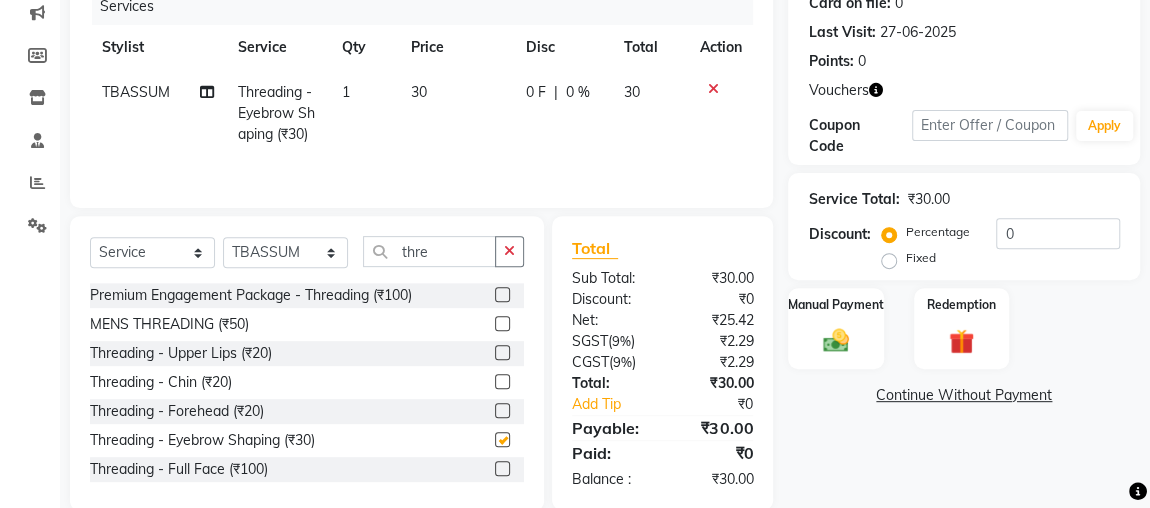 checkbox on "false" 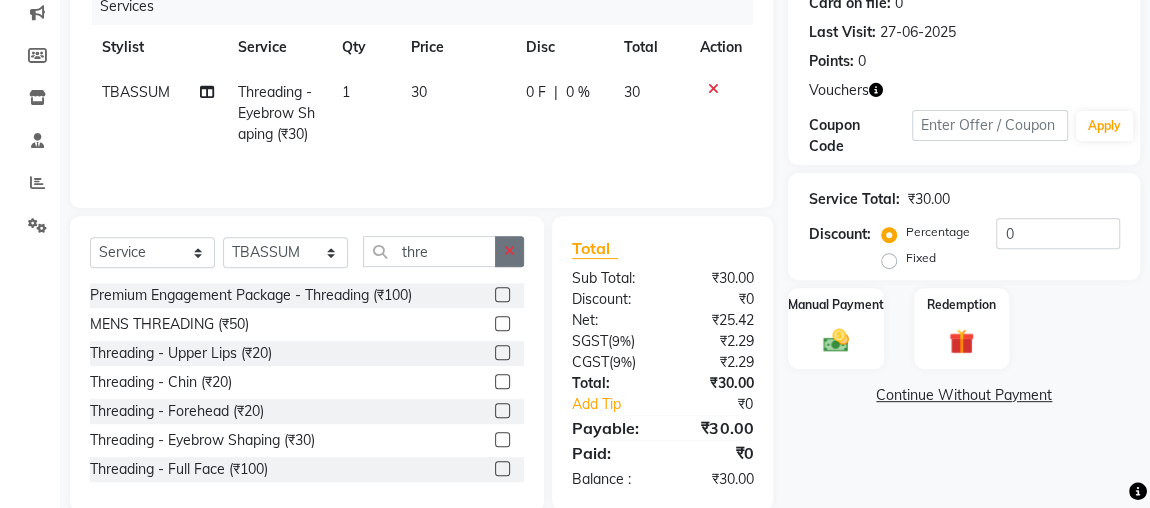 click 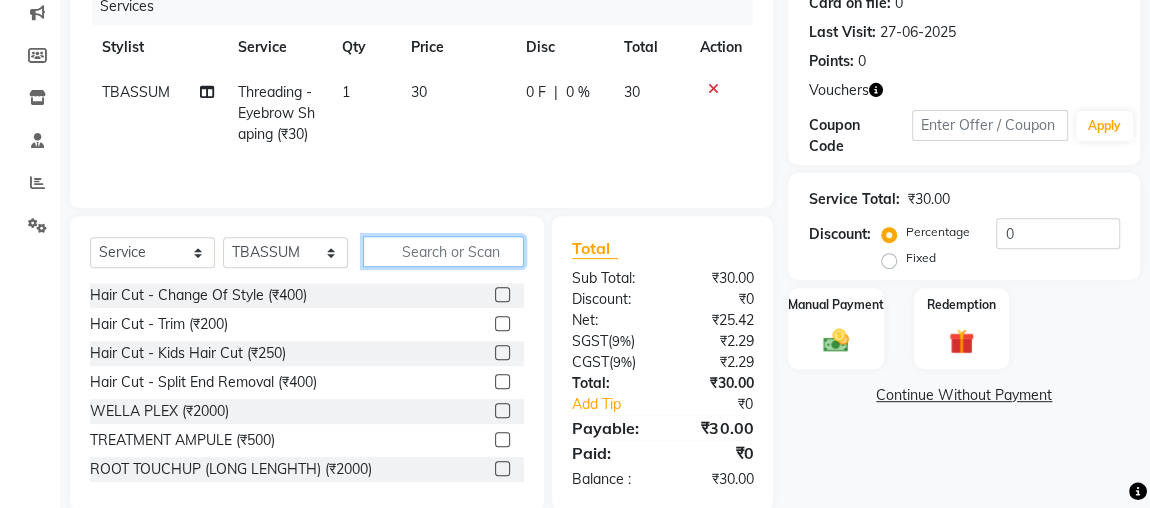 type on "u" 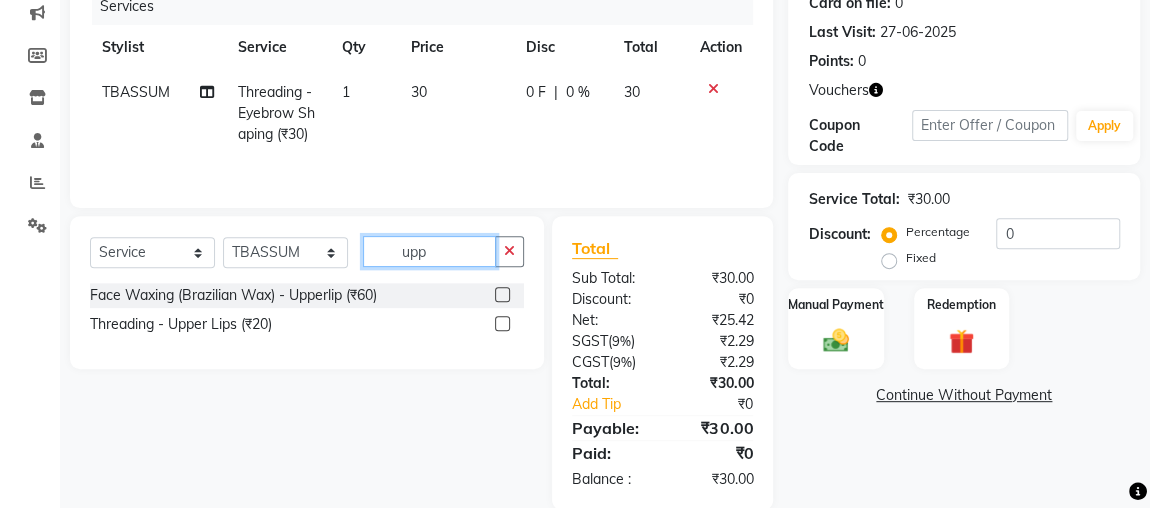 type on "upp" 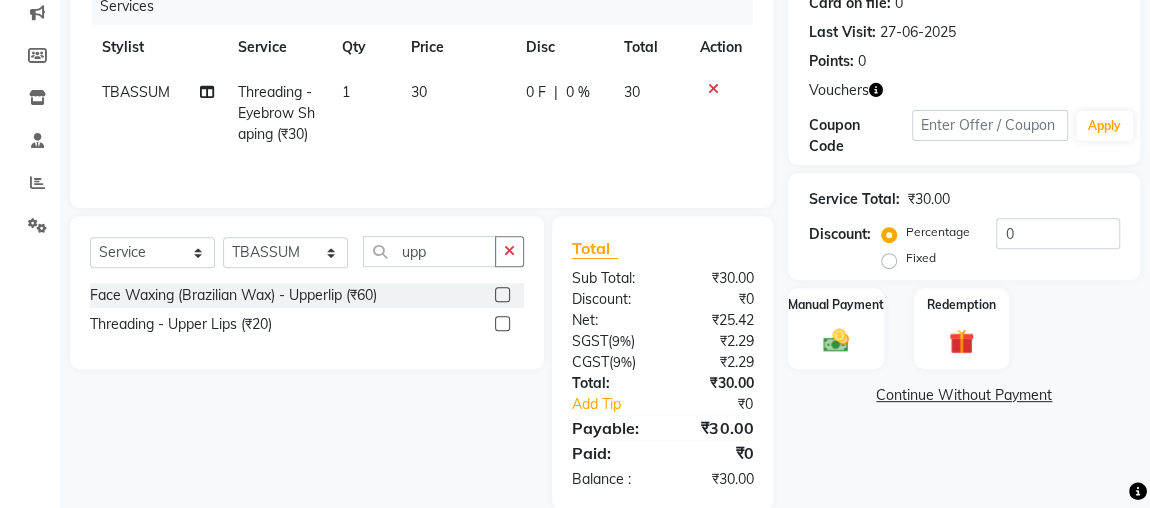 click 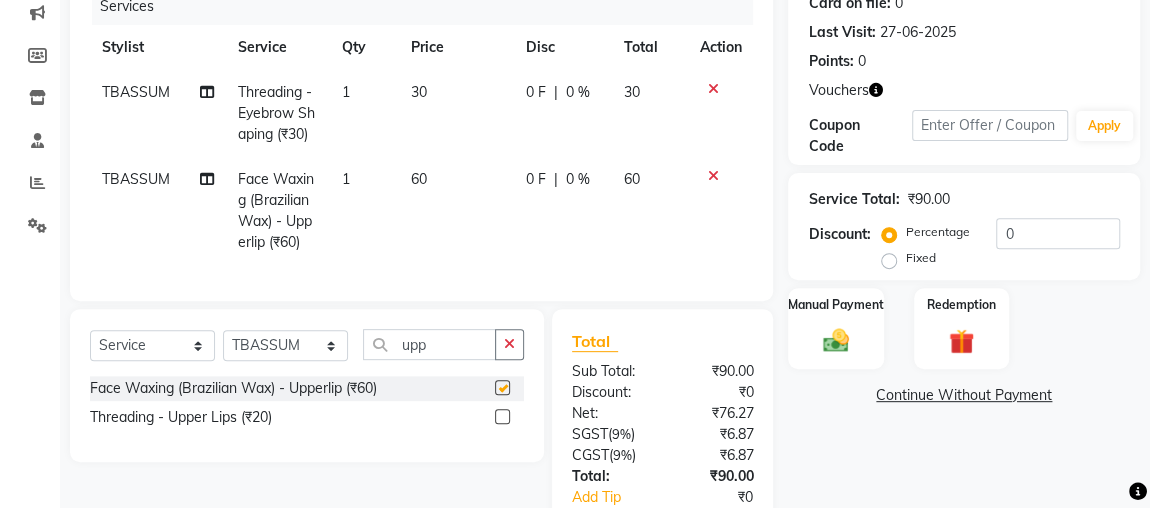 checkbox on "false" 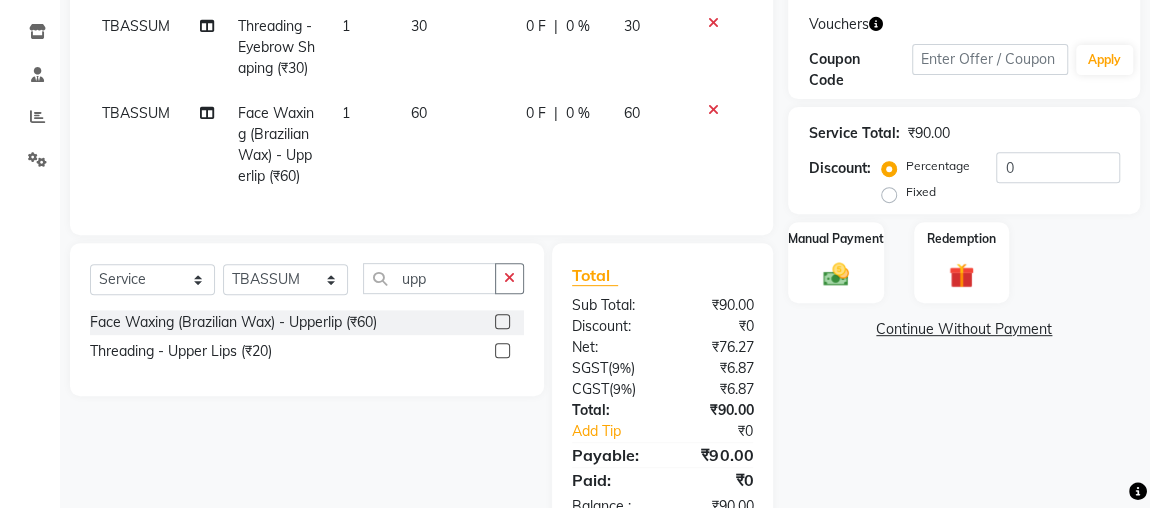 scroll, scrollTop: 320, scrollLeft: 0, axis: vertical 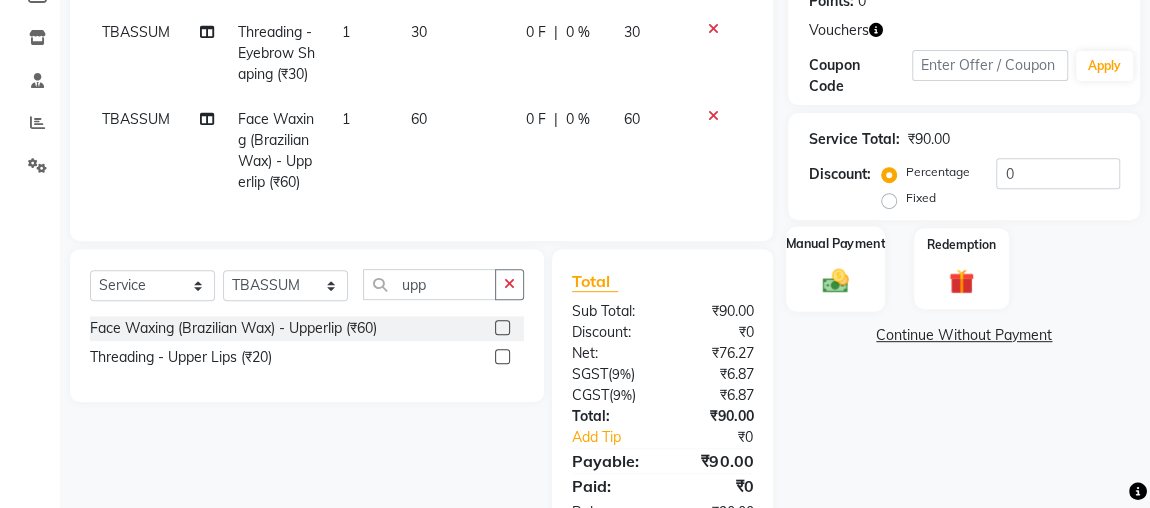 click on "Manual Payment" 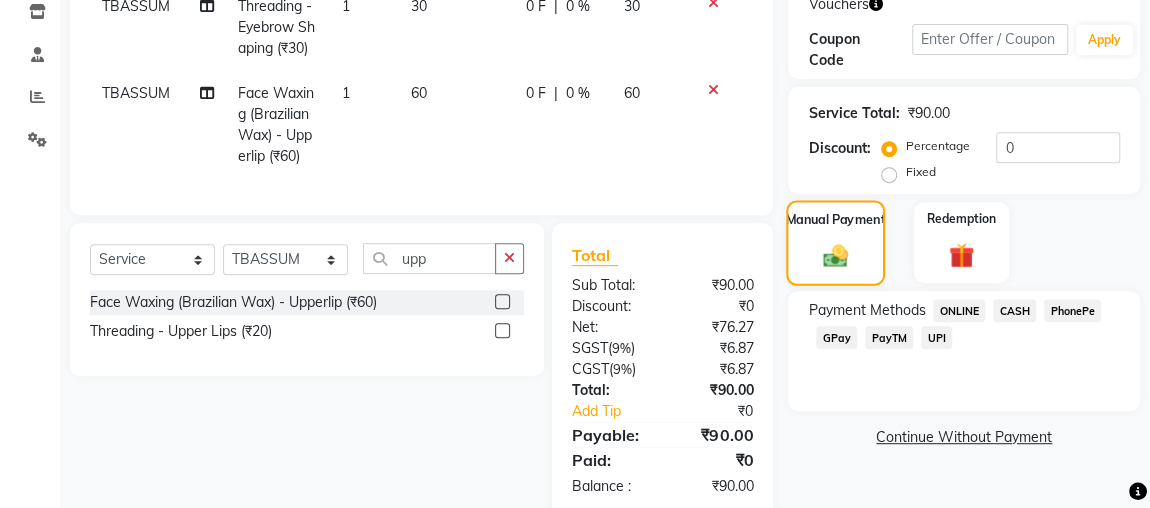 scroll, scrollTop: 344, scrollLeft: 0, axis: vertical 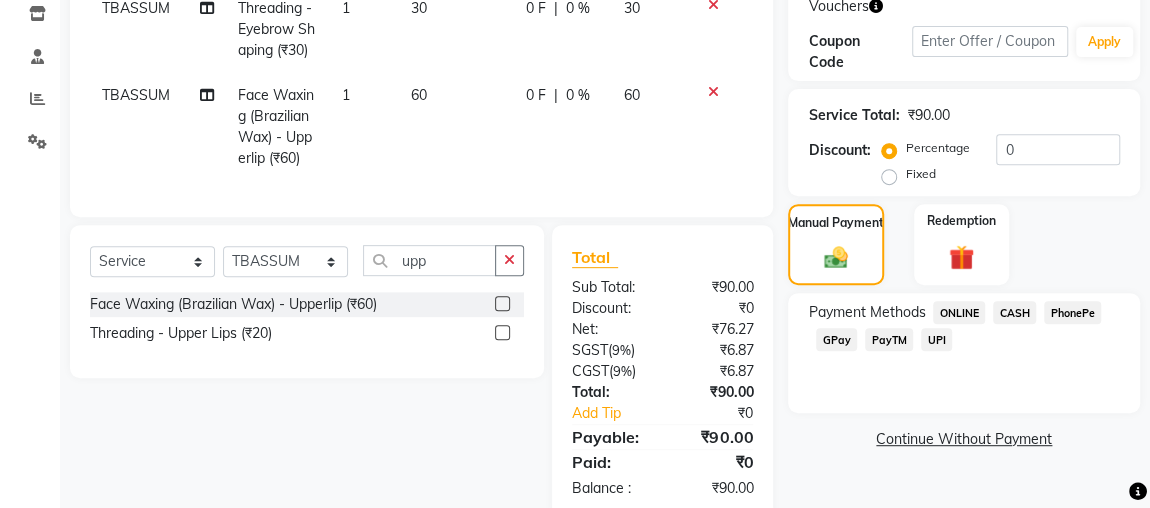 click on "CASH" 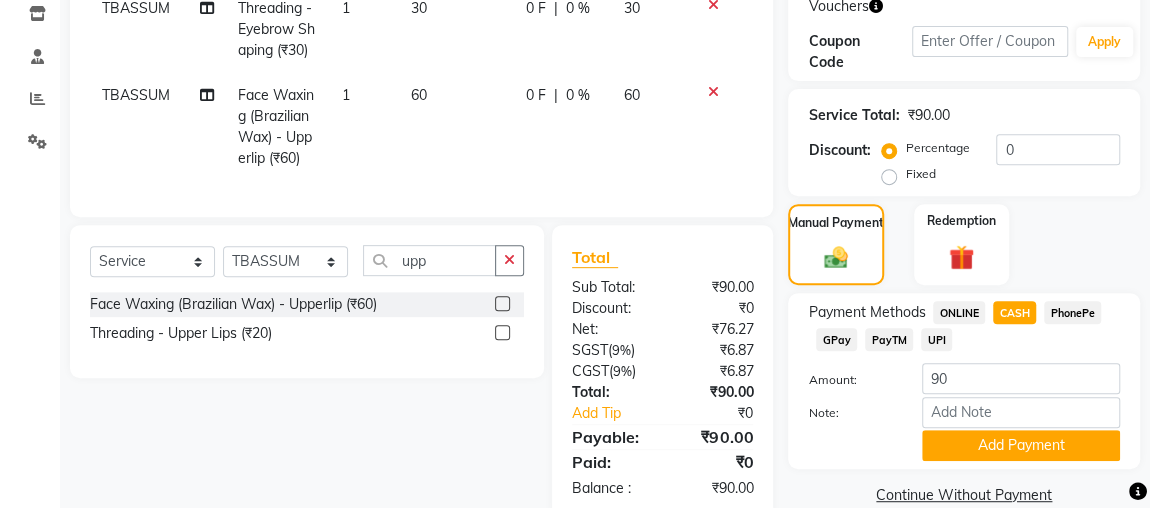 scroll, scrollTop: 396, scrollLeft: 0, axis: vertical 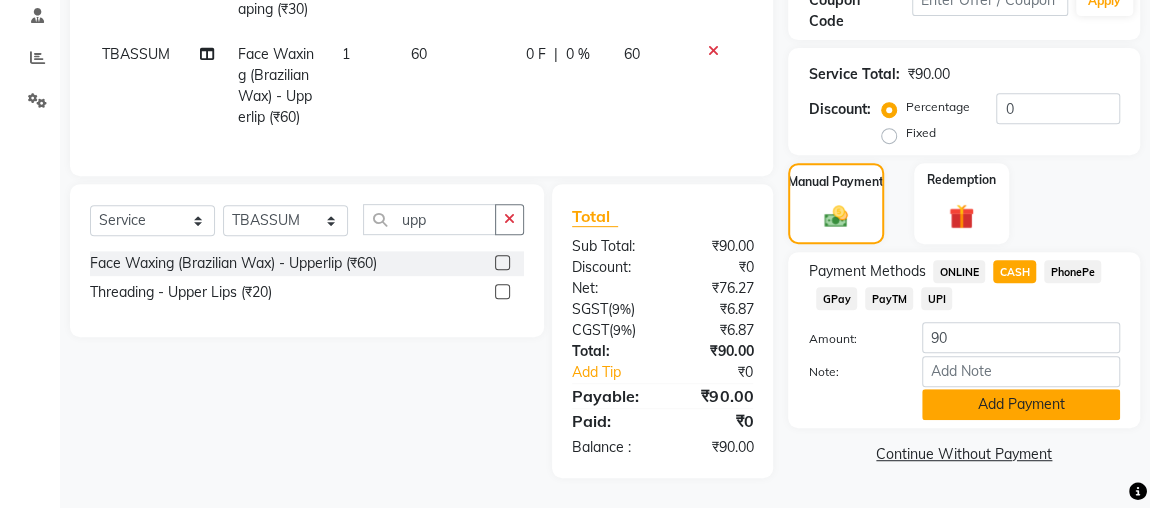 click on "Add Payment" 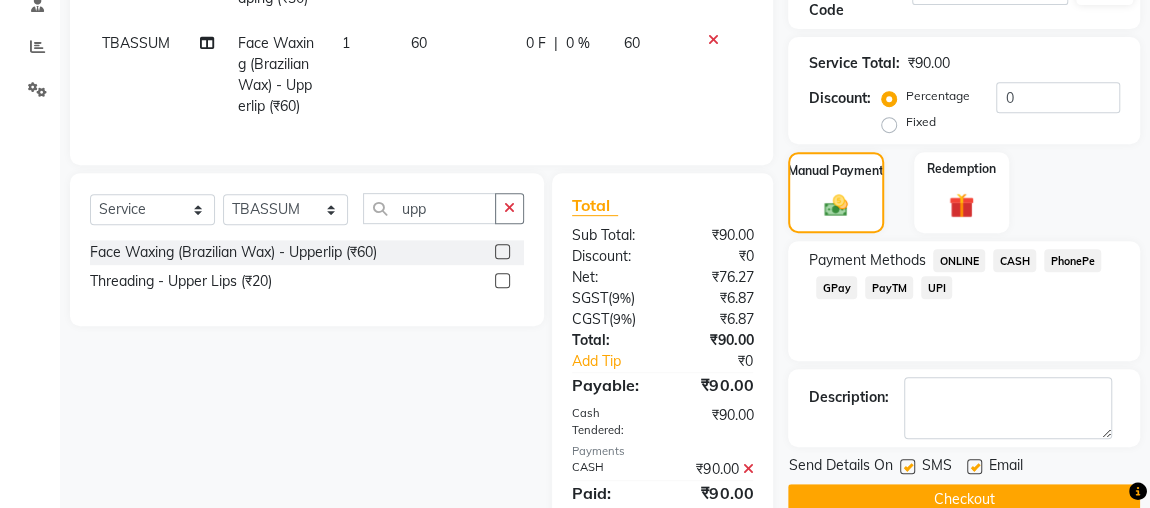 scroll, scrollTop: 479, scrollLeft: 0, axis: vertical 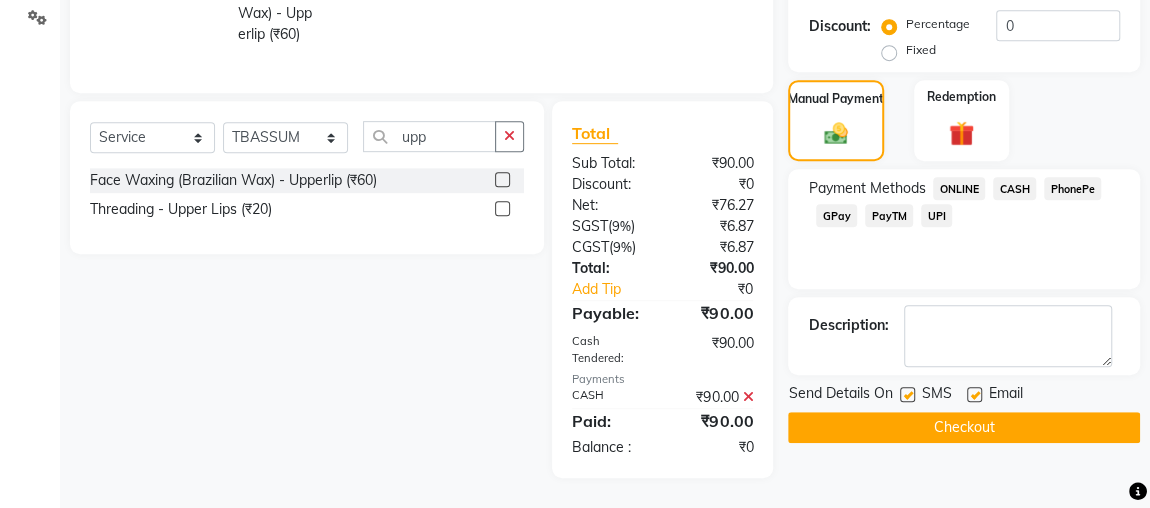 click on "Checkout" 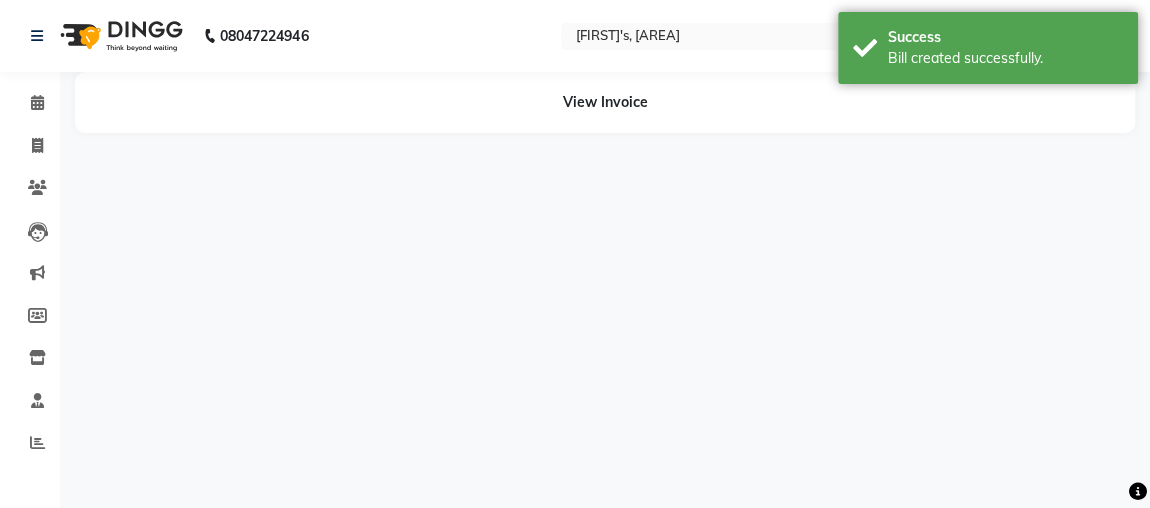 scroll, scrollTop: 0, scrollLeft: 0, axis: both 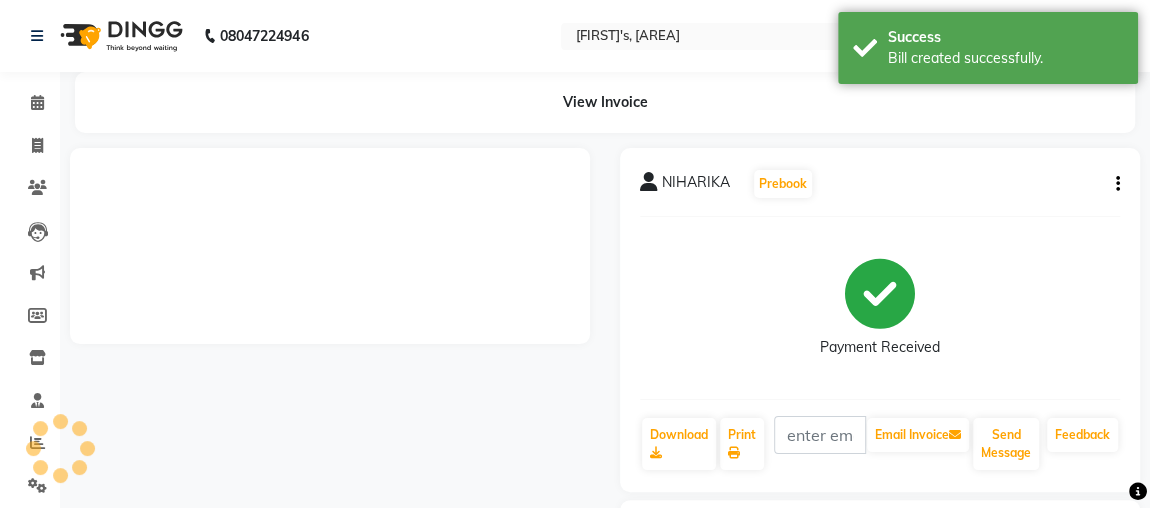 select on "service" 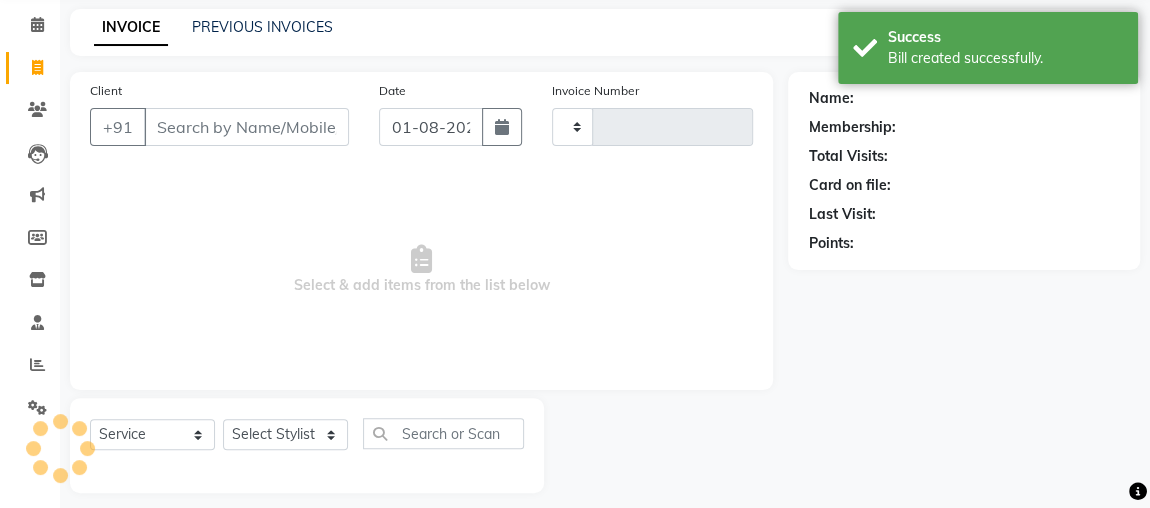 type on "1714" 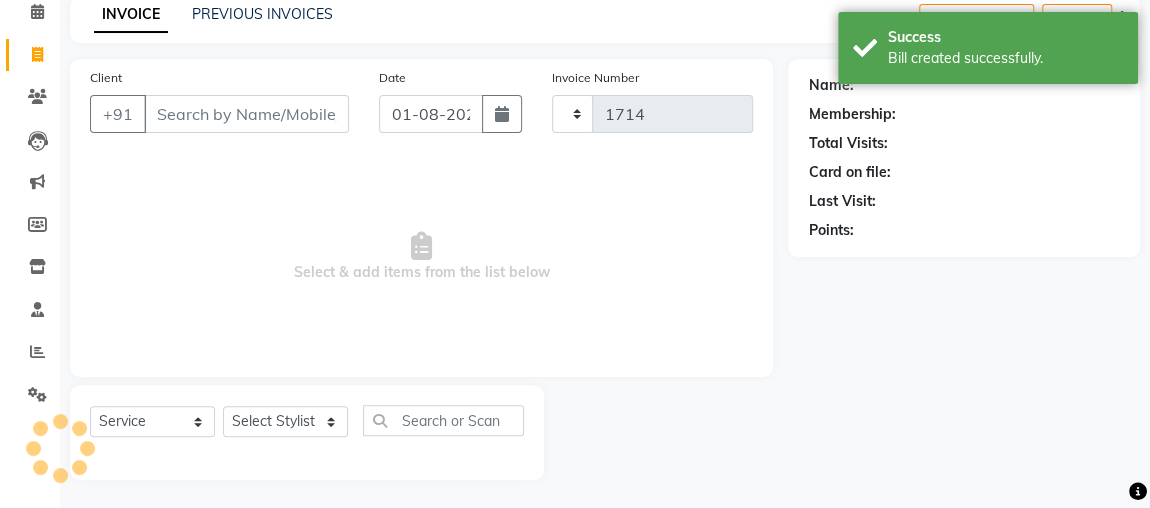 select on "4362" 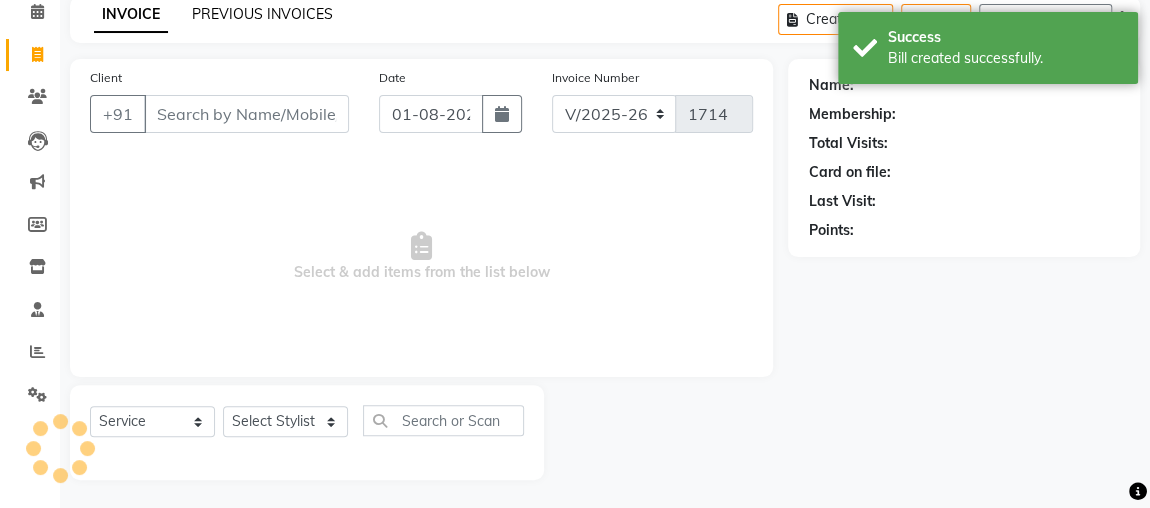 click on "PREVIOUS INVOICES" 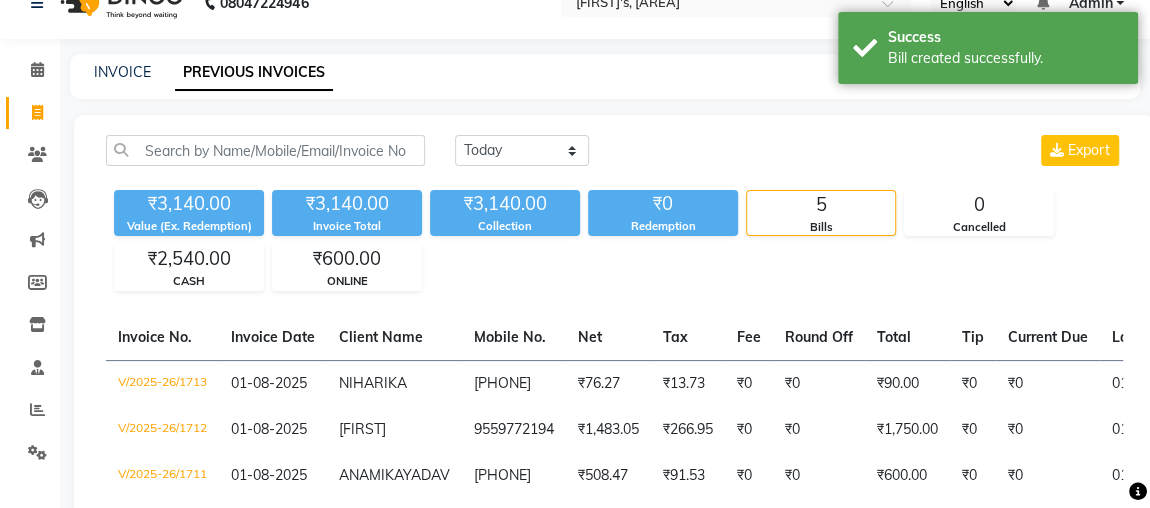 scroll, scrollTop: 91, scrollLeft: 0, axis: vertical 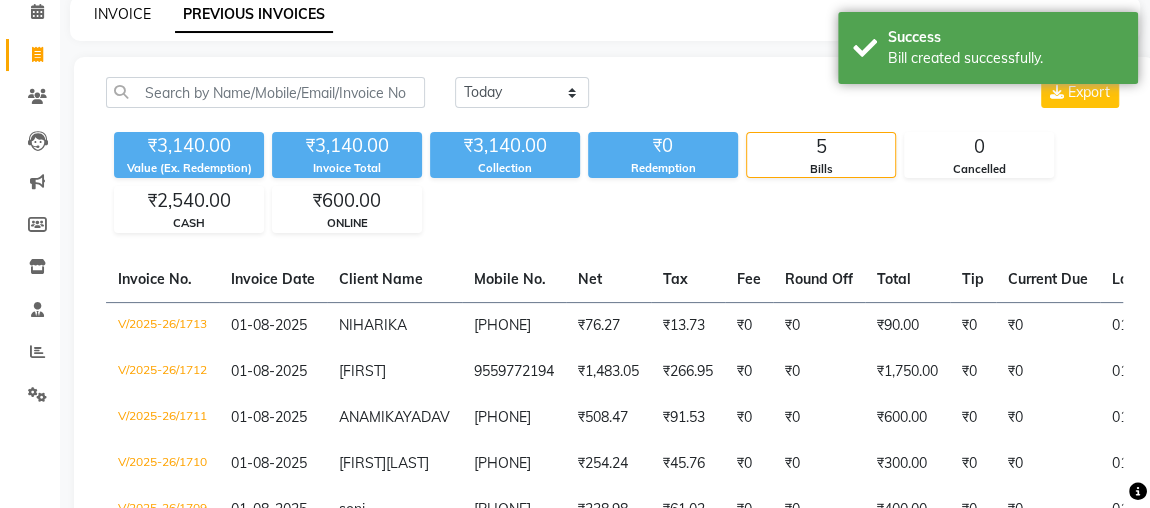 click on "INVOICE" 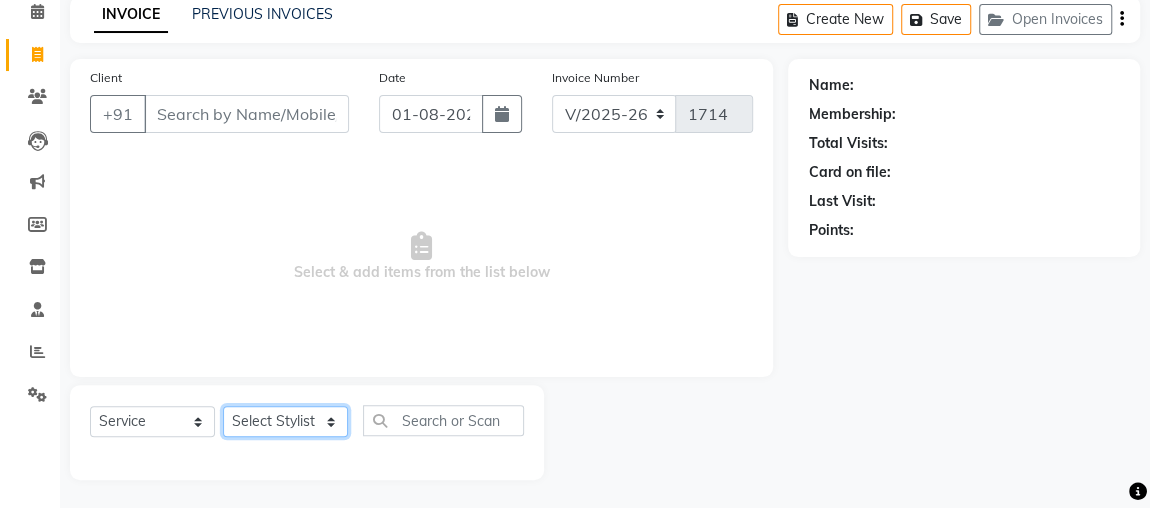 click on "Select Stylist [FIRST] [FIRST] [FIRST] [FIRST] [FIRST] [FIRST] [FIRST] [FIRST] [FIRST] [FIRST] [FIRST] [FIRST] [FIRST] [FIRST] [FIRST] [FIRST] [FIRST] [FIRST] [FIRST] [FIRST] [FIRST] [FIRST] [FIRST]" 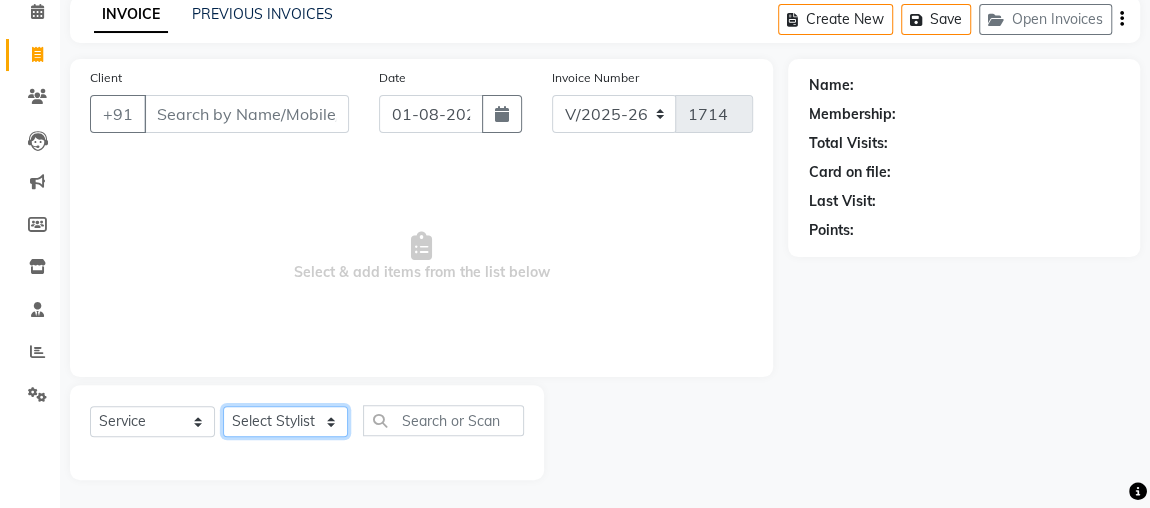 select on "86118" 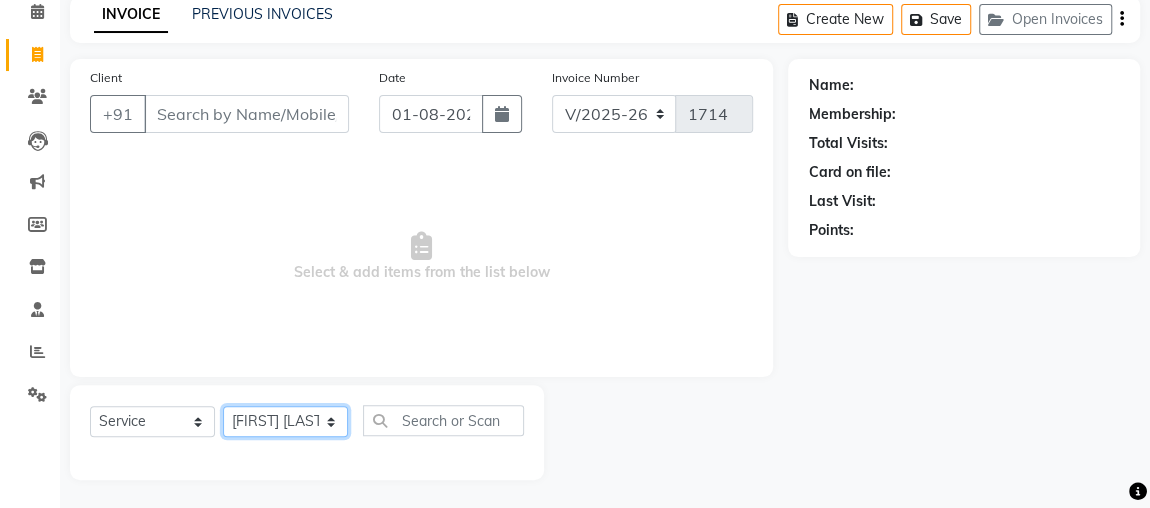 click on "Select Stylist [FIRST] [FIRST] [FIRST] [FIRST] [FIRST] [FIRST] [FIRST] [FIRST] [FIRST] [FIRST] [FIRST] [FIRST] [FIRST] [FIRST] [FIRST] [FIRST] [FIRST] [FIRST] [FIRST] [FIRST] [FIRST] [FIRST] [FIRST]" 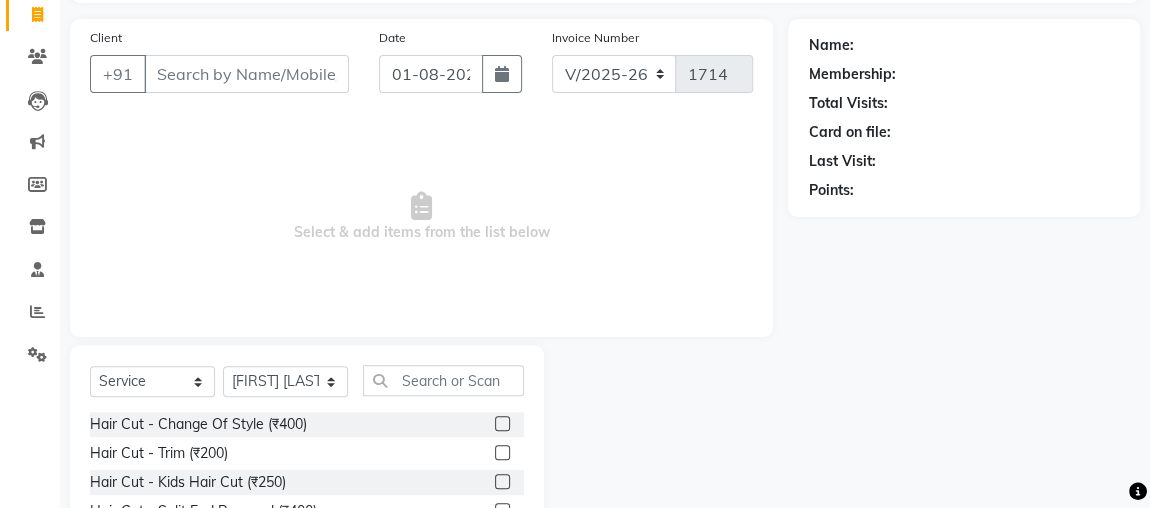 click 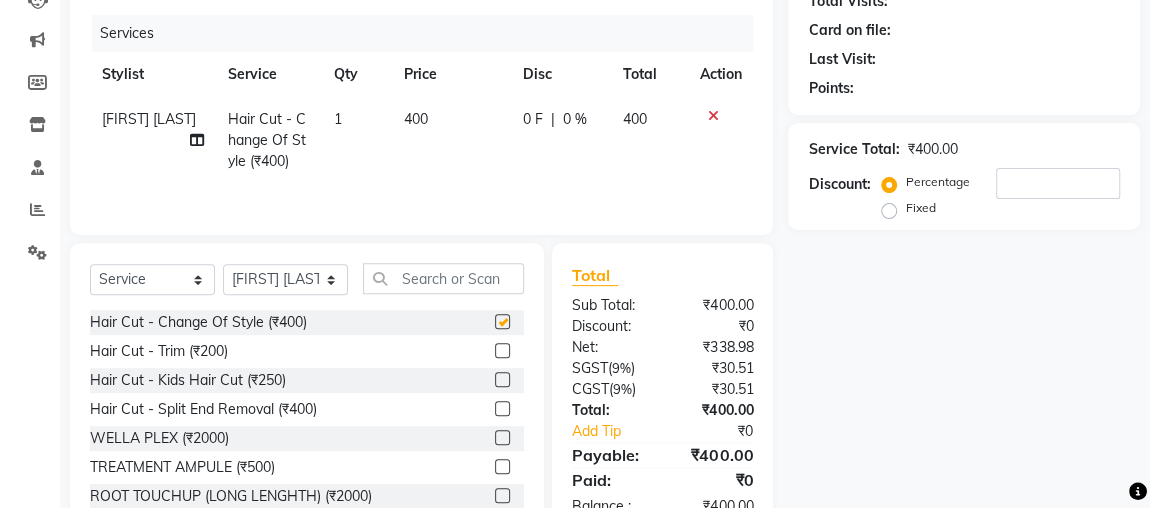 checkbox on "false" 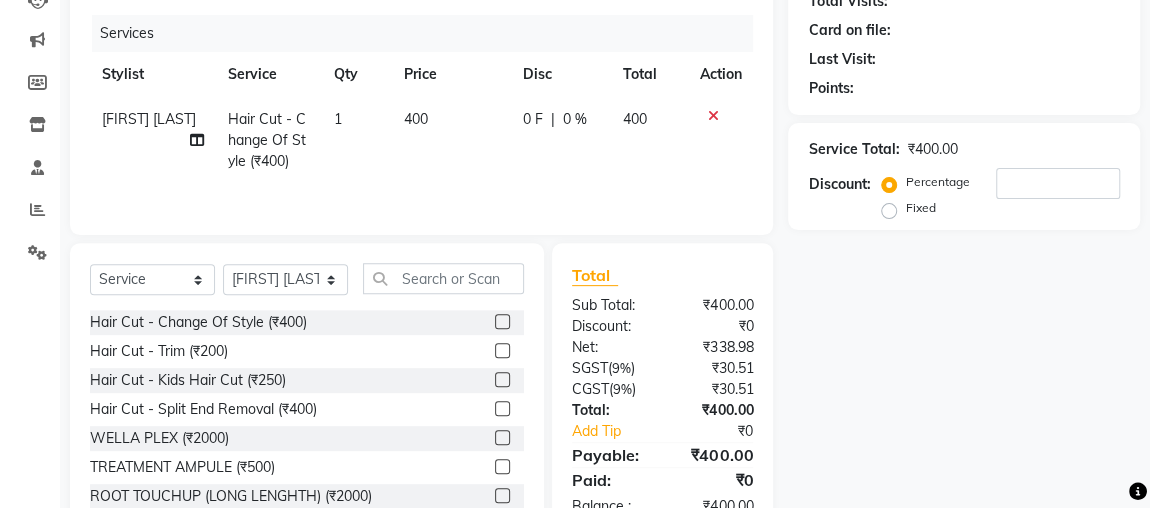 scroll, scrollTop: 238, scrollLeft: 0, axis: vertical 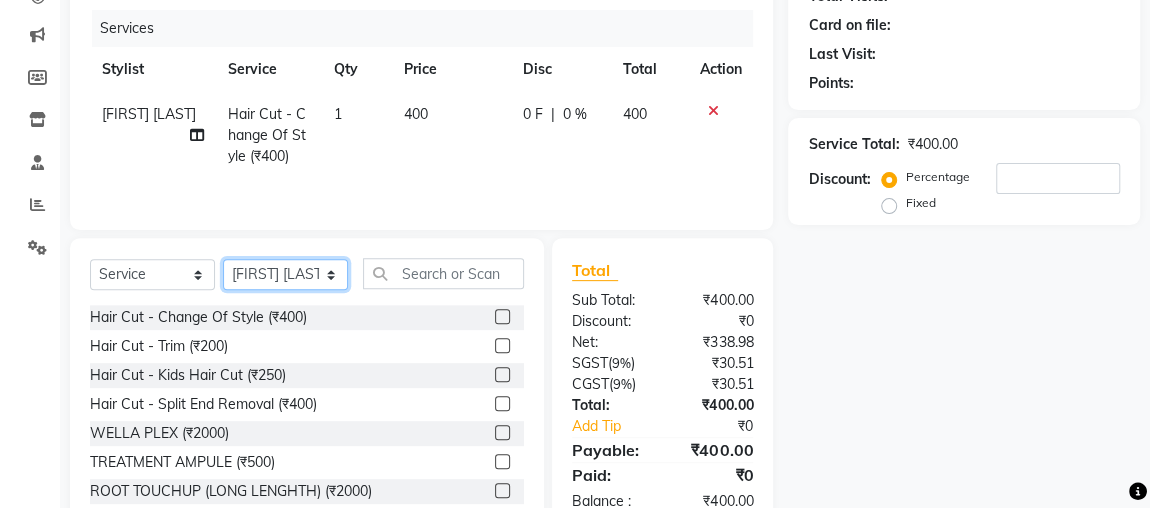 click on "Select Stylist [FIRST] [FIRST] [FIRST] [FIRST] [FIRST] [FIRST] [FIRST] [FIRST] [FIRST] [FIRST] [FIRST] [FIRST] [FIRST] [FIRST] [FIRST] [FIRST] [FIRST] [FIRST] [FIRST] [FIRST] [FIRST] [FIRST] [FIRST]" 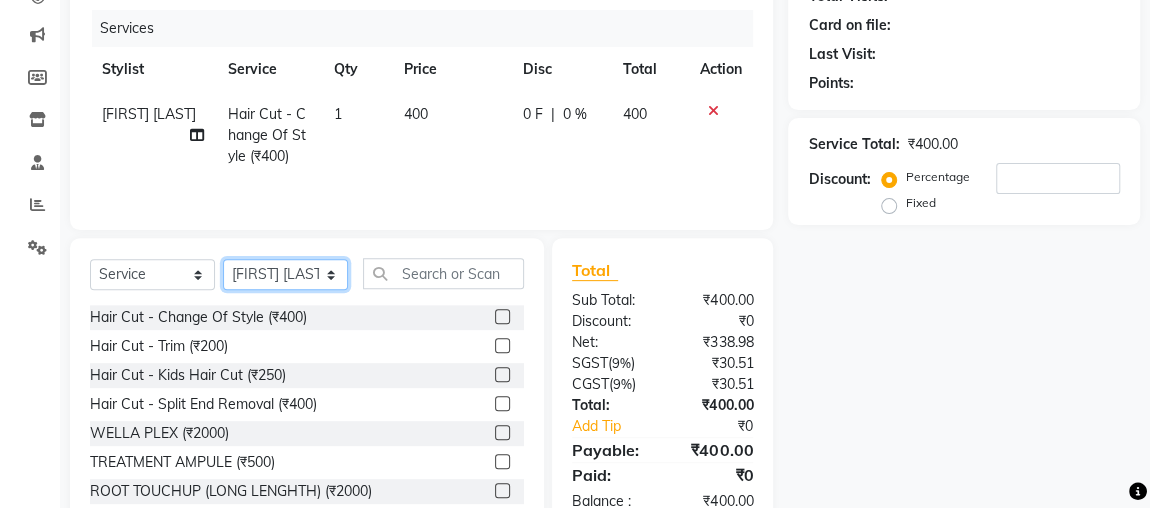 select on "46057" 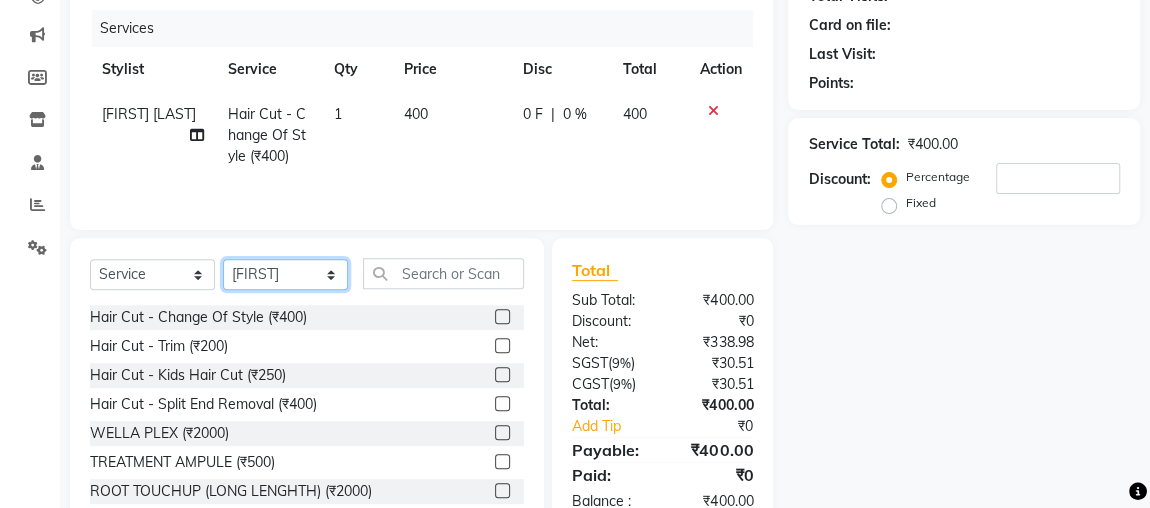 click on "Select Stylist [FIRST] [FIRST] [FIRST] [FIRST] [FIRST] [FIRST] [FIRST] [FIRST] [FIRST] [FIRST] [FIRST] [FIRST] [FIRST] [FIRST] [FIRST] [FIRST] [FIRST] [FIRST] [FIRST] [FIRST] [FIRST] [FIRST] [FIRST]" 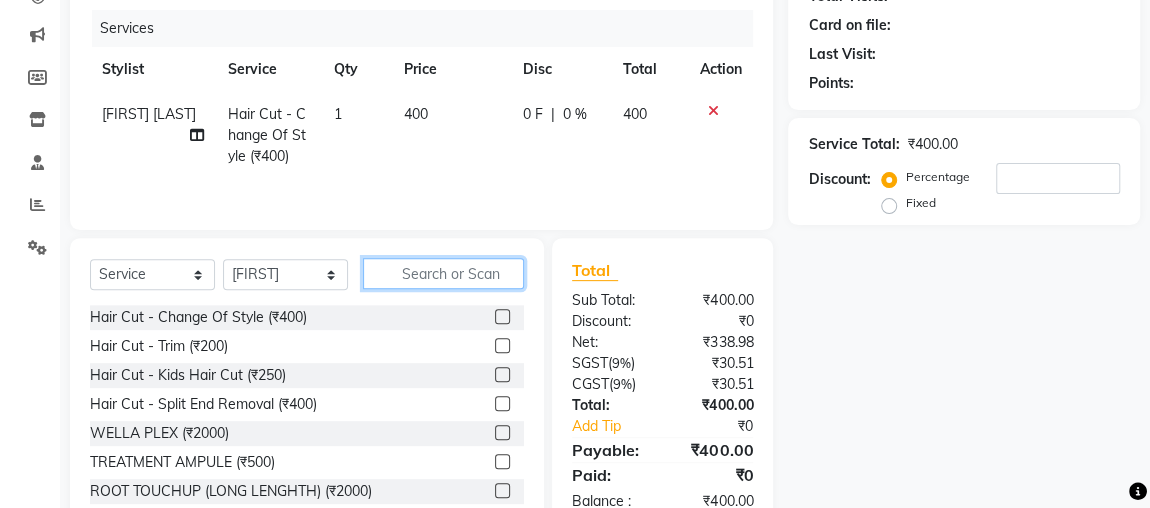 click 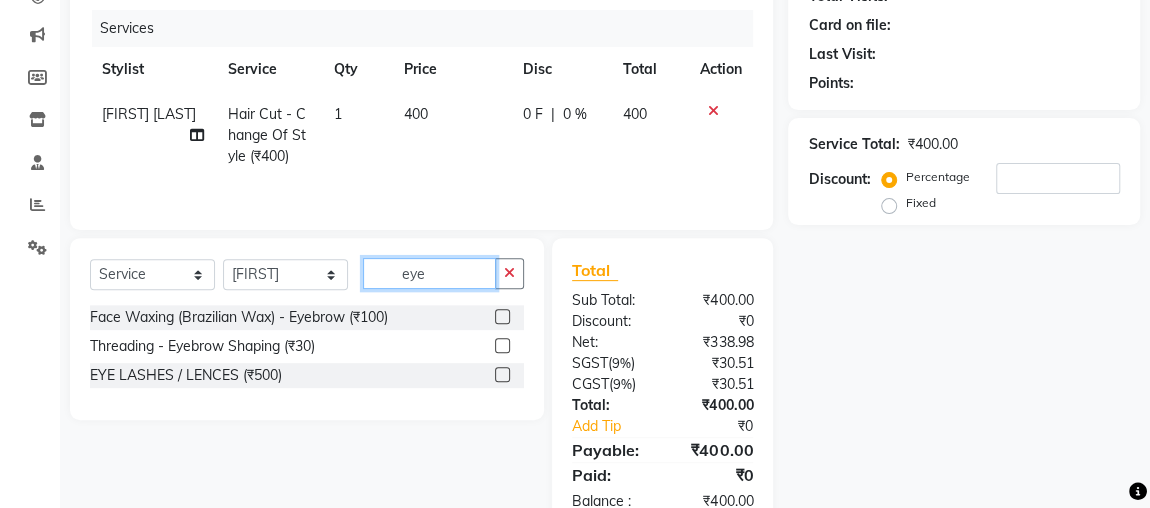 type on "eye" 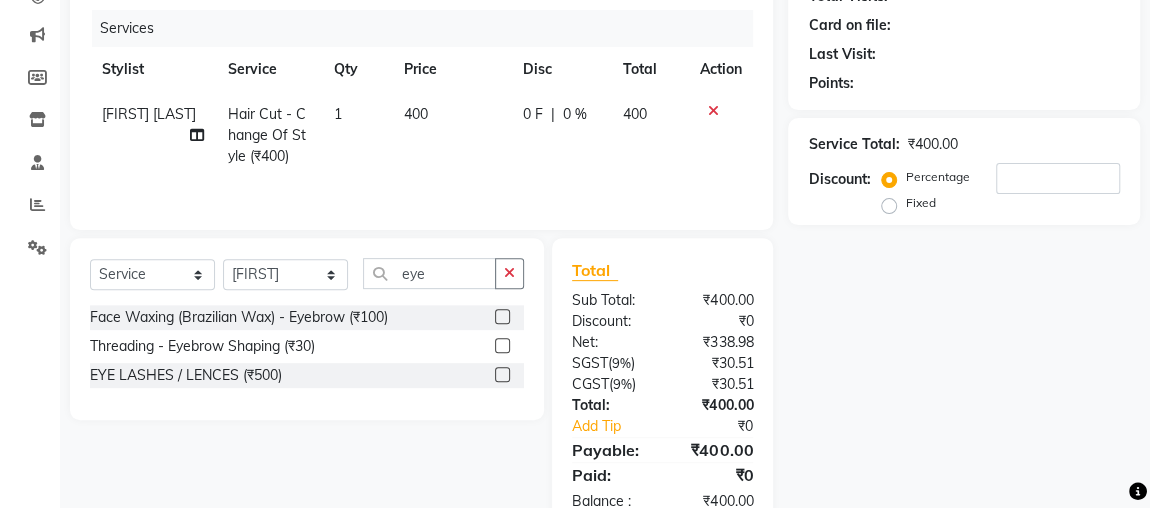 click 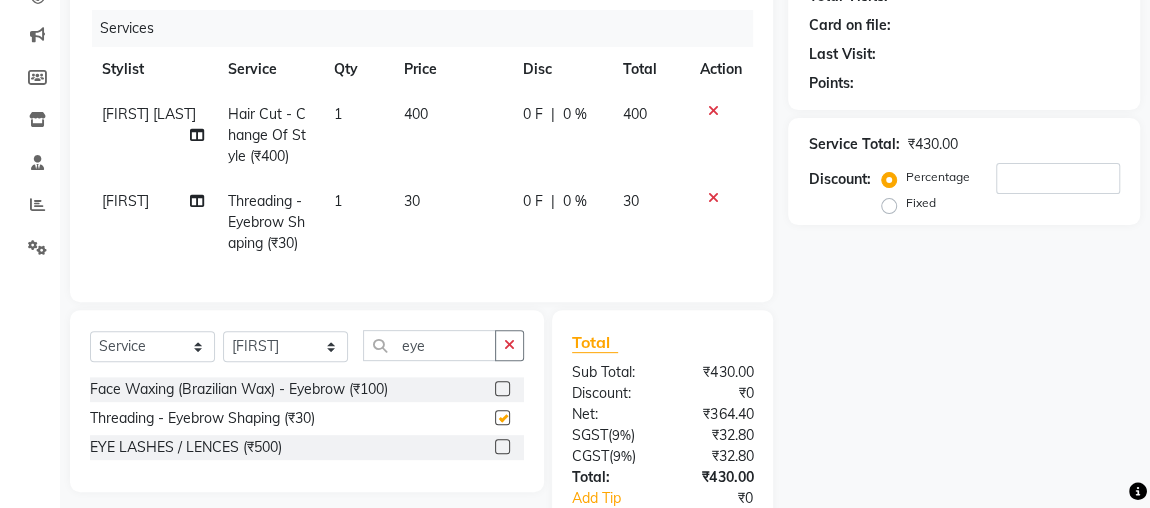 checkbox on "false" 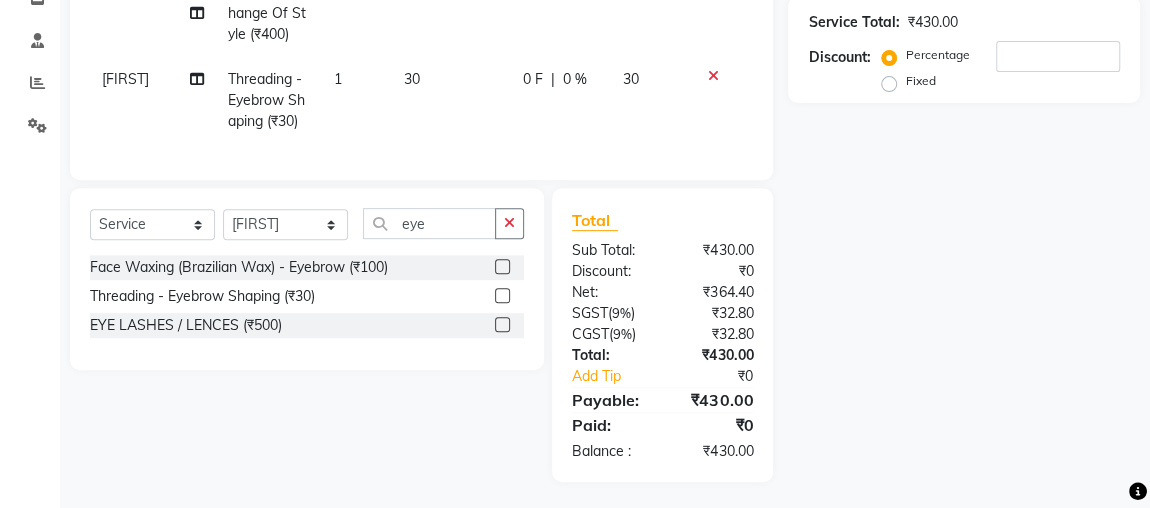 scroll, scrollTop: 375, scrollLeft: 0, axis: vertical 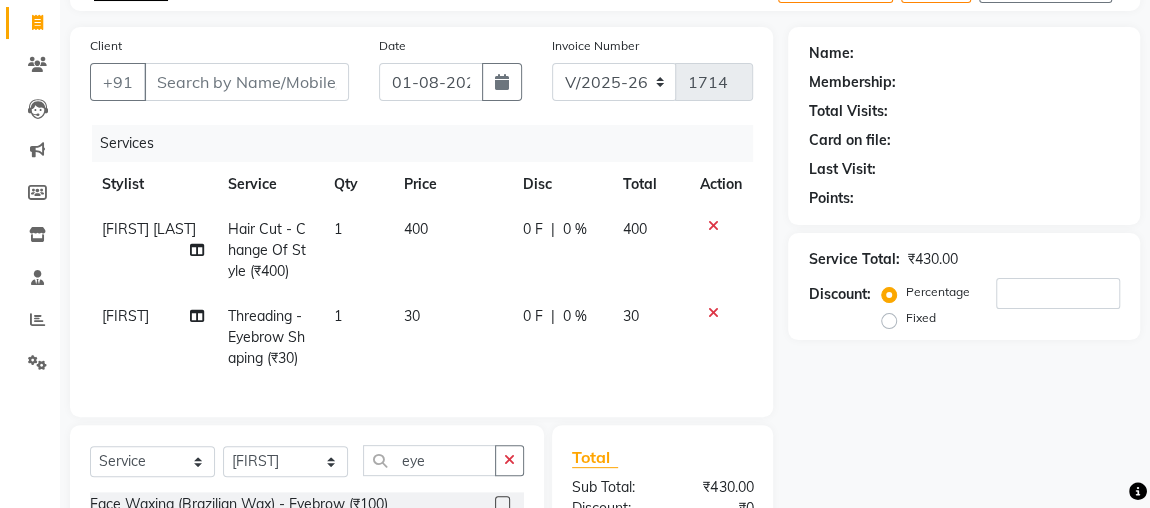 click on "Fixed" 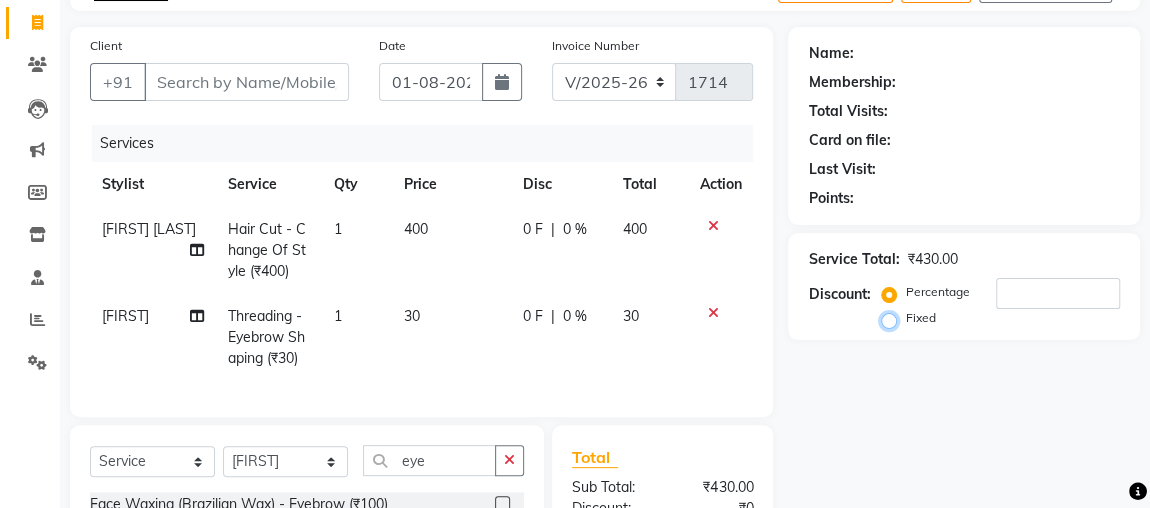 click on "Fixed" at bounding box center [893, 318] 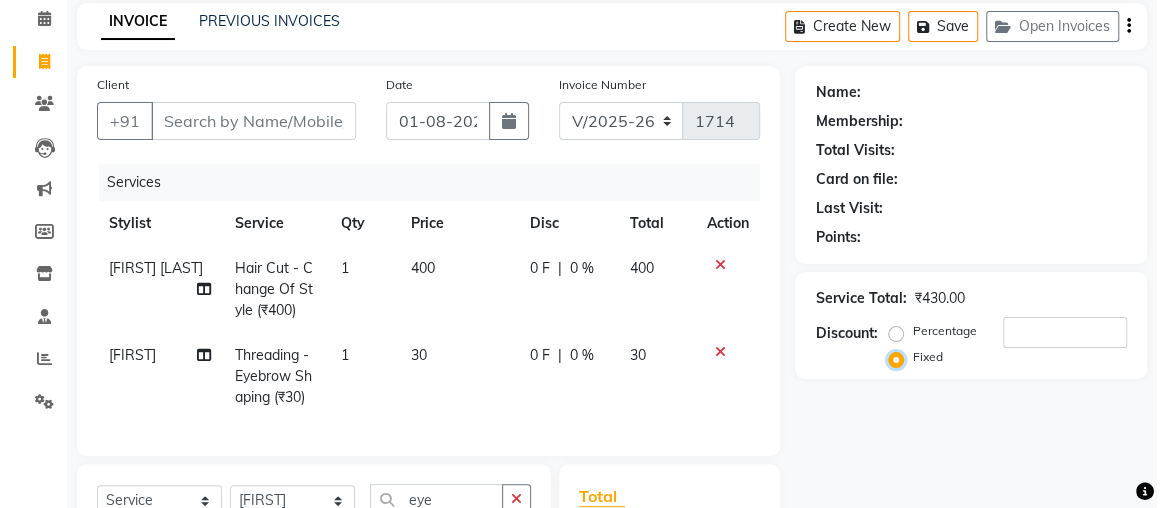 scroll, scrollTop: 86, scrollLeft: 0, axis: vertical 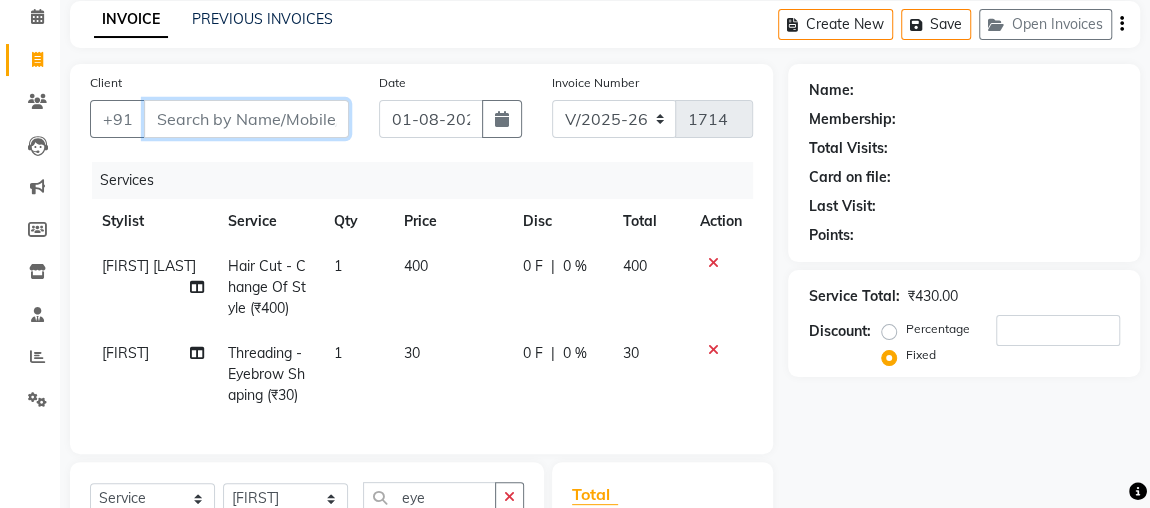 click on "Client" at bounding box center [246, 119] 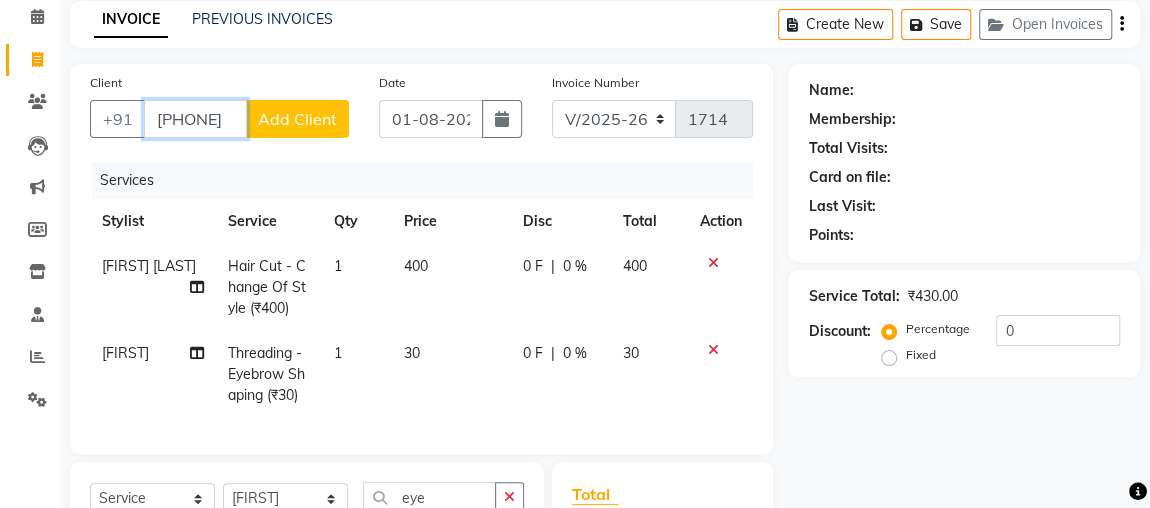 type on "[PHONE]" 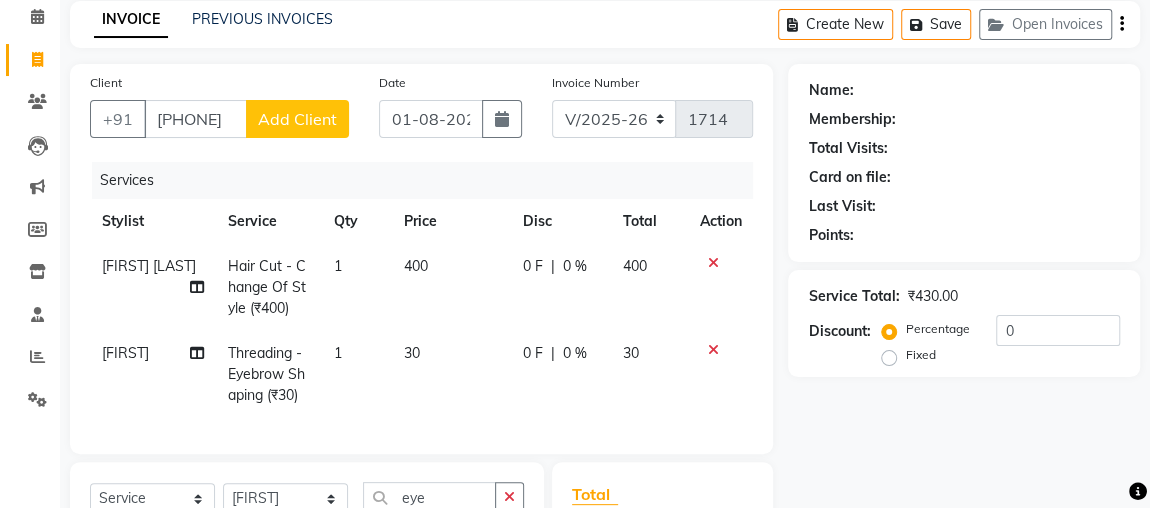 click on "Add Client" 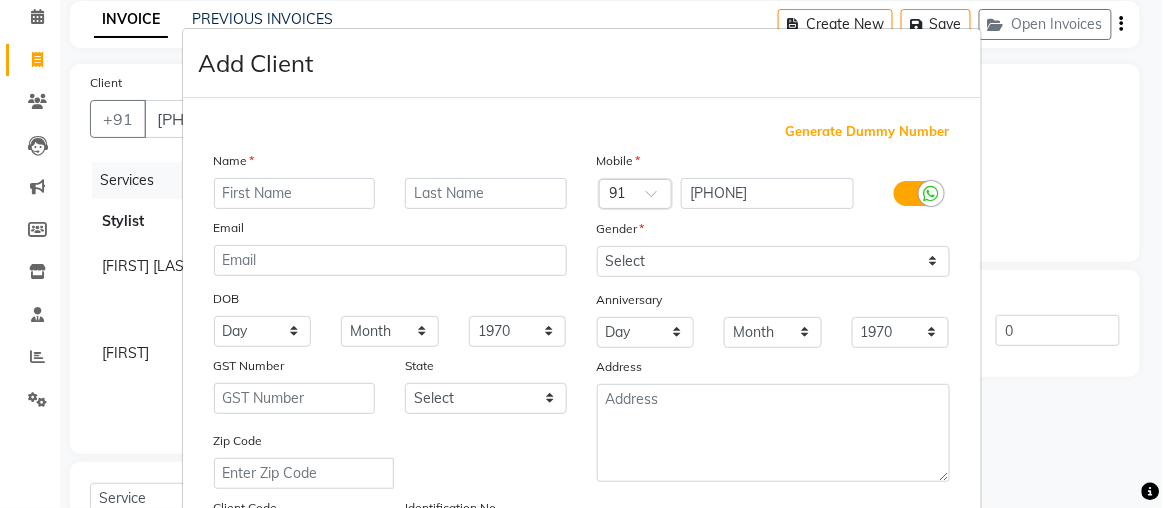 click at bounding box center [295, 193] 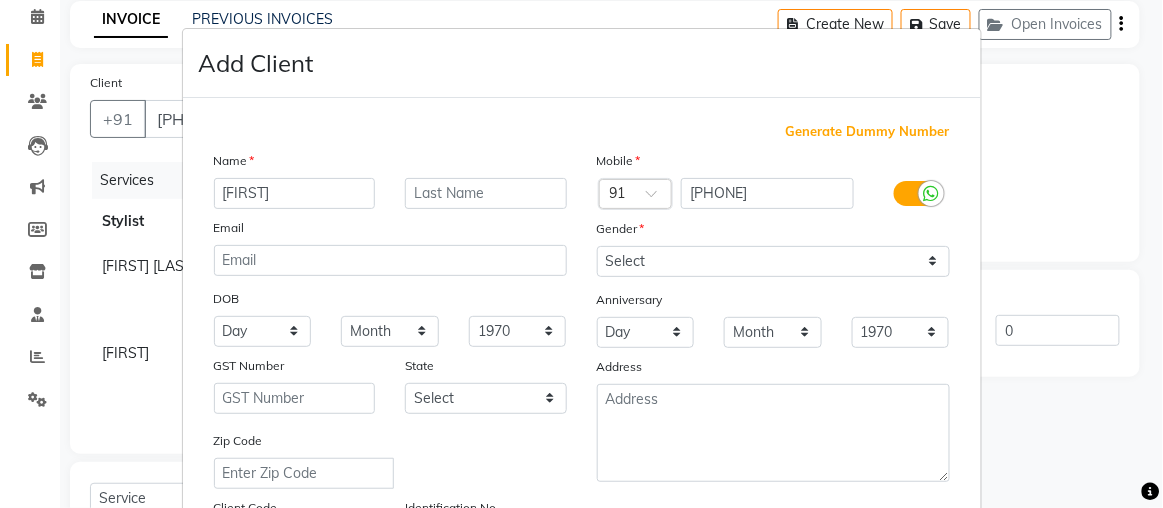 type on "[FIRST]" 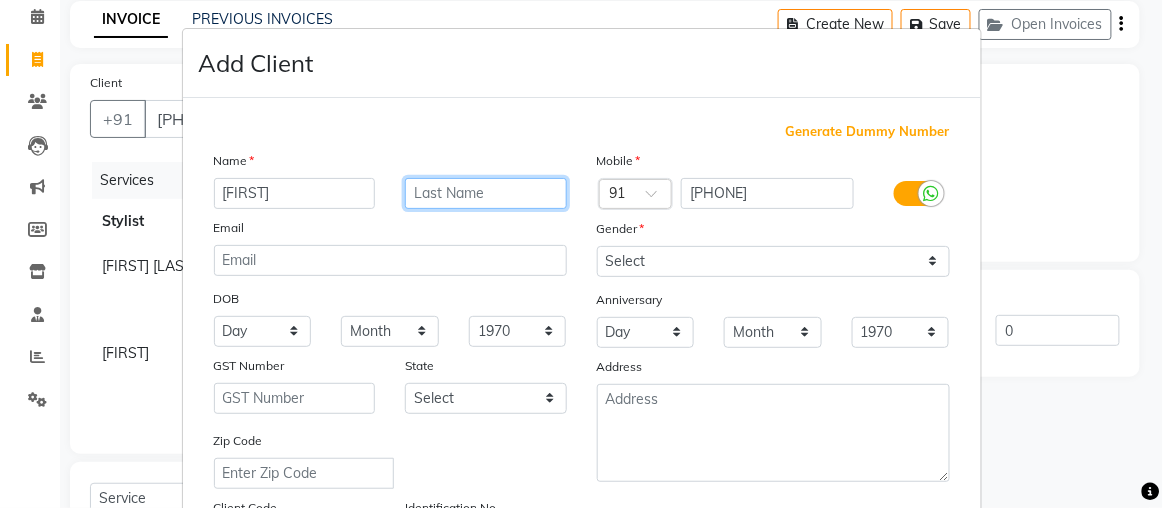 click at bounding box center (486, 193) 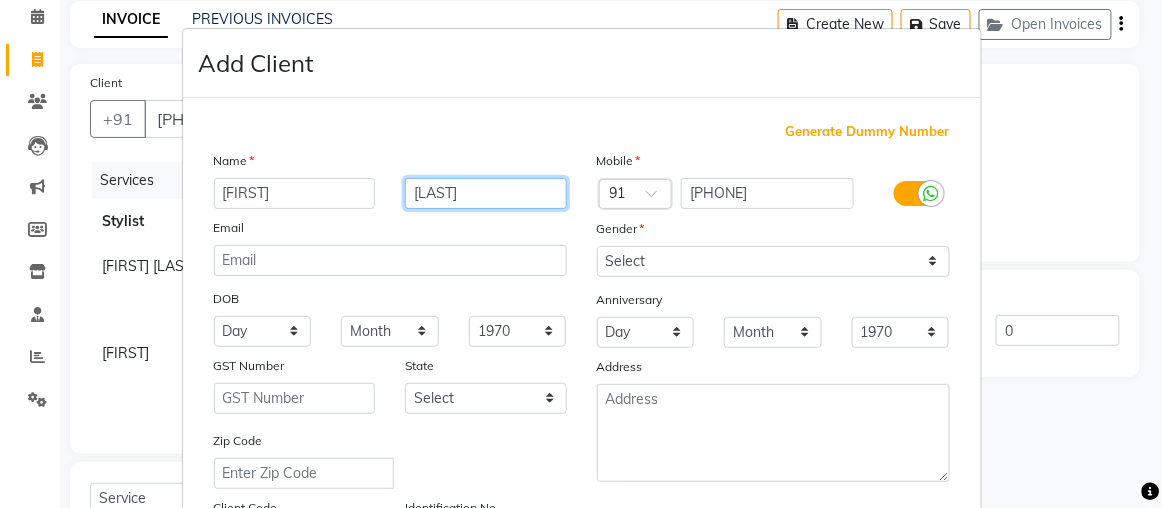 type on "[LAST]" 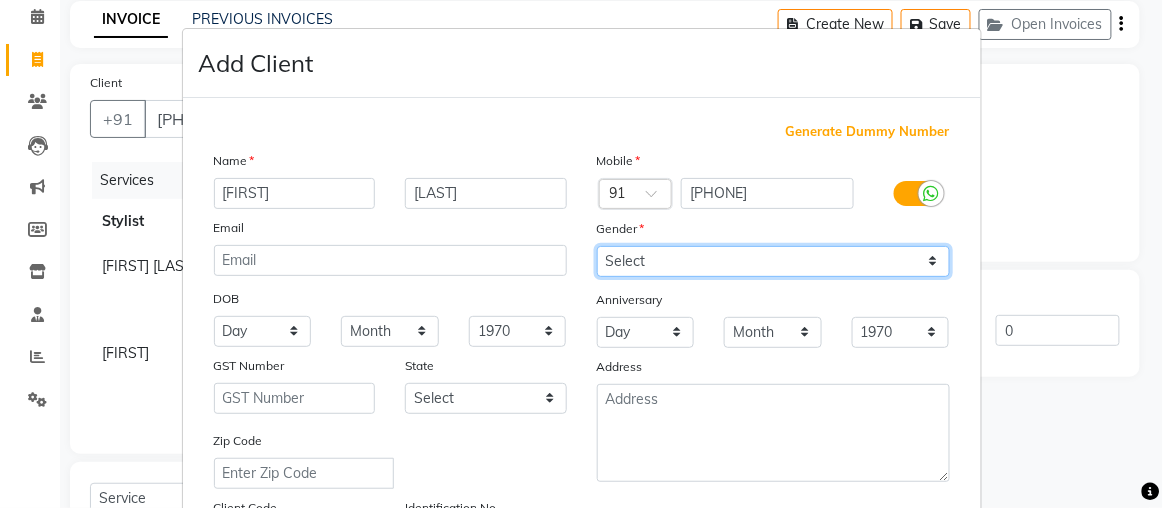 click on "Select Male Female Other Prefer Not To Say" at bounding box center [773, 261] 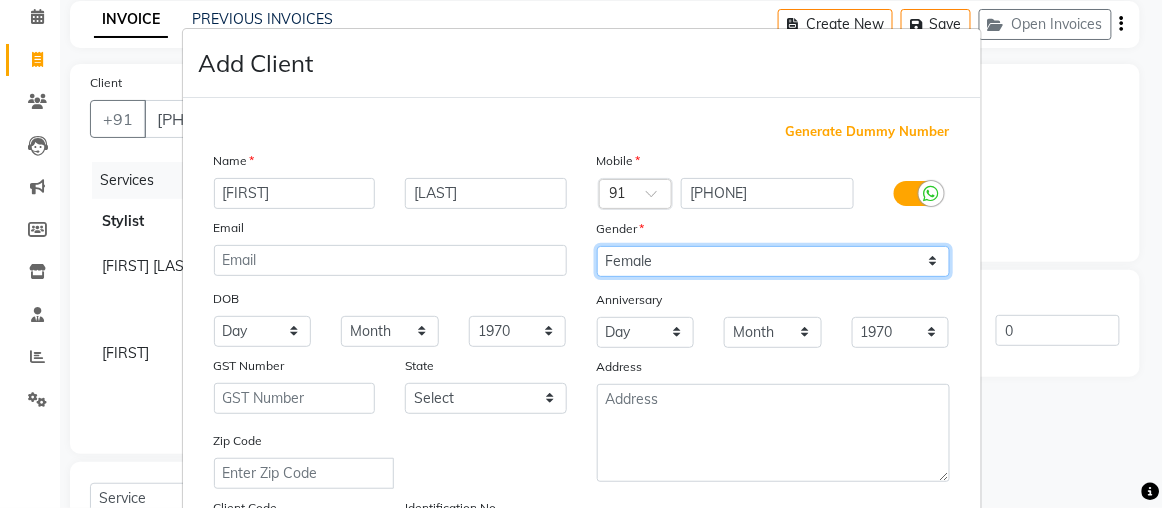 click on "Select Male Female Other Prefer Not To Say" at bounding box center (773, 261) 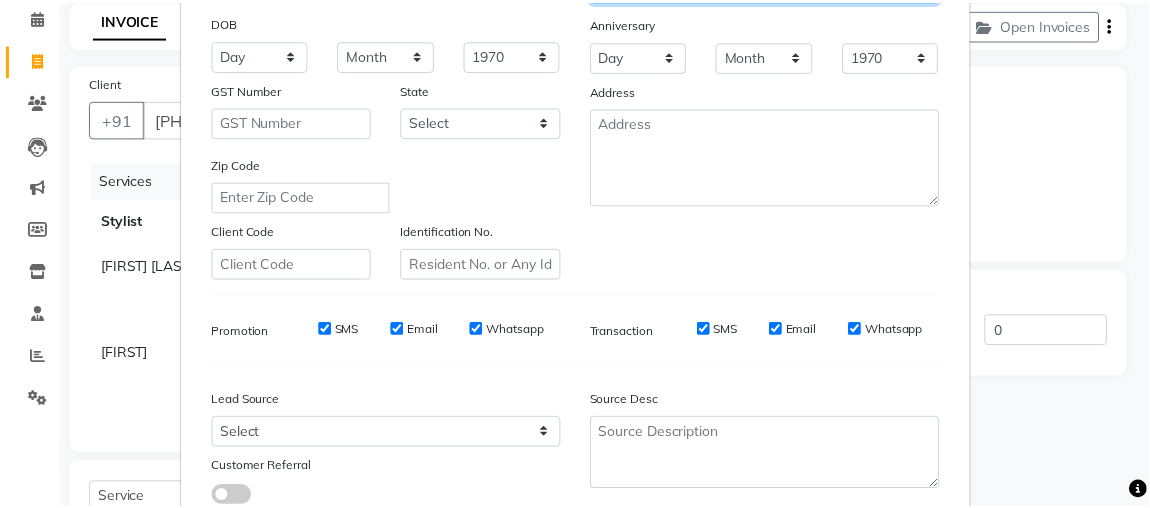 scroll, scrollTop: 408, scrollLeft: 0, axis: vertical 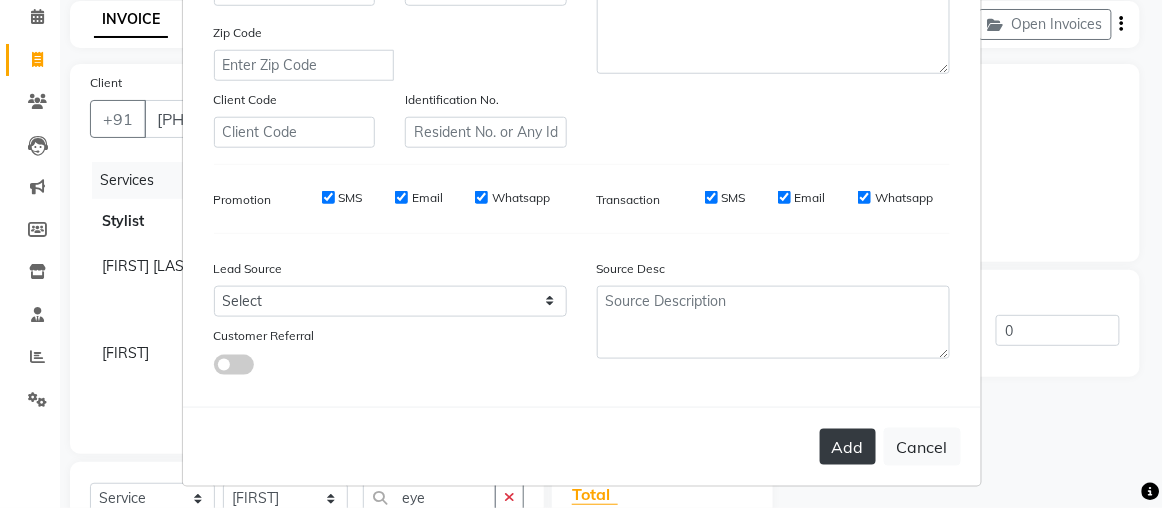 click on "Add" at bounding box center (848, 447) 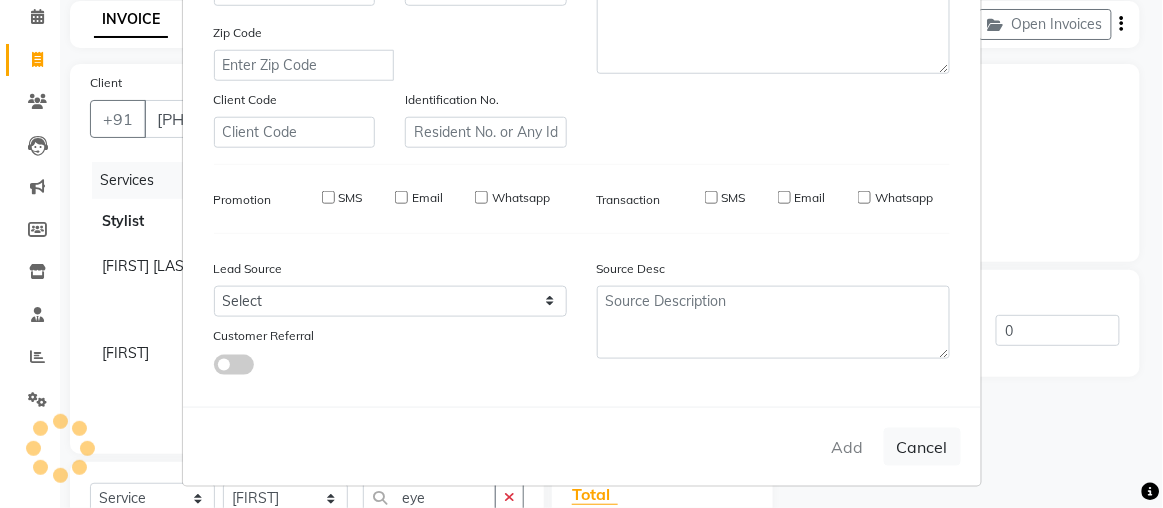 type 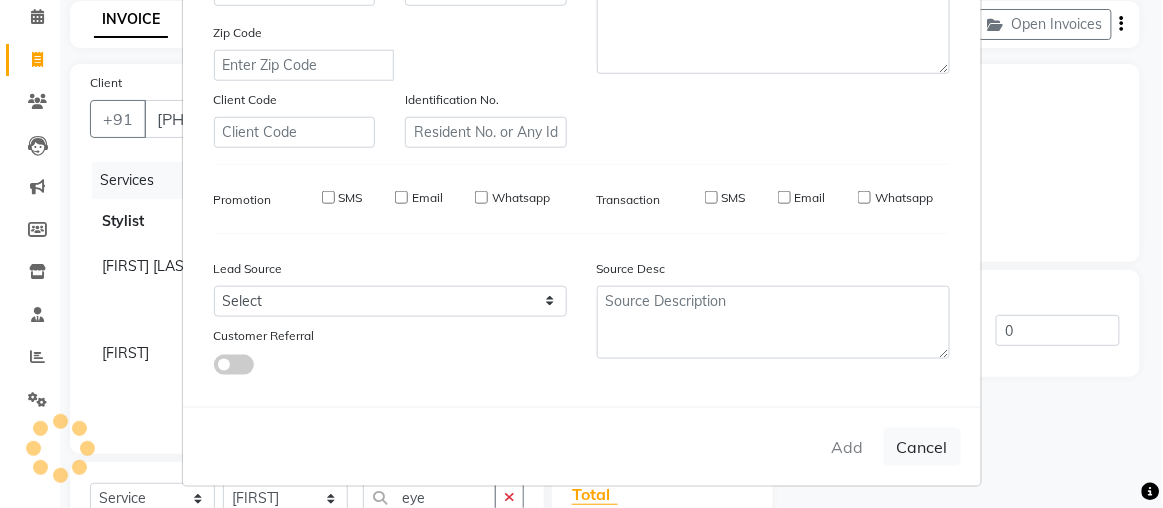 select 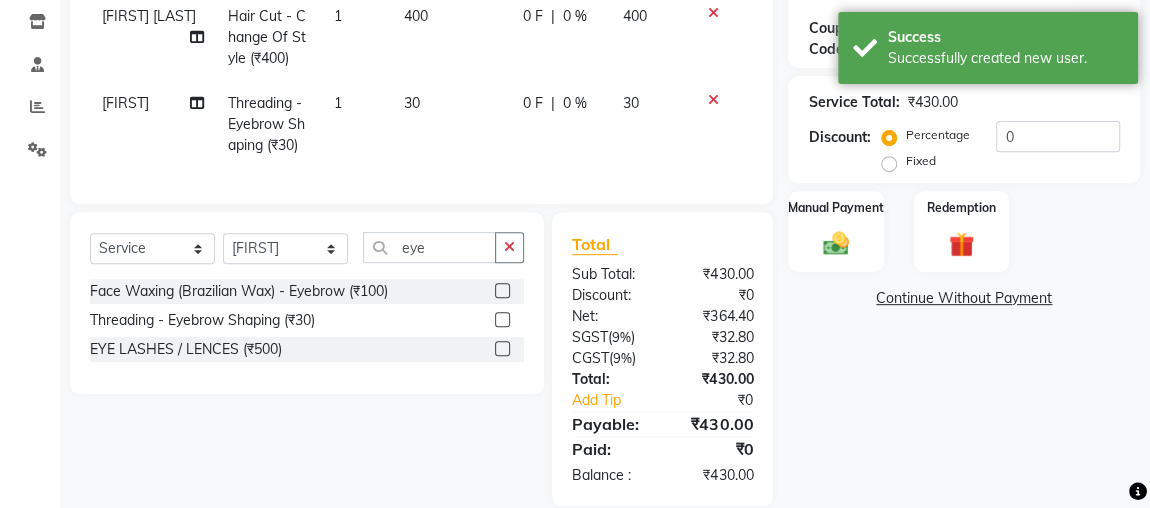 scroll, scrollTop: 337, scrollLeft: 0, axis: vertical 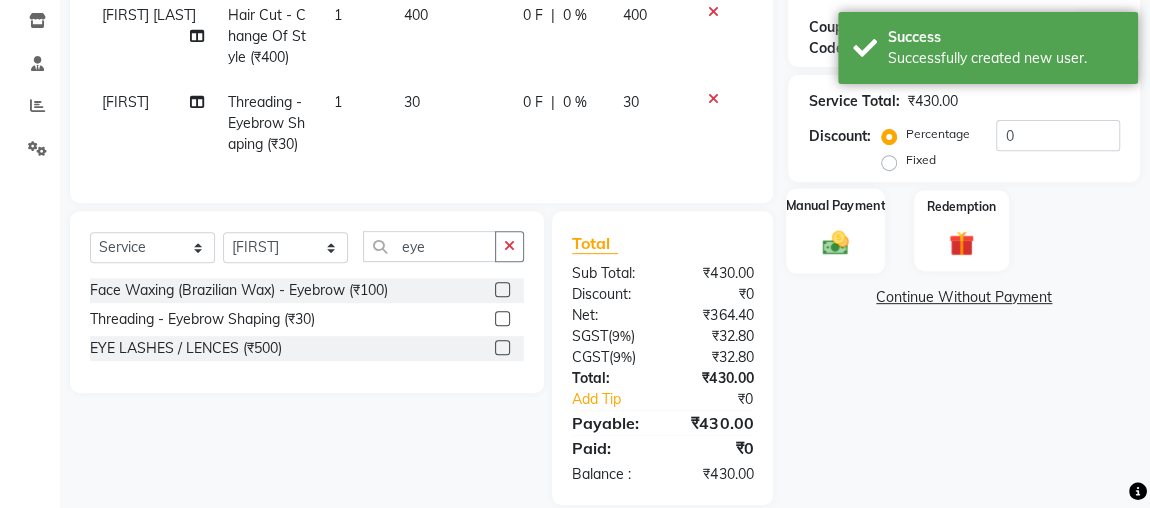 click 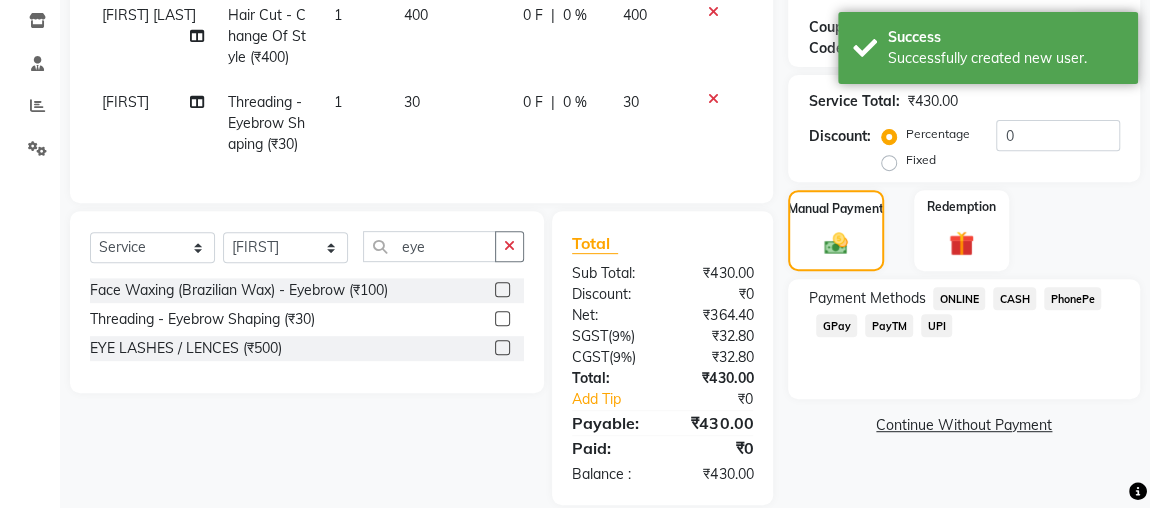 click on "CASH" 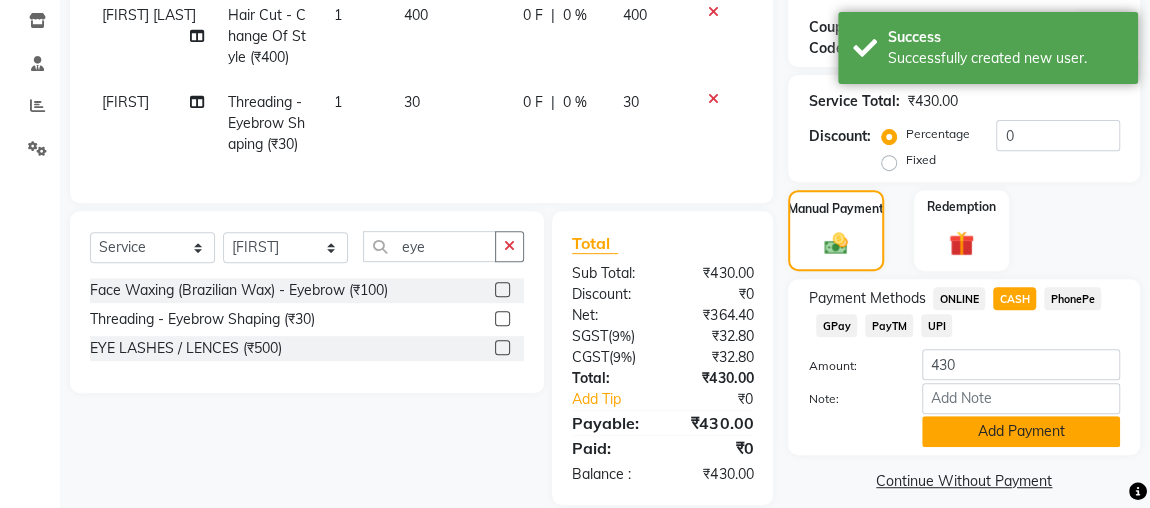 click on "Add Payment" 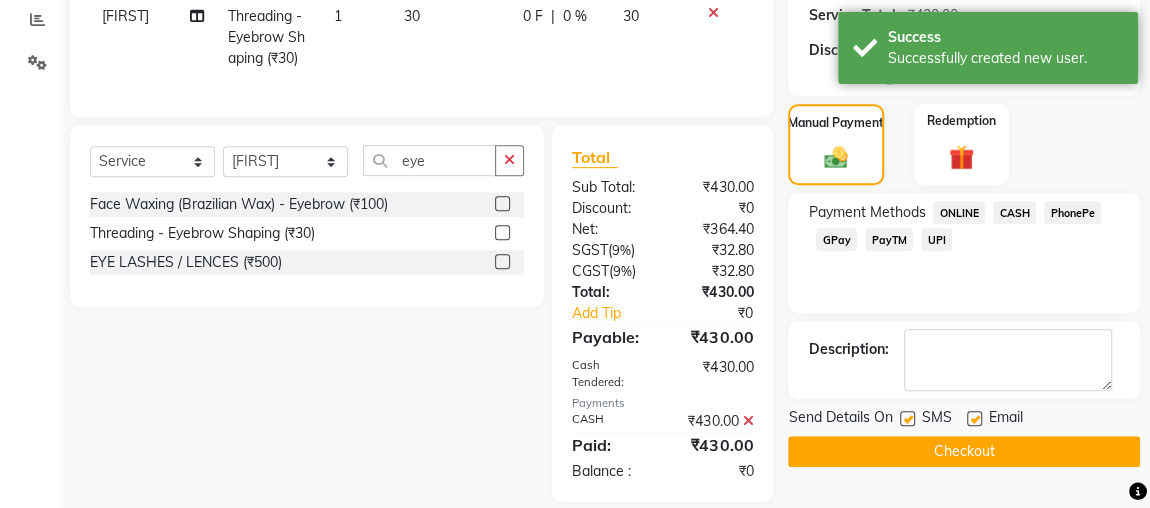 scroll, scrollTop: 426, scrollLeft: 0, axis: vertical 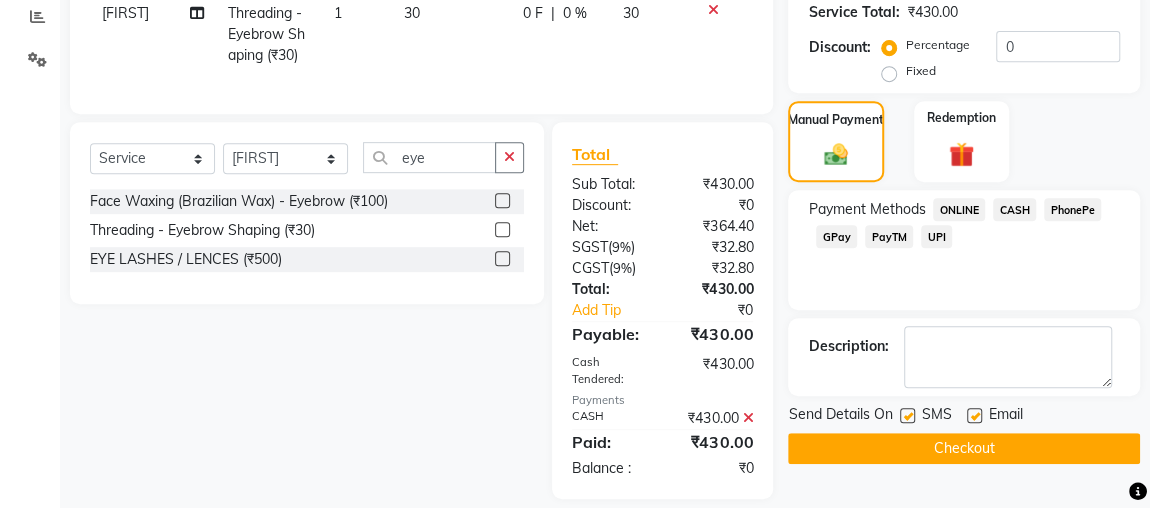 click on "Checkout" 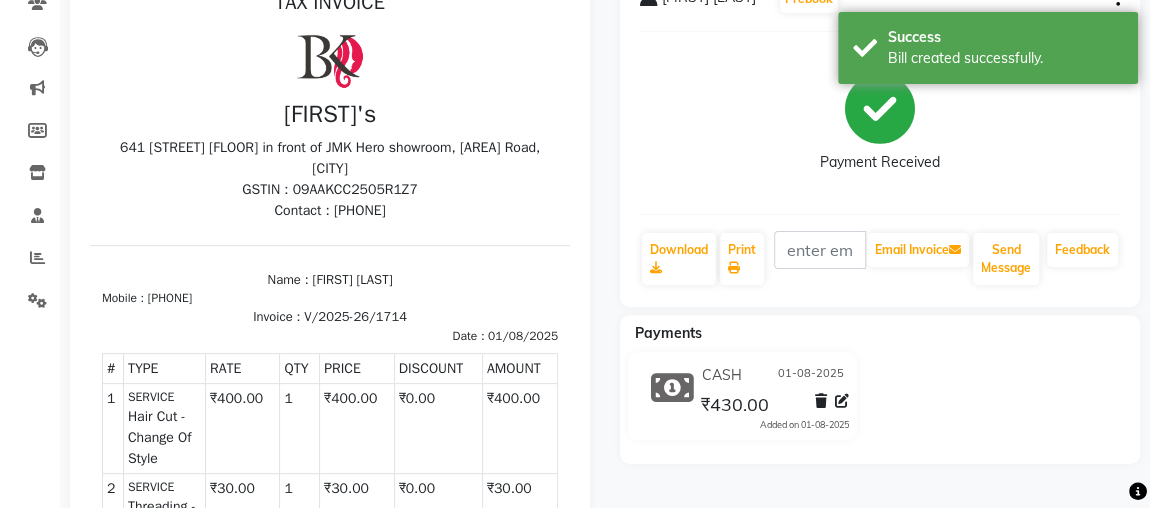 scroll, scrollTop: 0, scrollLeft: 0, axis: both 